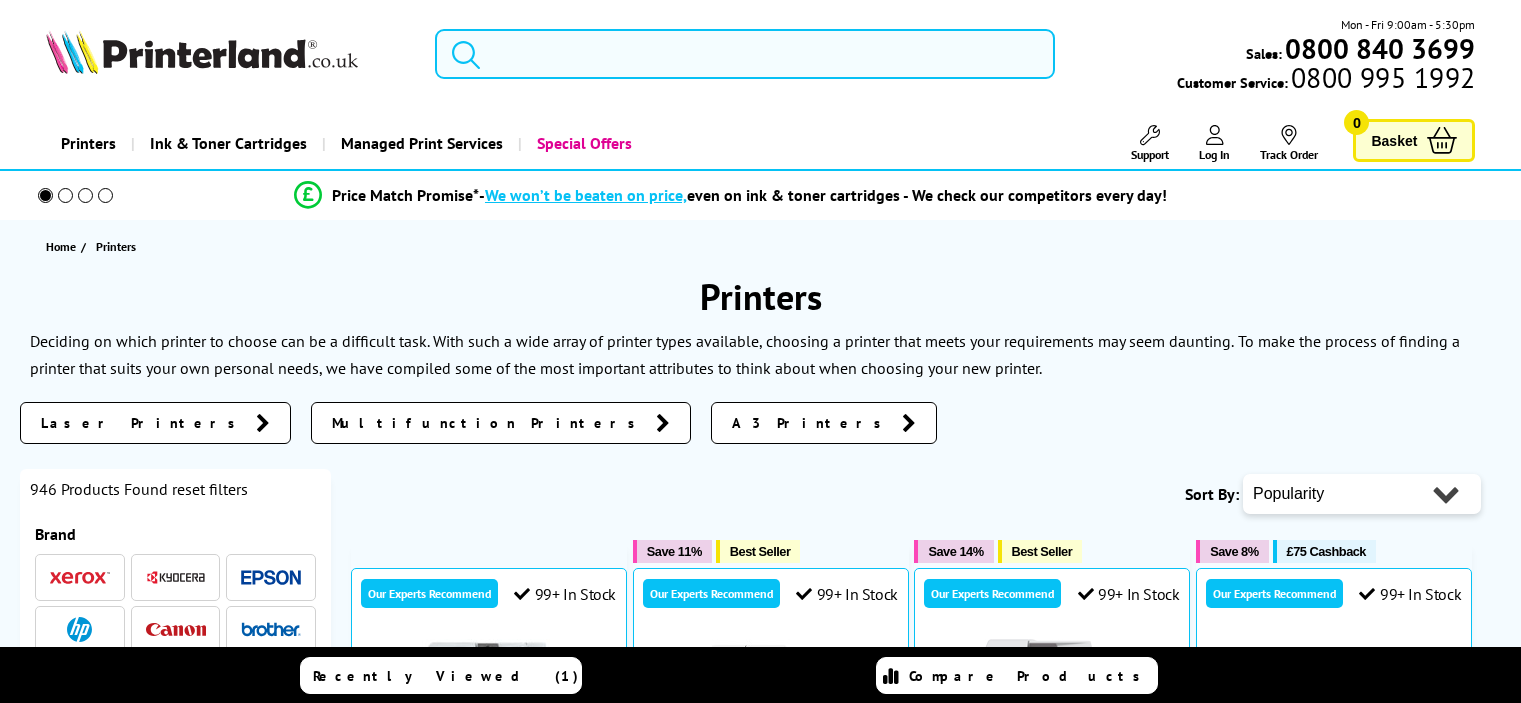 scroll, scrollTop: 0, scrollLeft: 0, axis: both 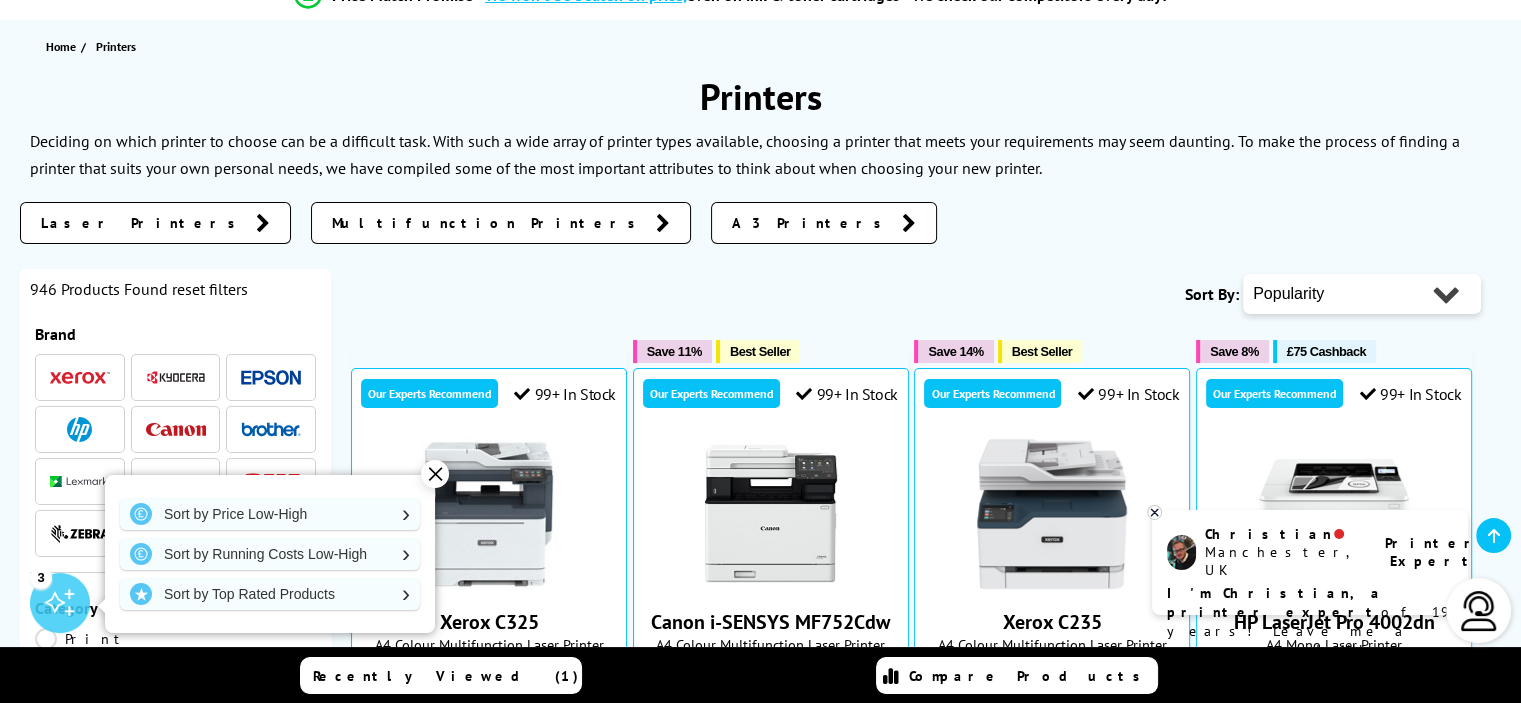 click on "Laser Printers" at bounding box center (143, 223) 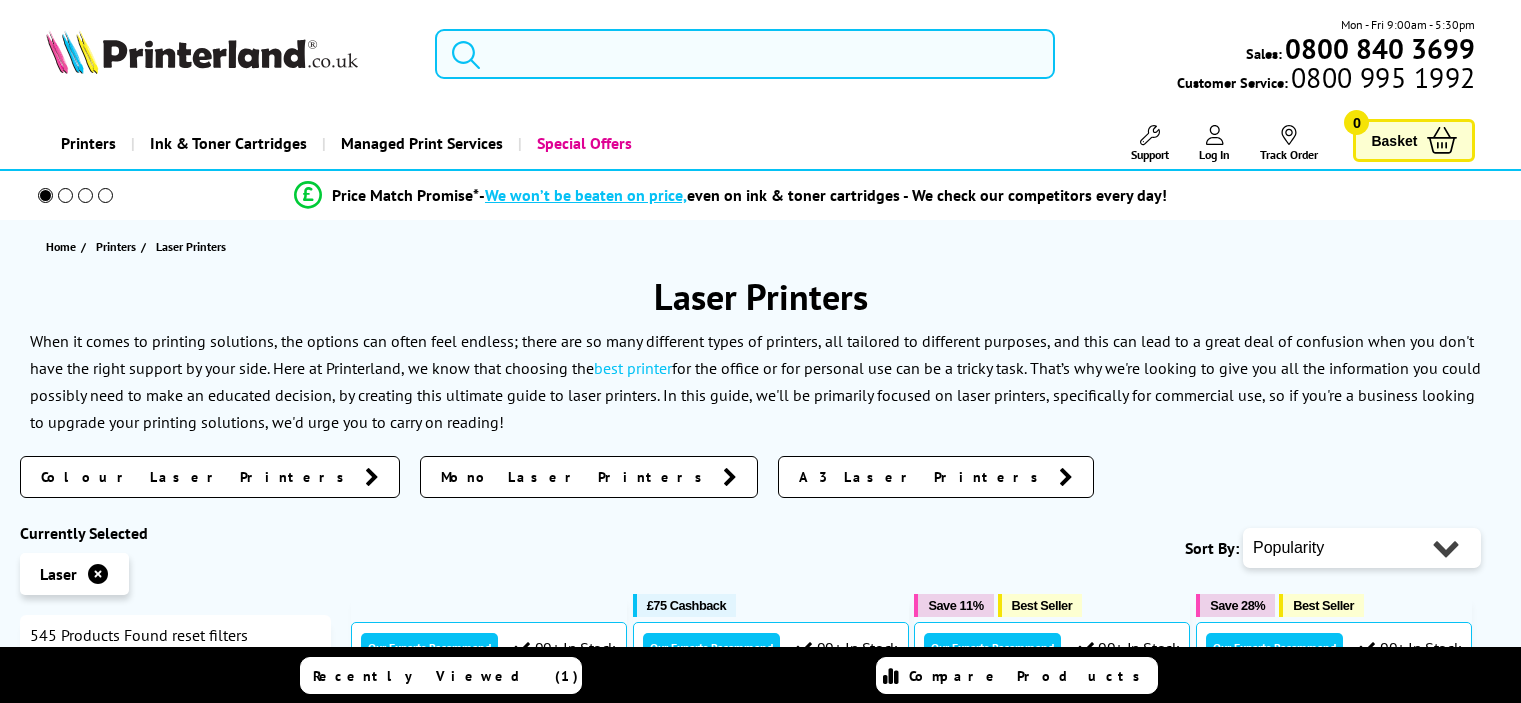 scroll, scrollTop: 0, scrollLeft: 0, axis: both 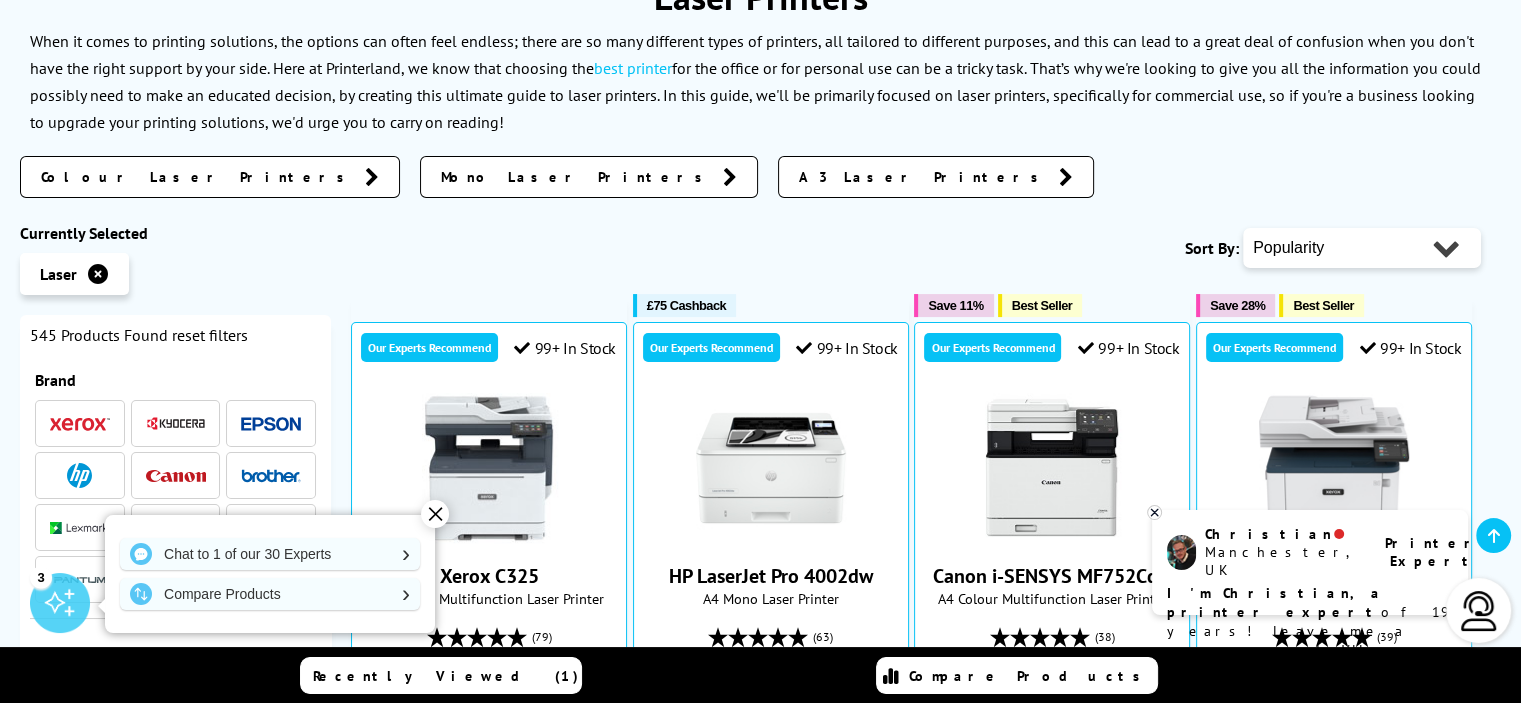 click on "Colour Laser Printers" at bounding box center (198, 177) 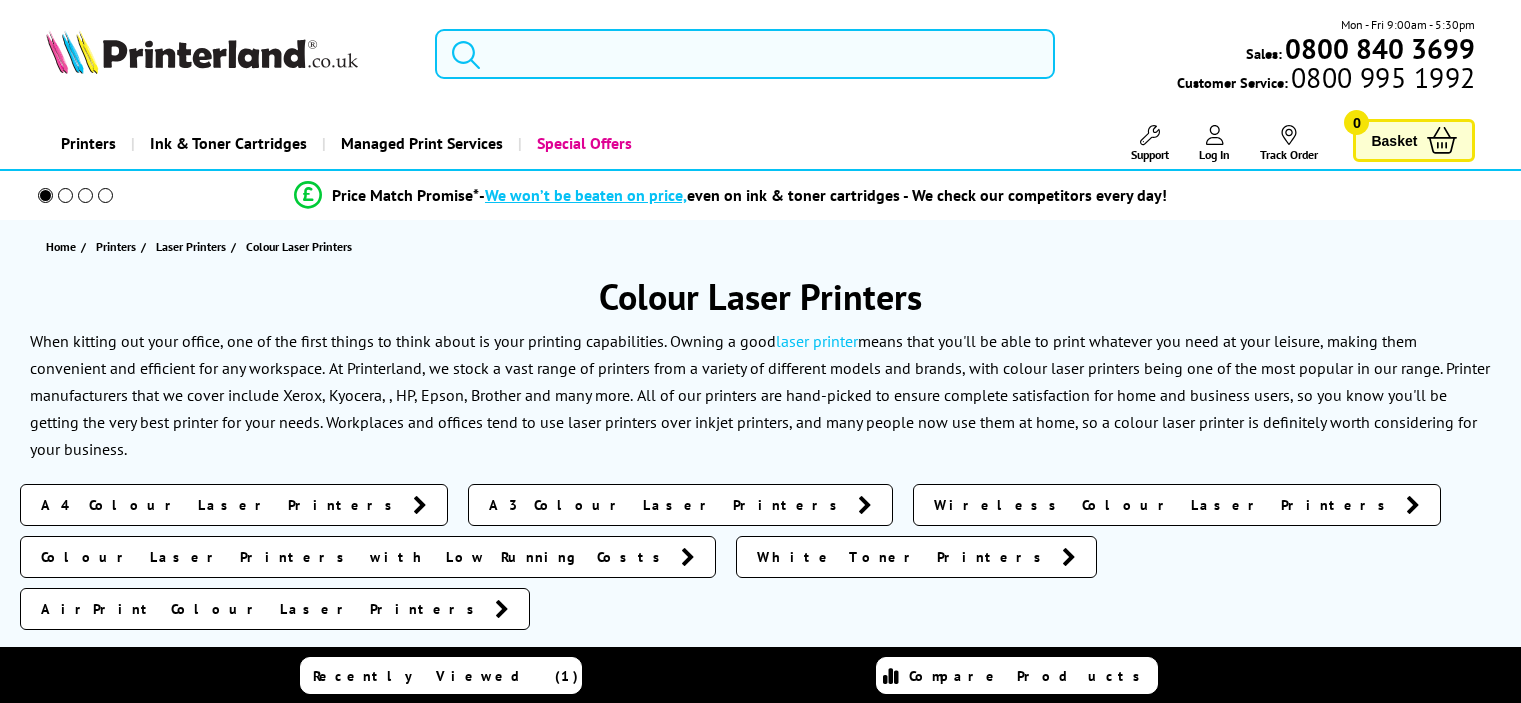 scroll, scrollTop: 0, scrollLeft: 0, axis: both 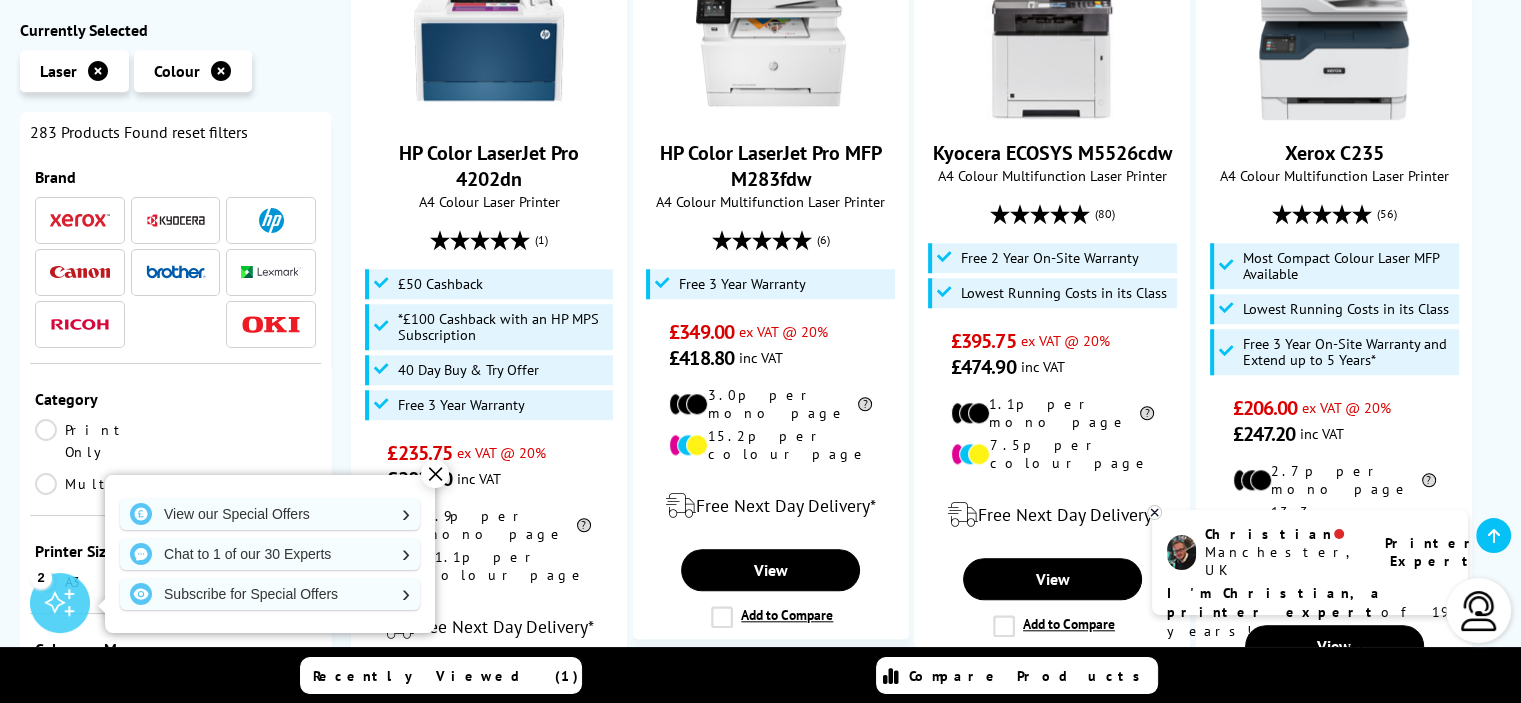 click on "✕" at bounding box center [435, 474] 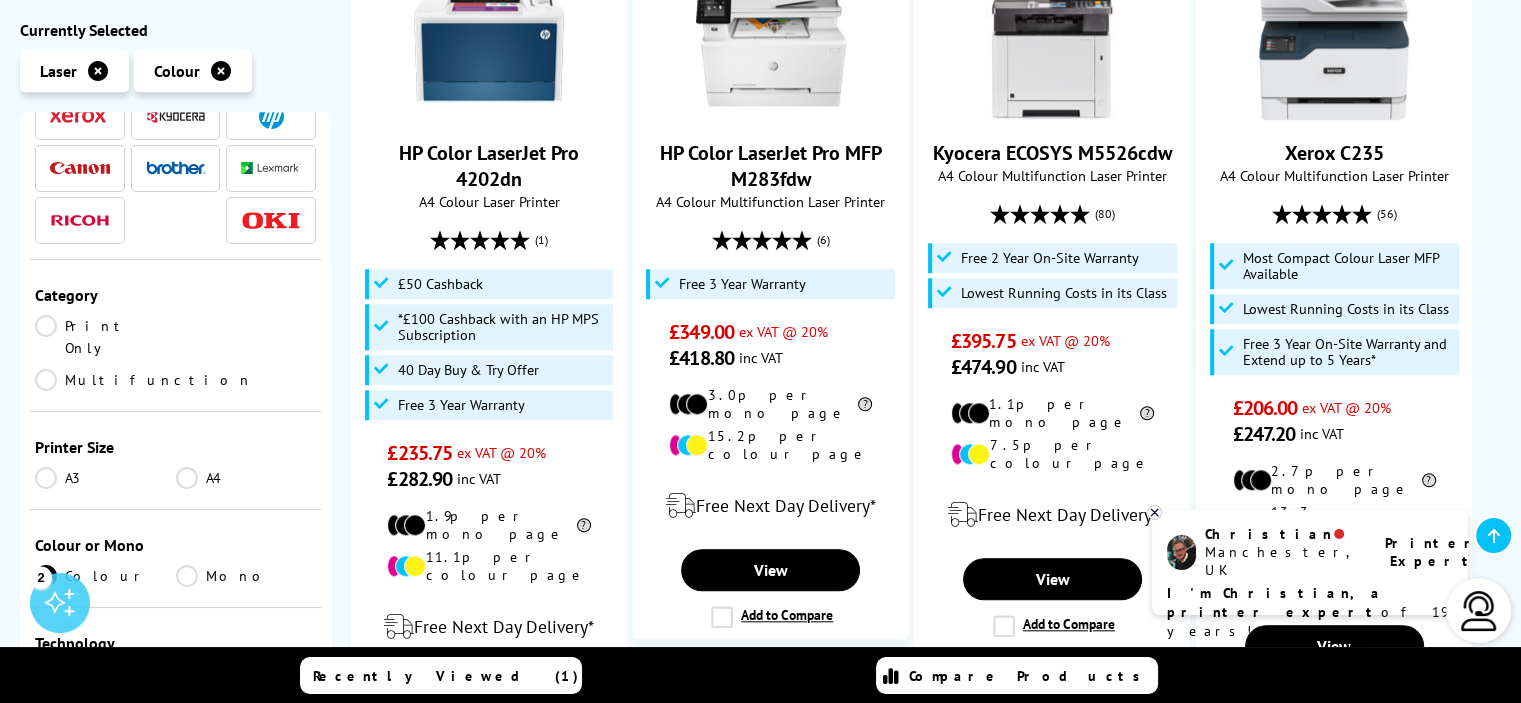 scroll, scrollTop: 100, scrollLeft: 0, axis: vertical 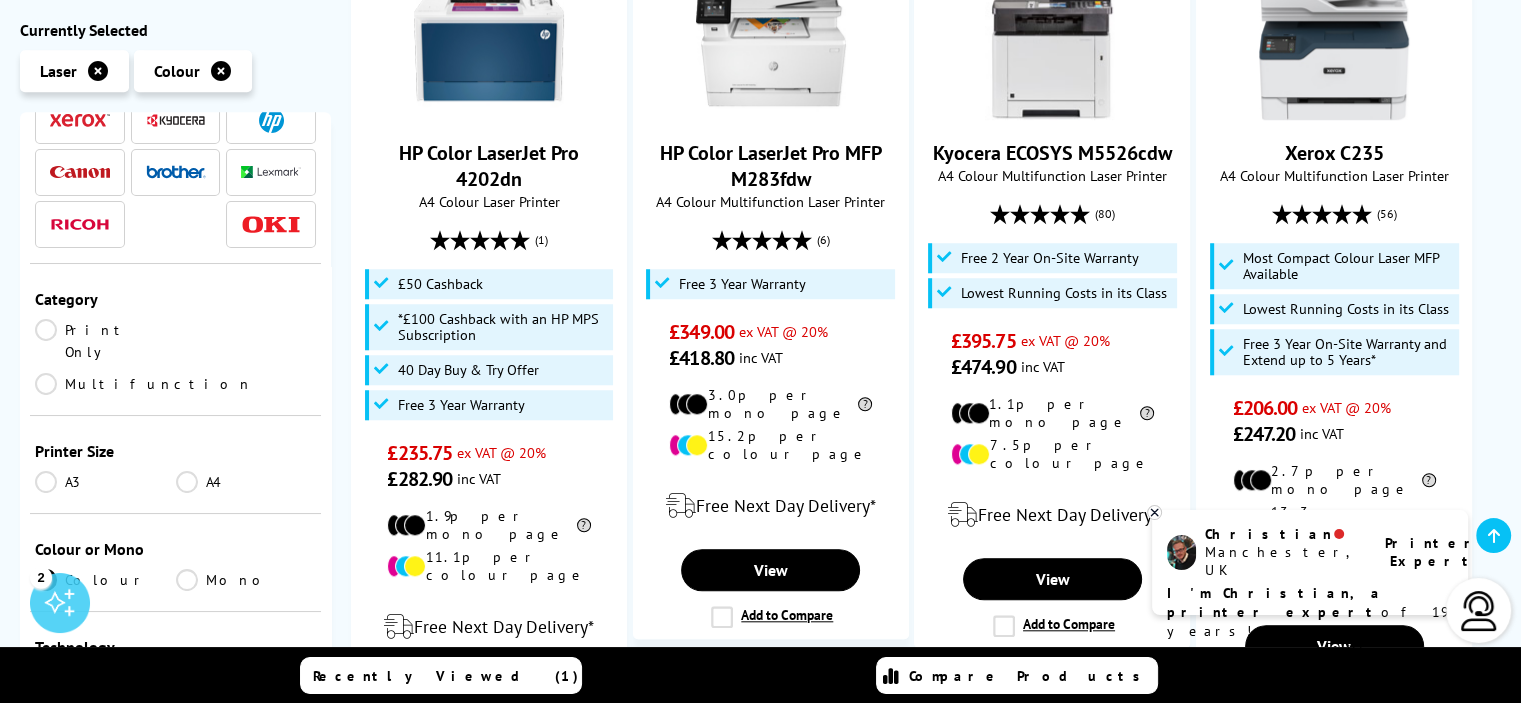 click on "Multifunction" at bounding box center [144, 384] 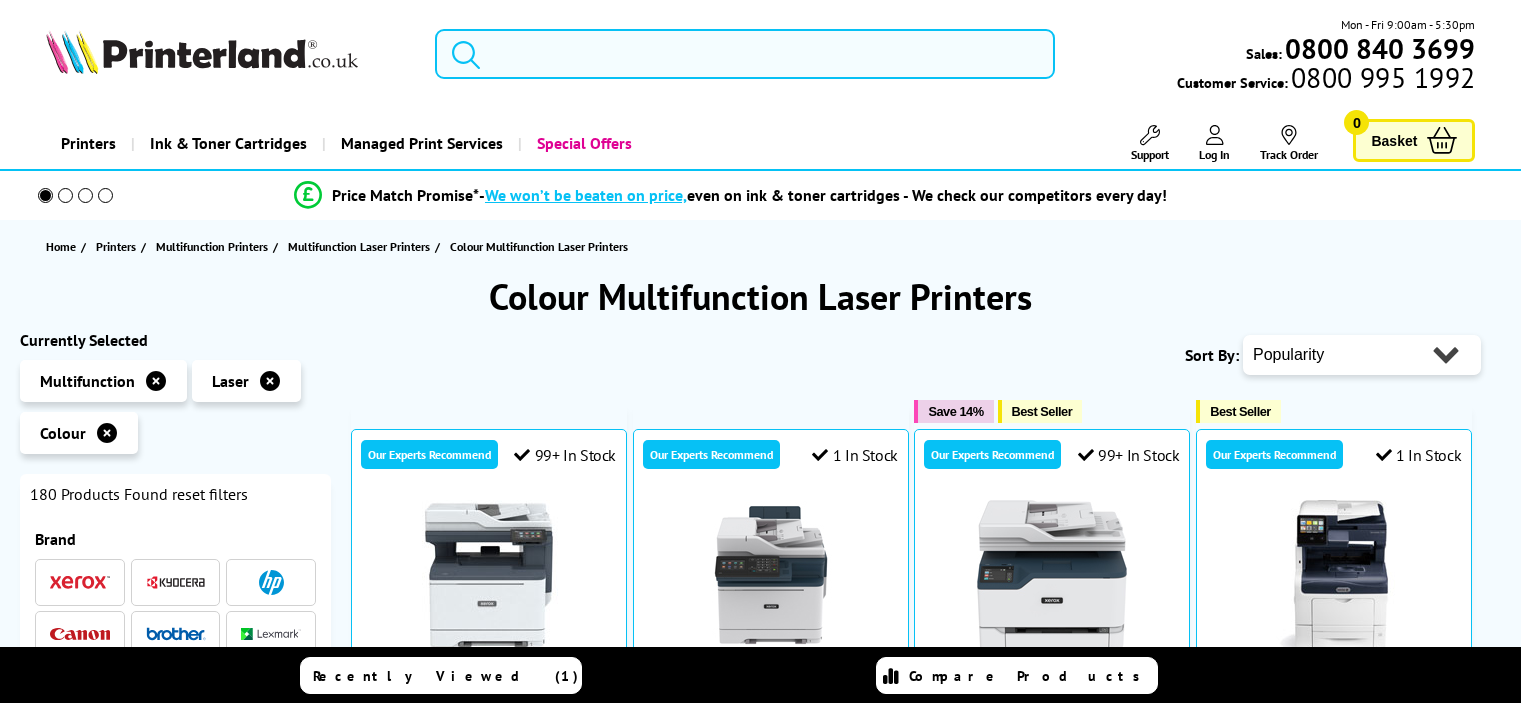 scroll, scrollTop: 0, scrollLeft: 0, axis: both 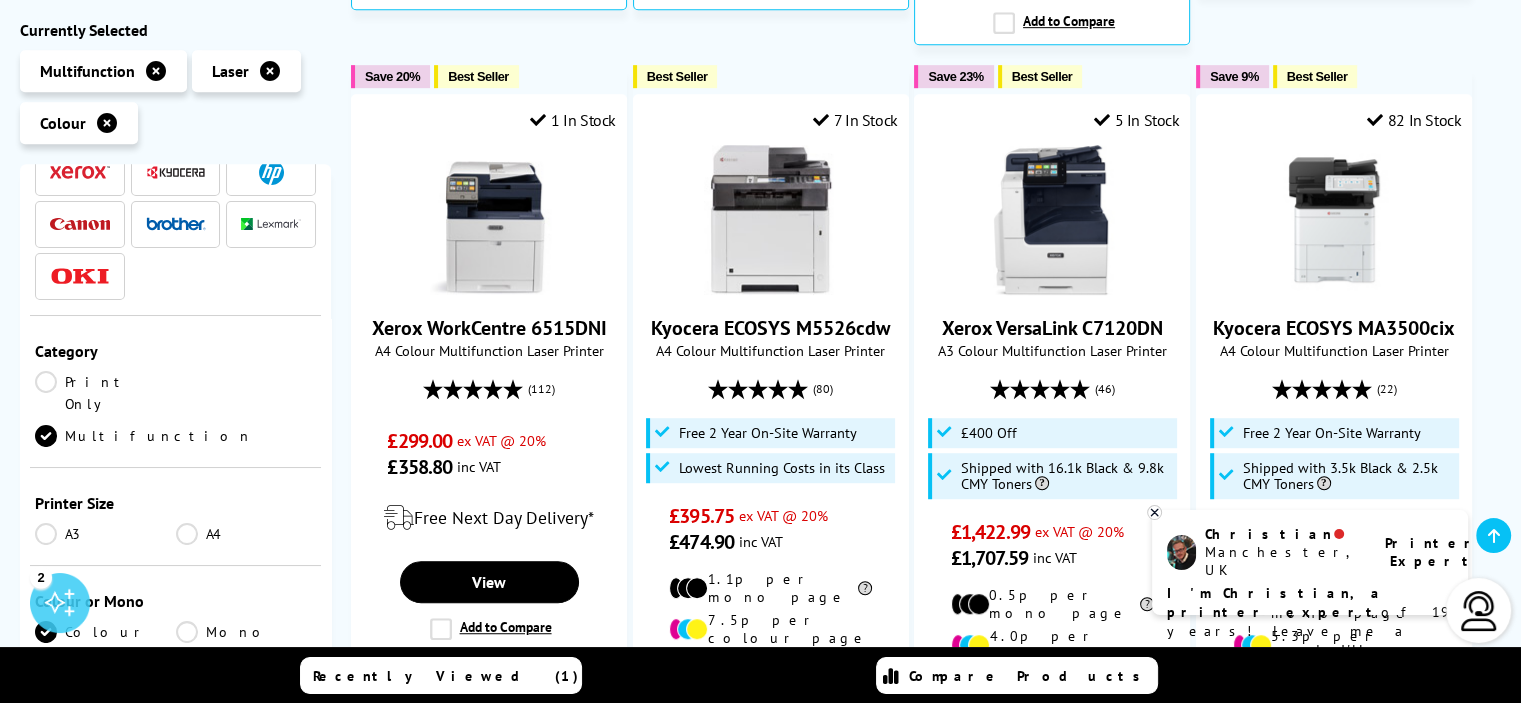 click on "Multifunction" at bounding box center [144, 436] 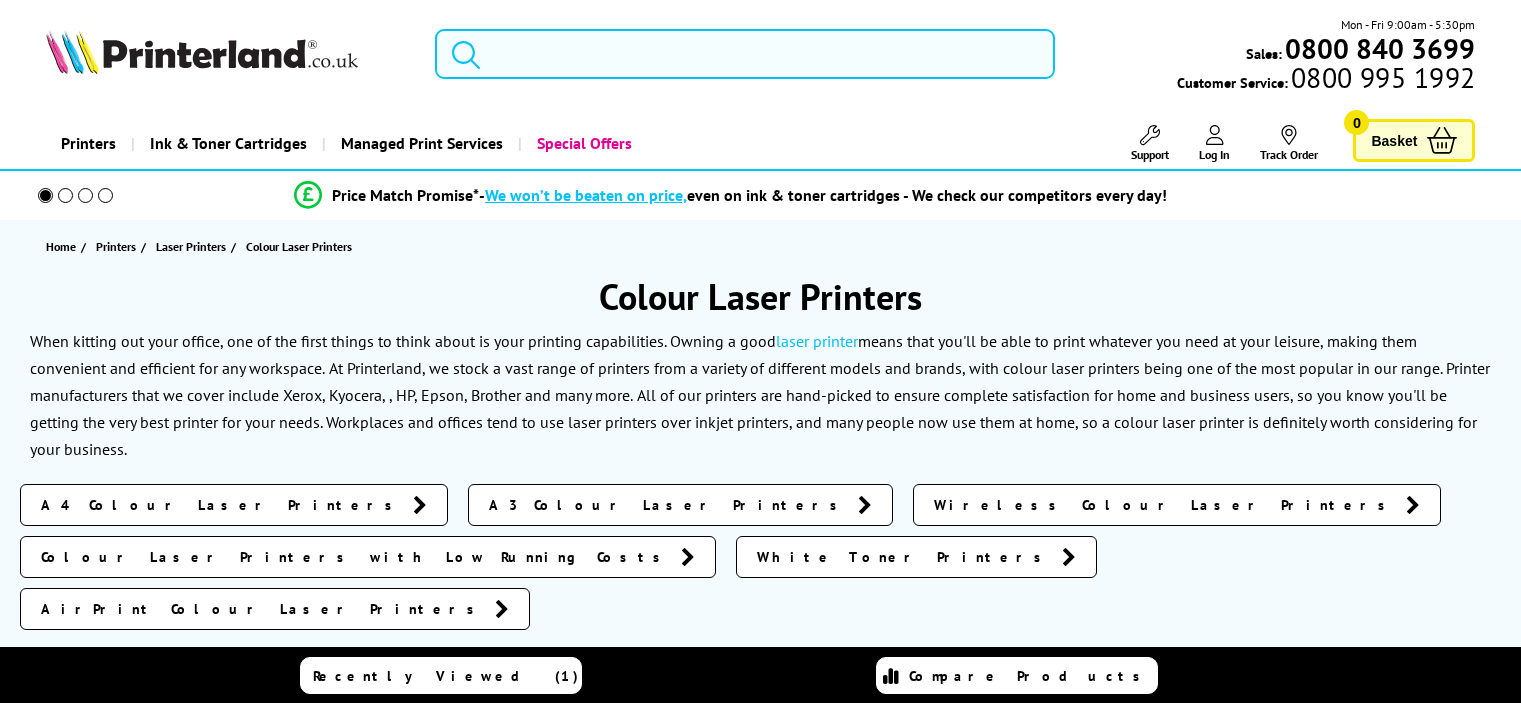scroll, scrollTop: 0, scrollLeft: 0, axis: both 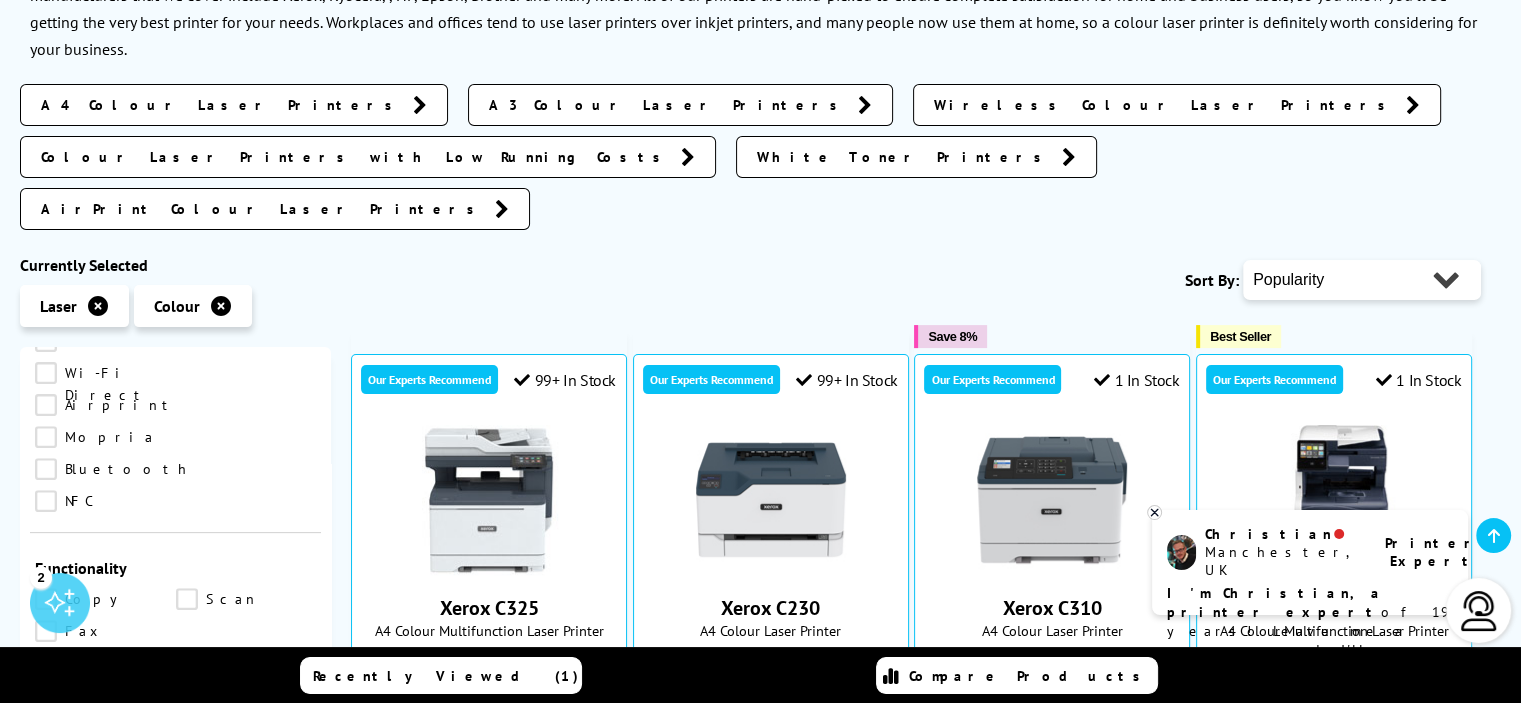 click on "Copy" at bounding box center [105, 599] 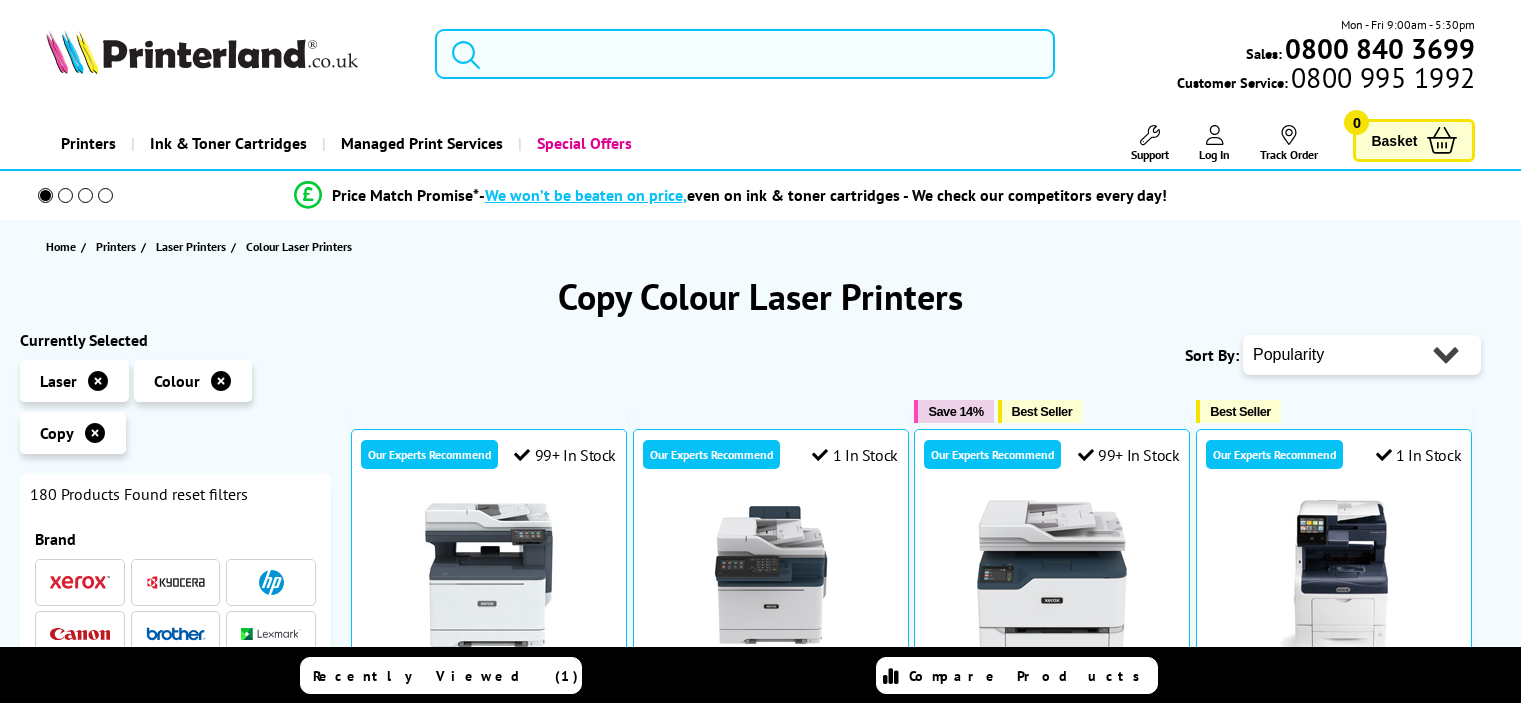 scroll, scrollTop: 0, scrollLeft: 0, axis: both 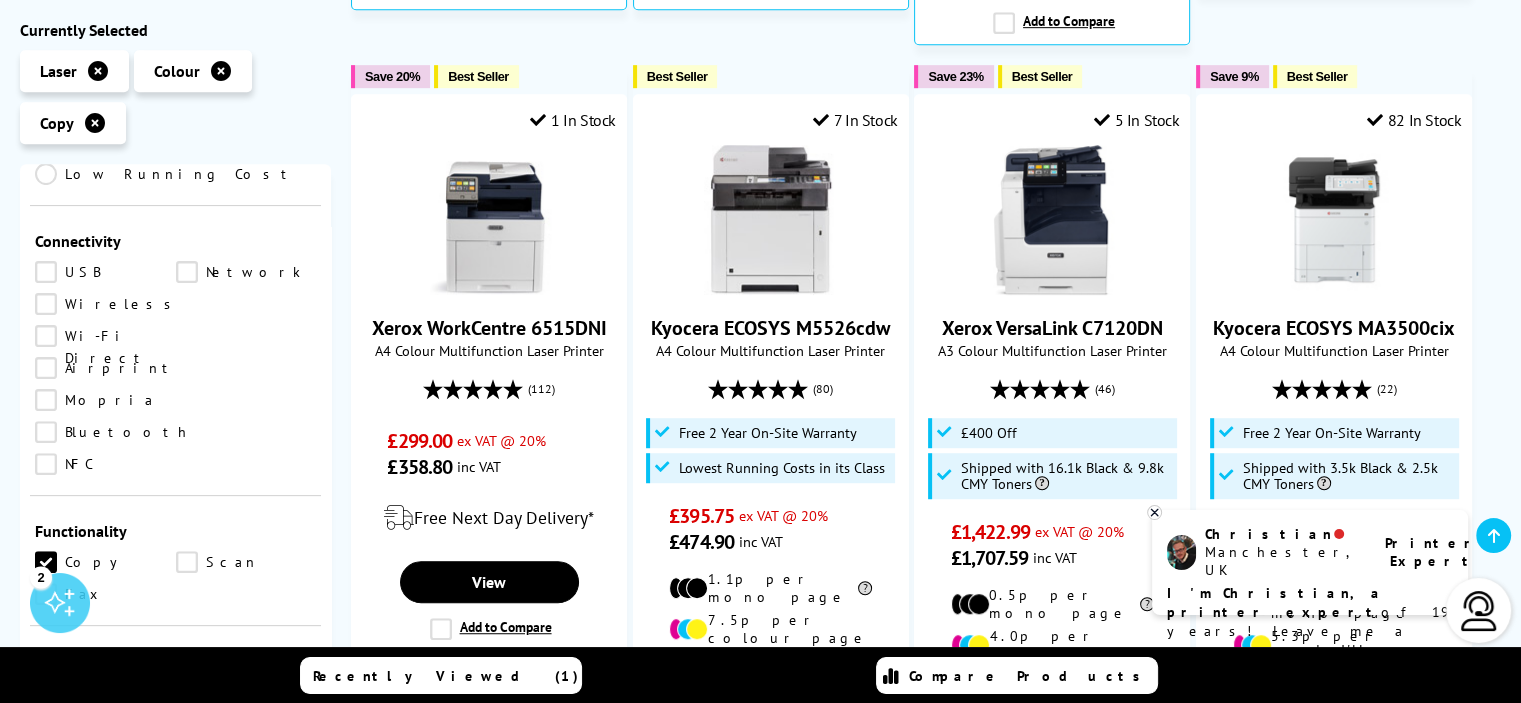 click on "Scan" at bounding box center (246, 562) 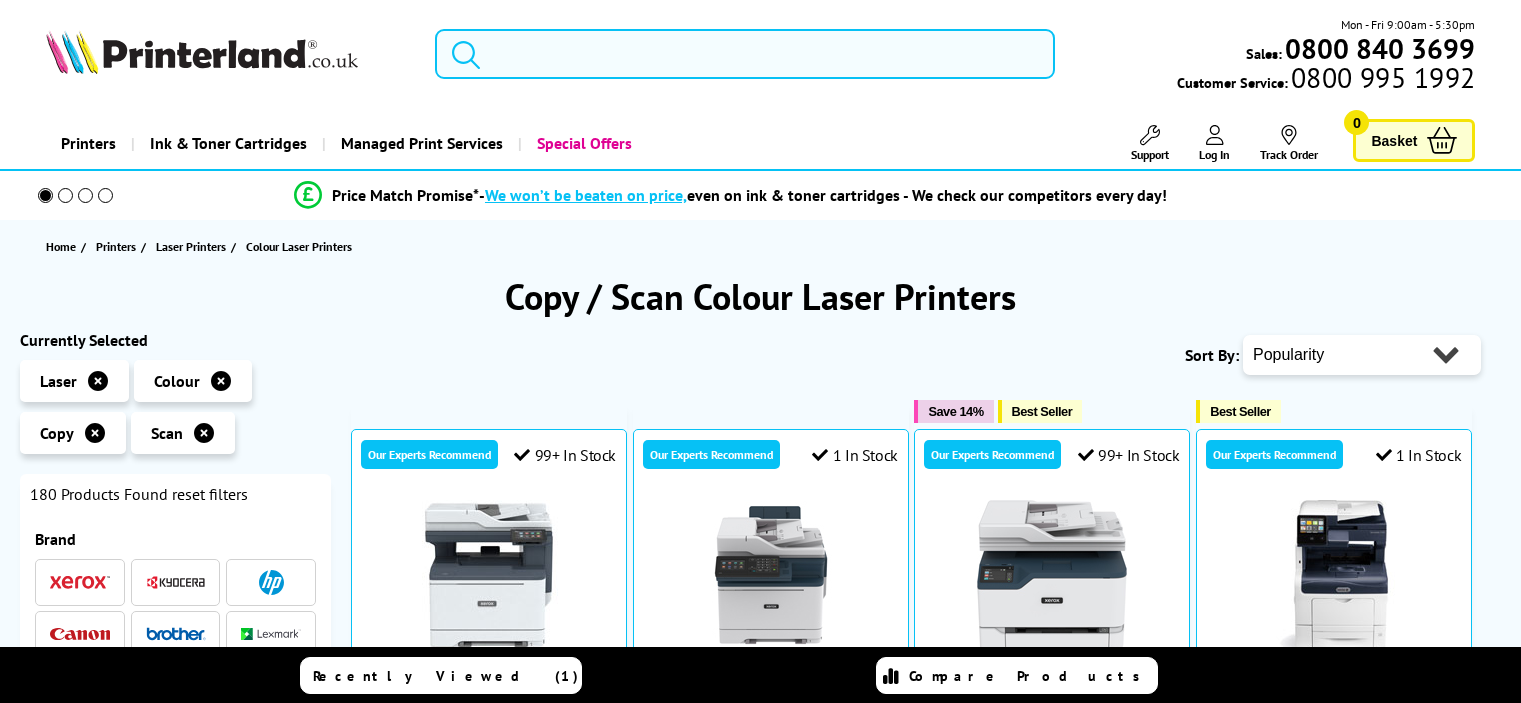 scroll, scrollTop: 0, scrollLeft: 0, axis: both 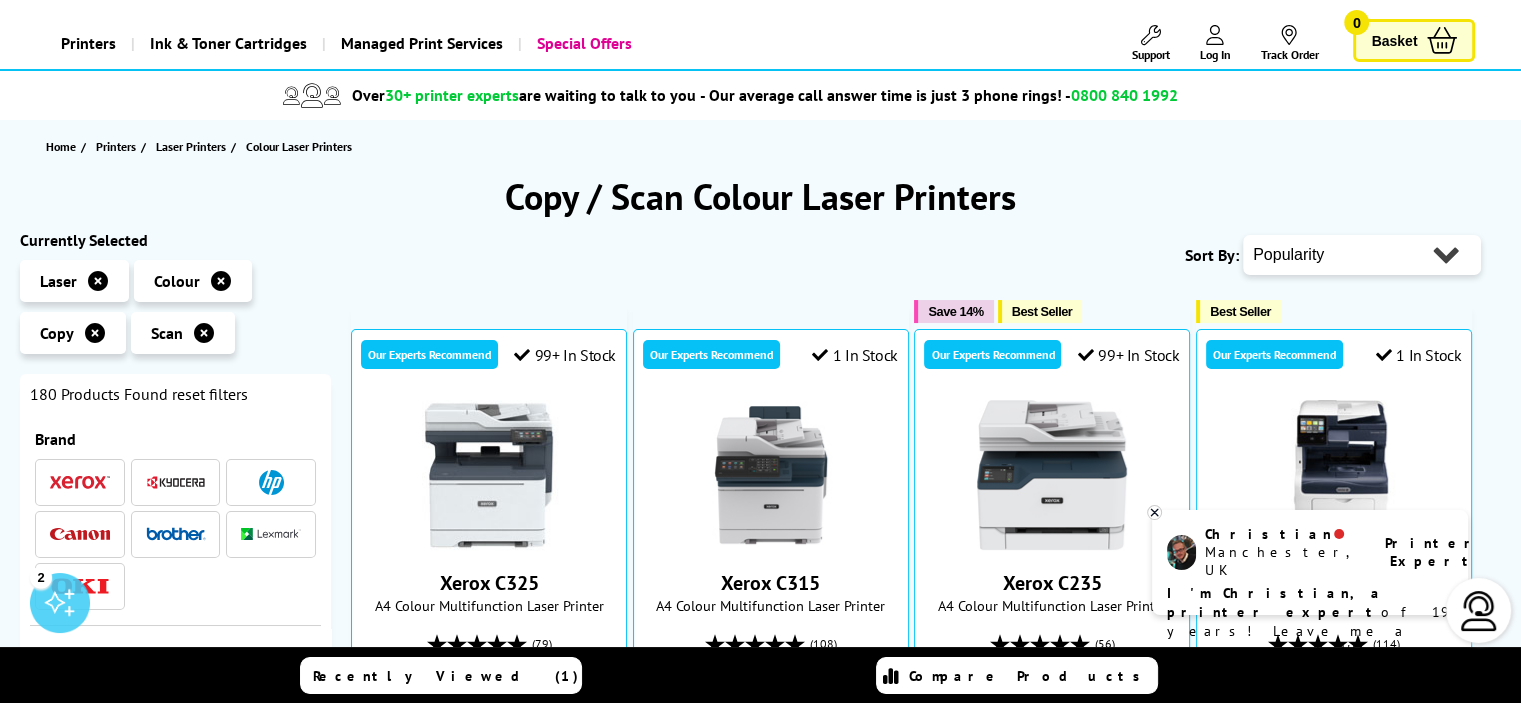 click on "Popularity
Rating
Price - Low to High
Price - High to Low
Running Costs - Low to High
Size - Small to Large" at bounding box center [1362, 255] 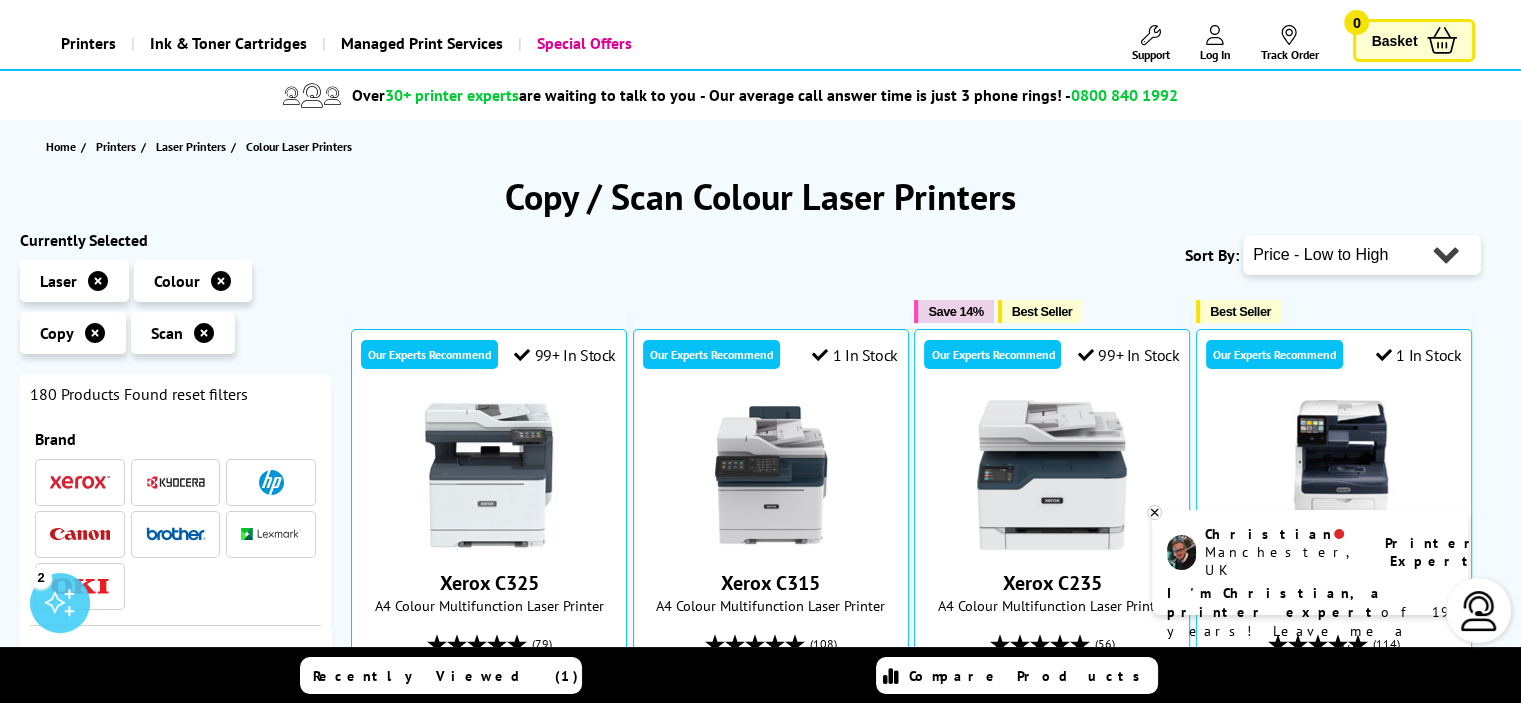 click on "Popularity
Rating
Price - Low to High
Price - High to Low
Running Costs - Low to High
Size - Small to Large" at bounding box center (1362, 255) 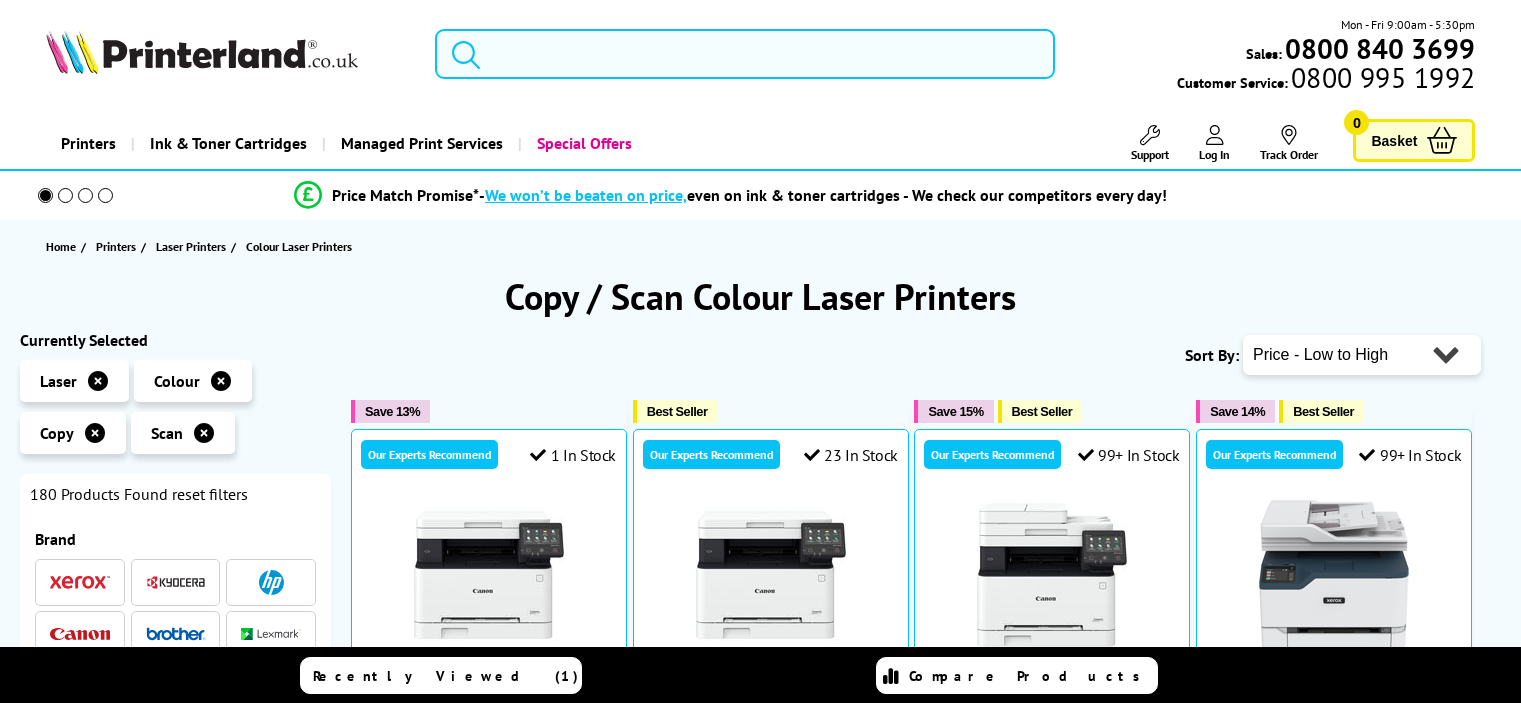 scroll, scrollTop: 0, scrollLeft: 0, axis: both 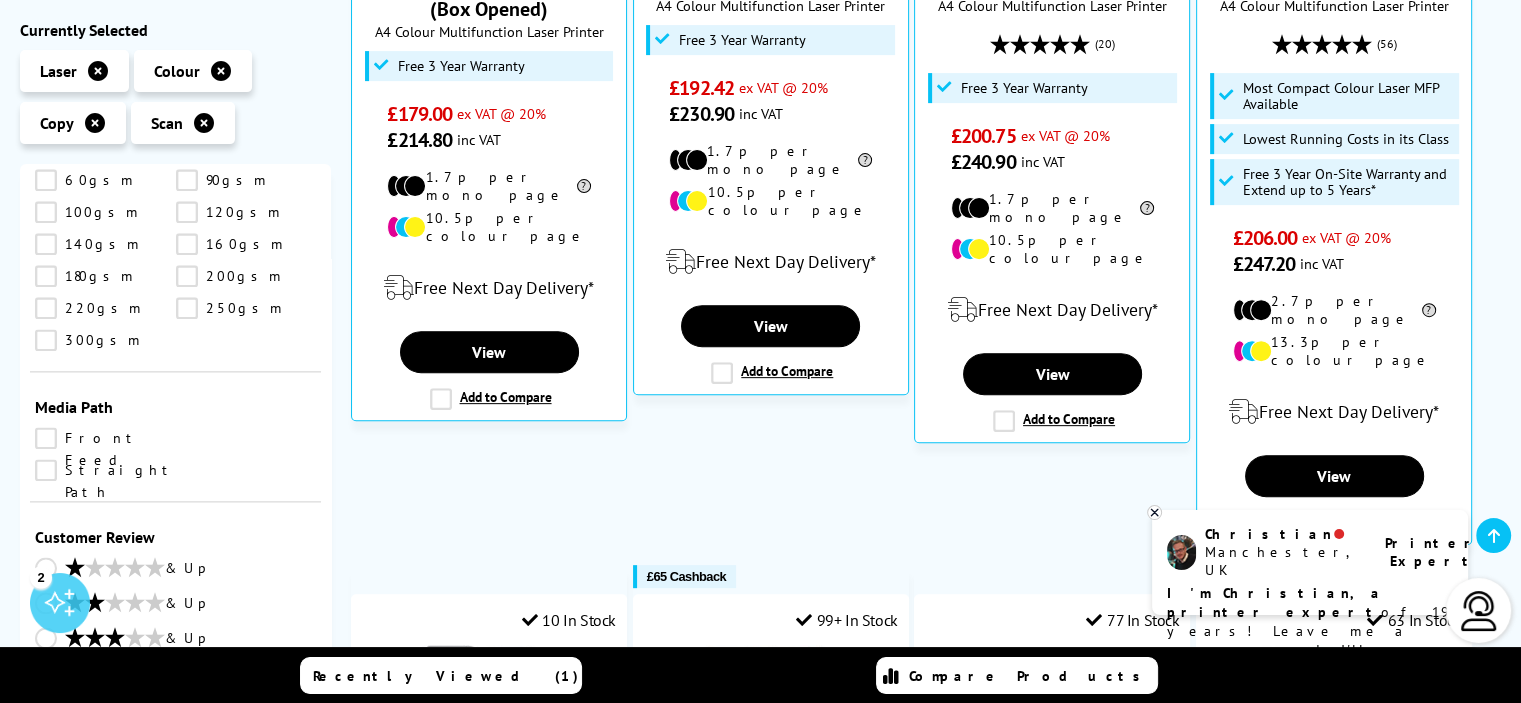 click at bounding box center (1154, 512) 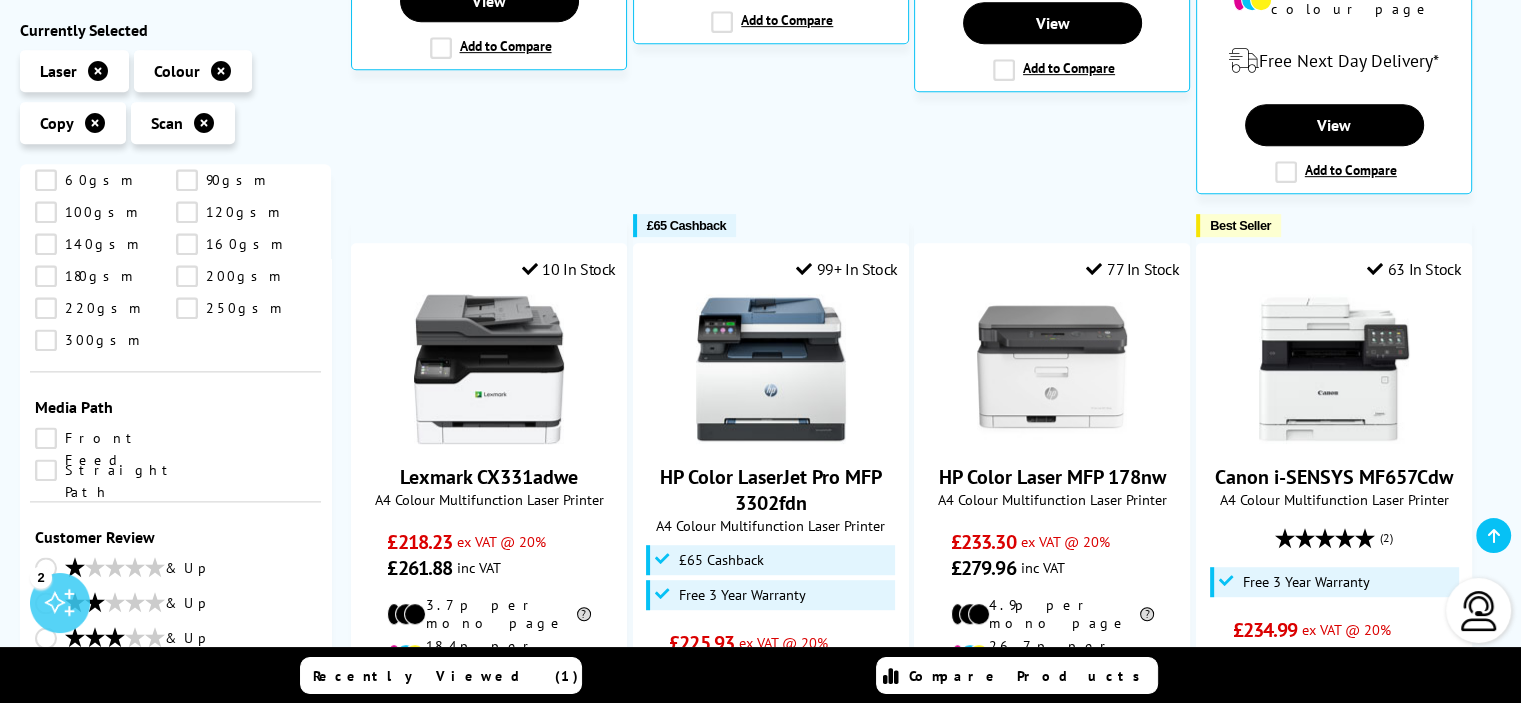 scroll, scrollTop: 1000, scrollLeft: 0, axis: vertical 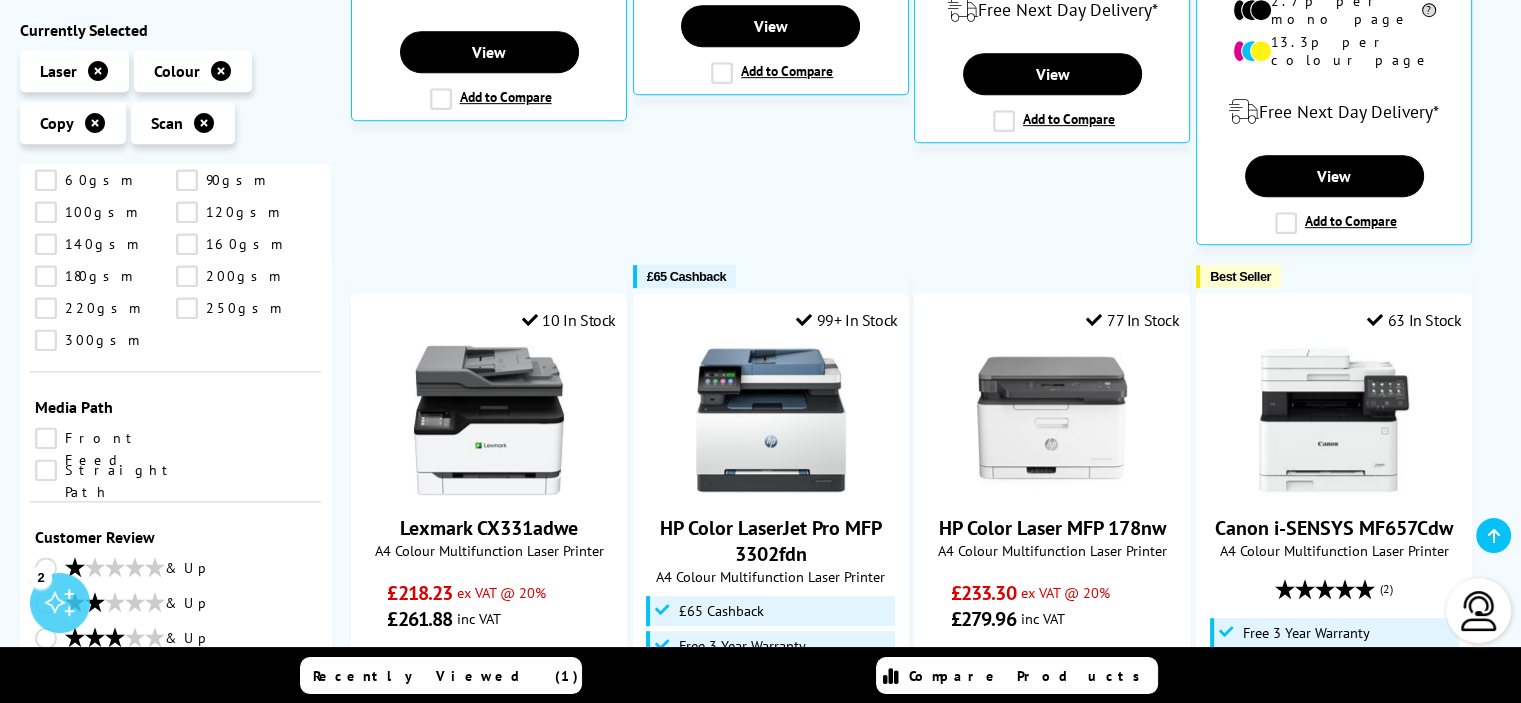 click on "£65 Cashback" at bounding box center [686, 276] 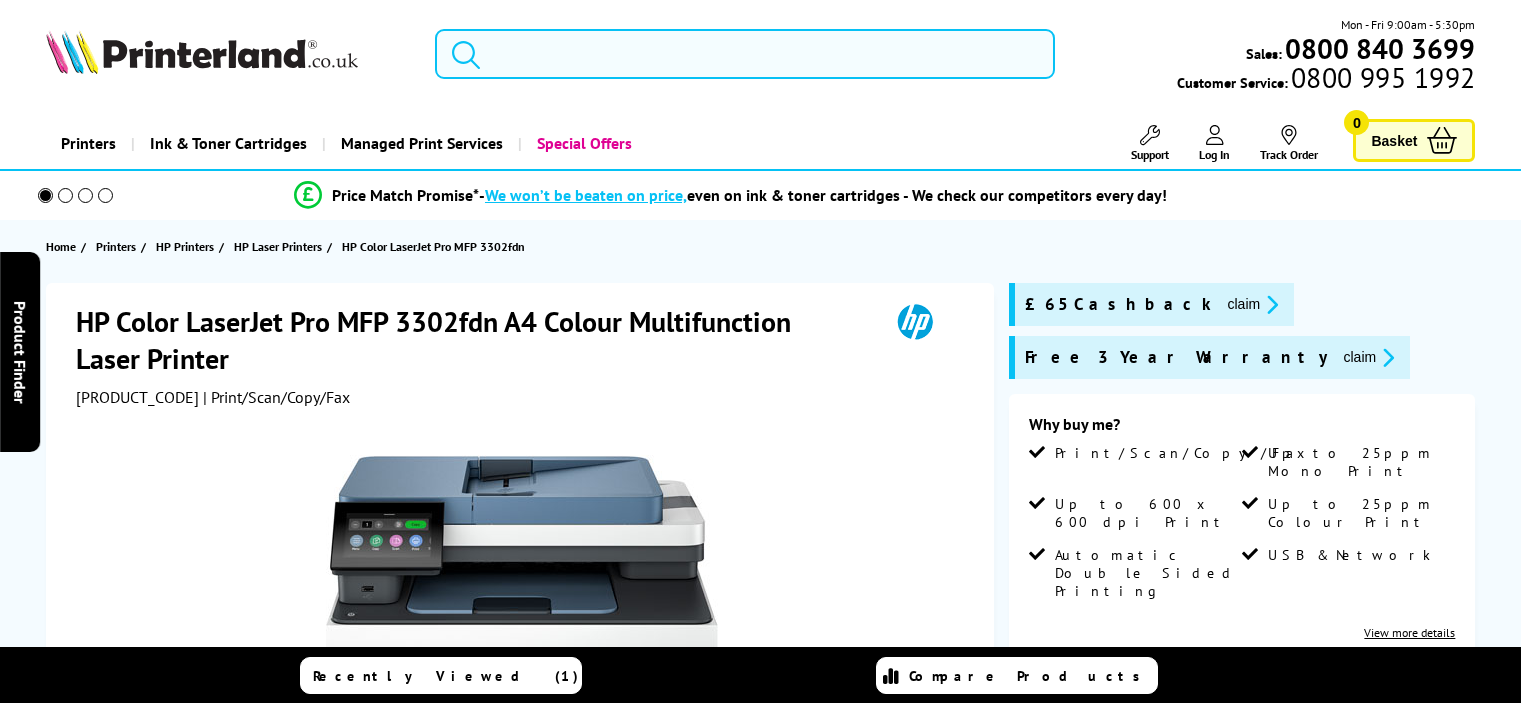 scroll, scrollTop: 0, scrollLeft: 0, axis: both 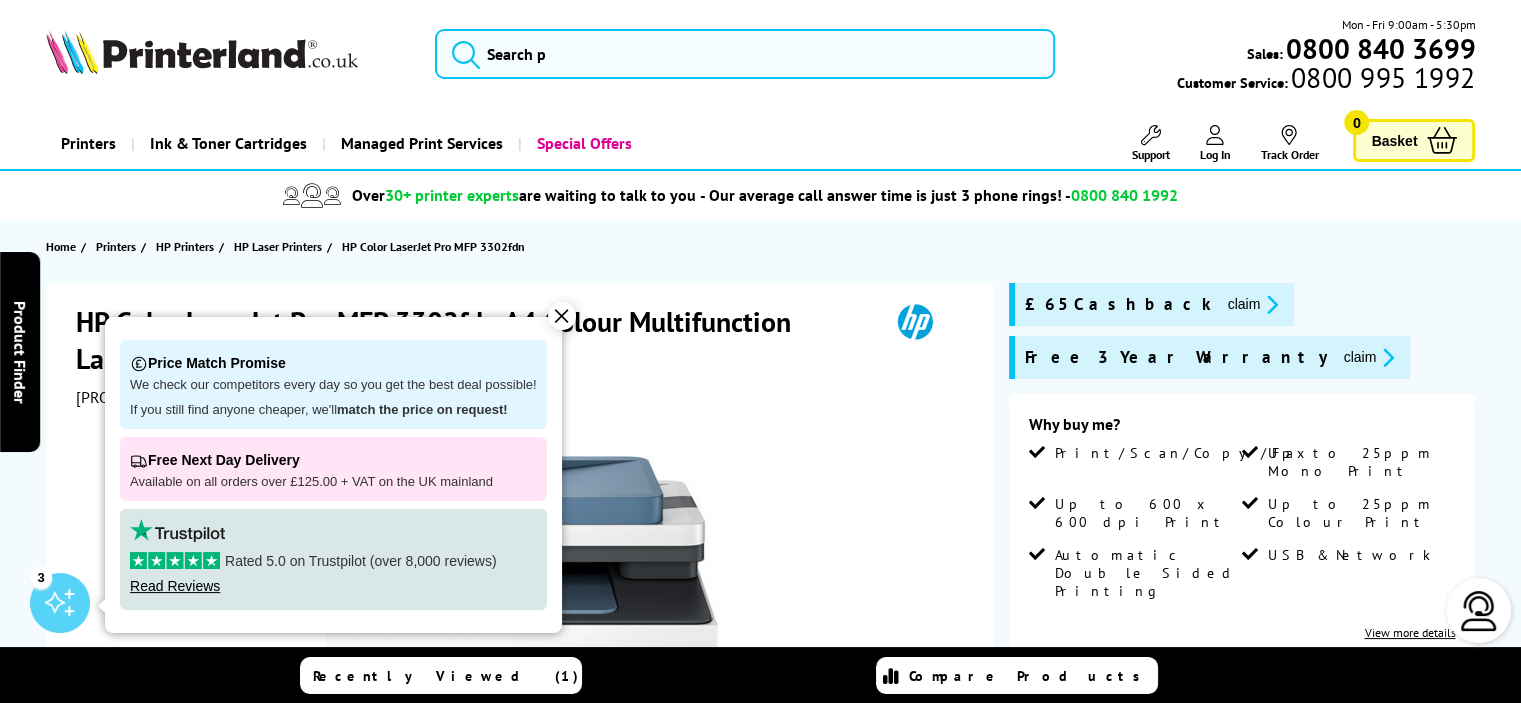 click at bounding box center (1269, 304) 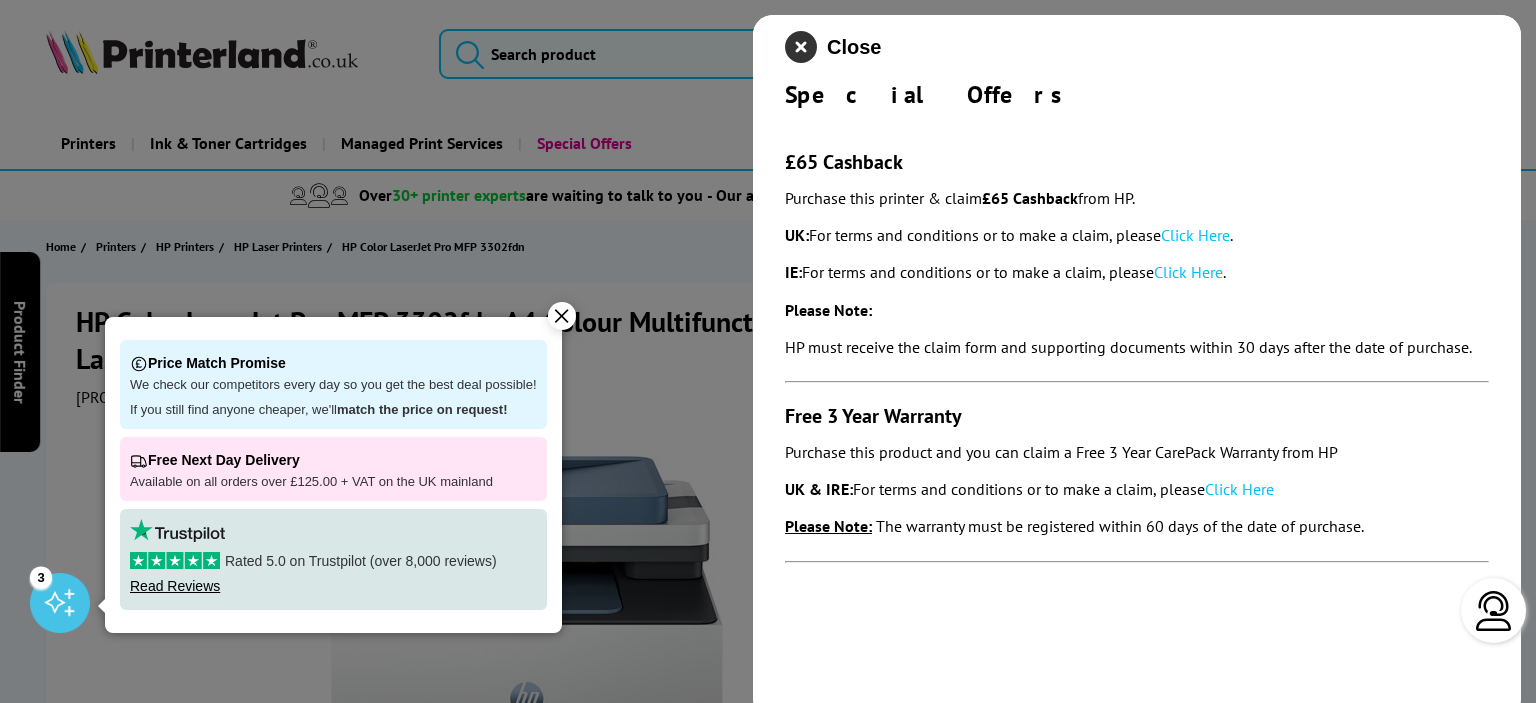 click at bounding box center (801, 47) 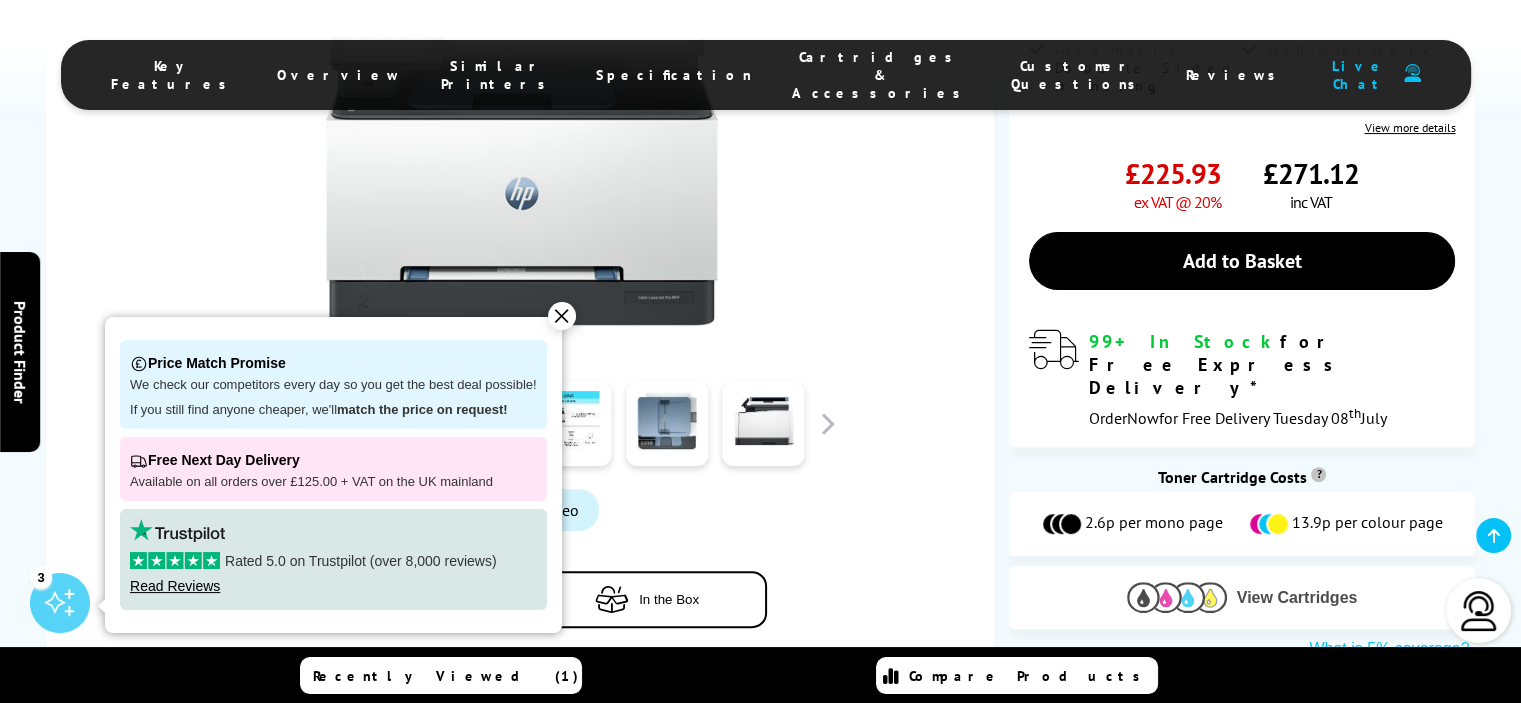 scroll, scrollTop: 600, scrollLeft: 0, axis: vertical 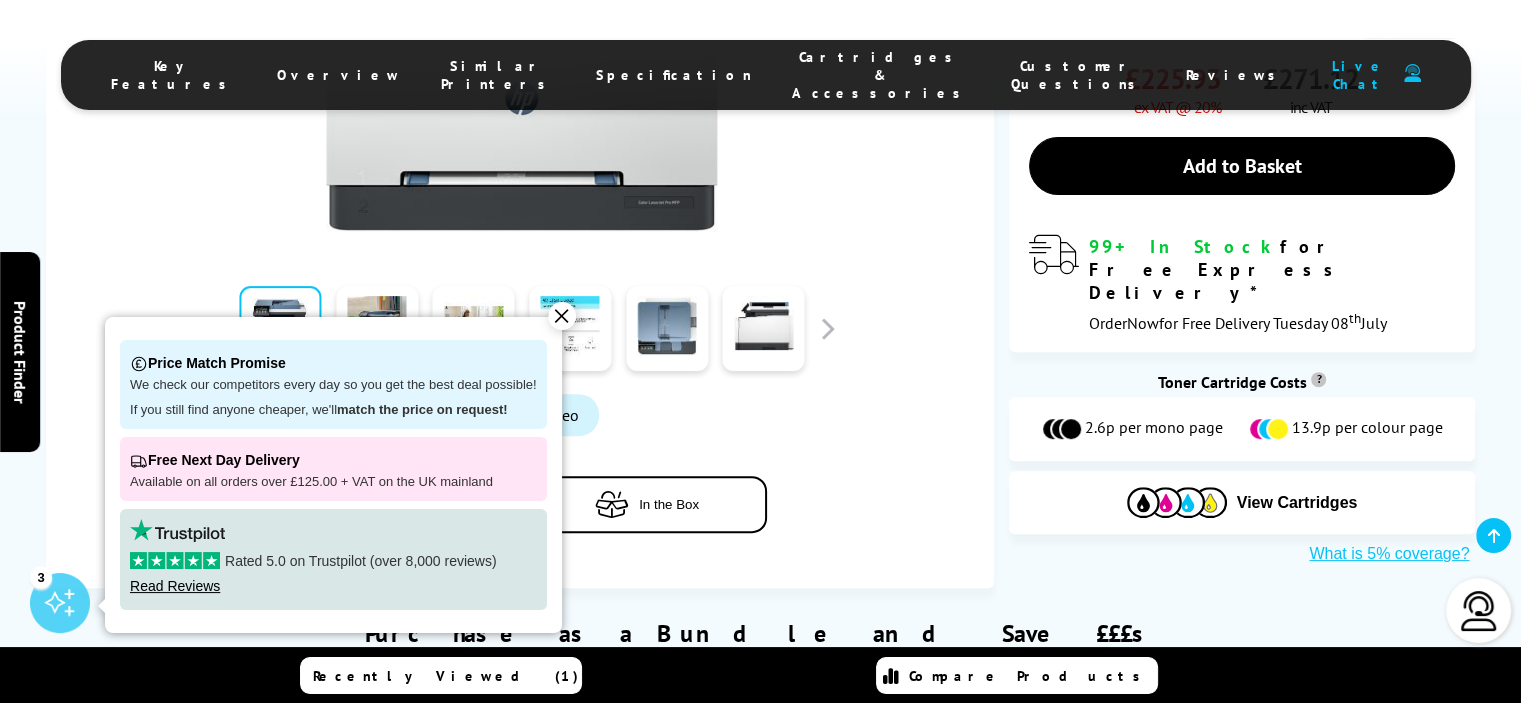 click on "✕" at bounding box center [562, 316] 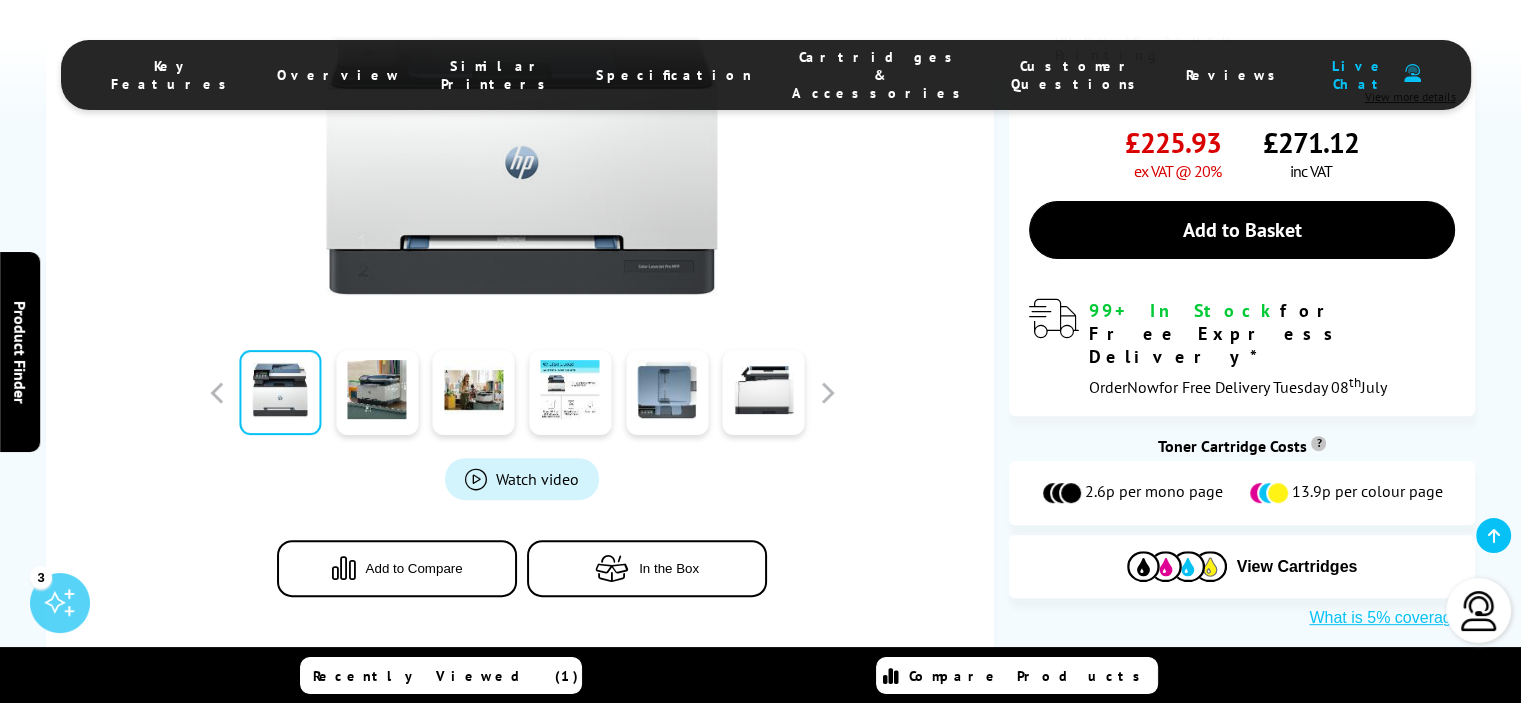 scroll, scrollTop: 700, scrollLeft: 0, axis: vertical 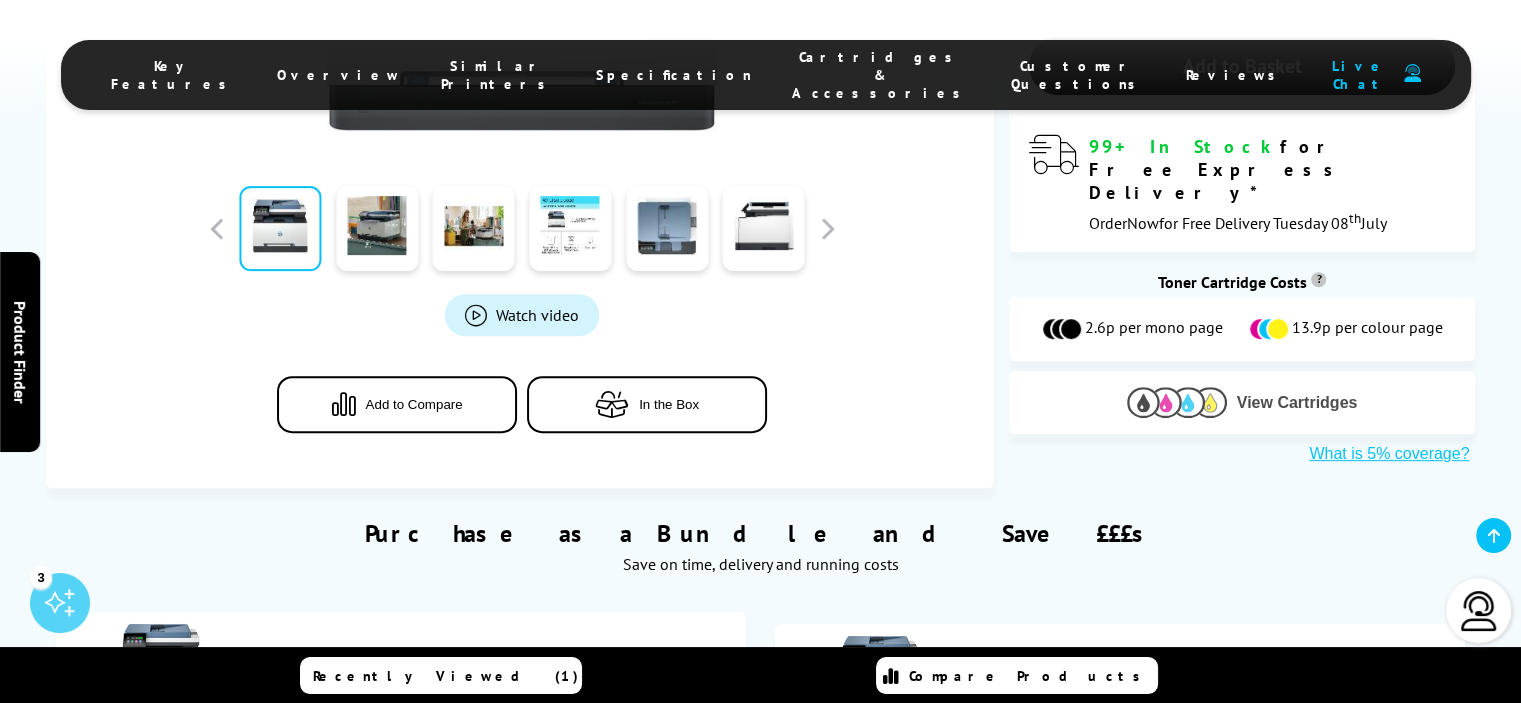 drag, startPoint x: 1304, startPoint y: 302, endPoint x: 1332, endPoint y: 307, distance: 28.442924 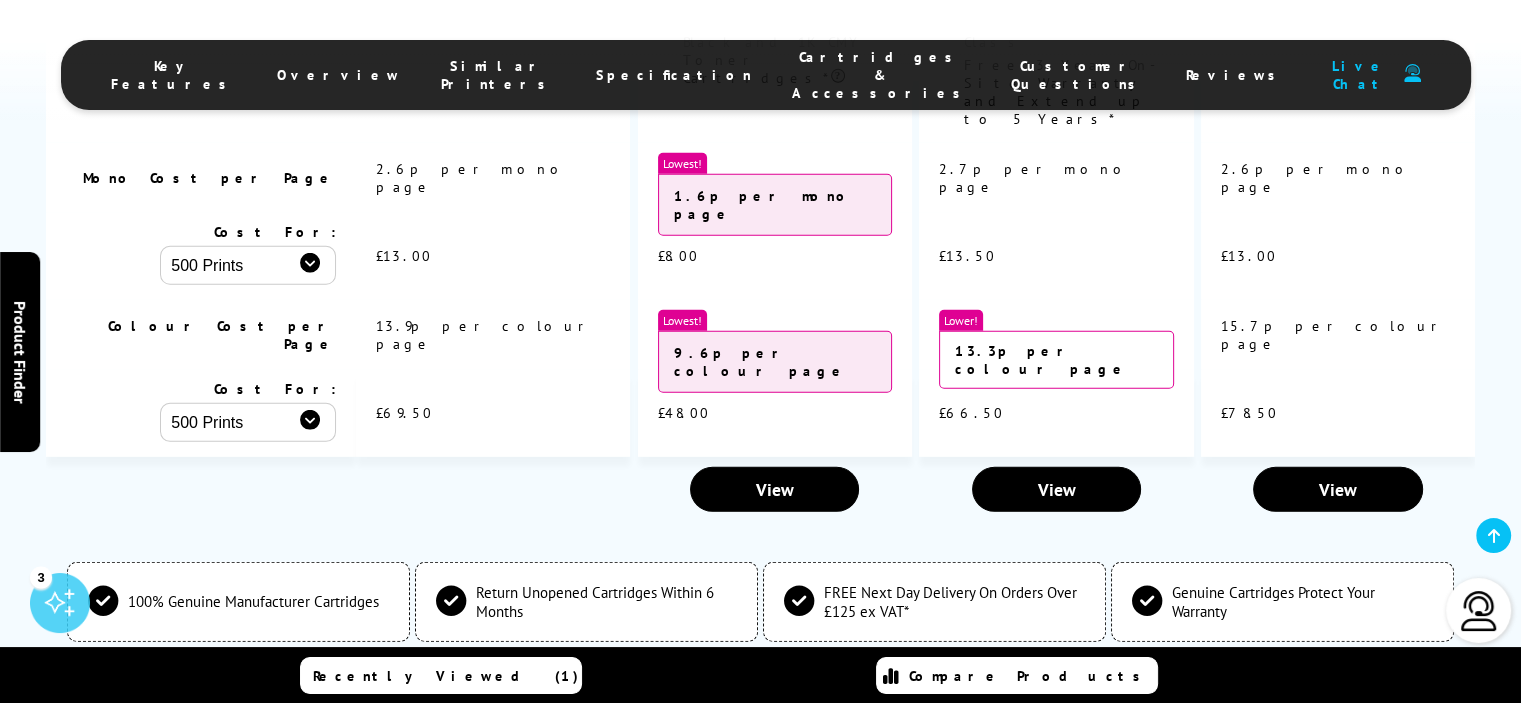 scroll, scrollTop: 5971, scrollLeft: 0, axis: vertical 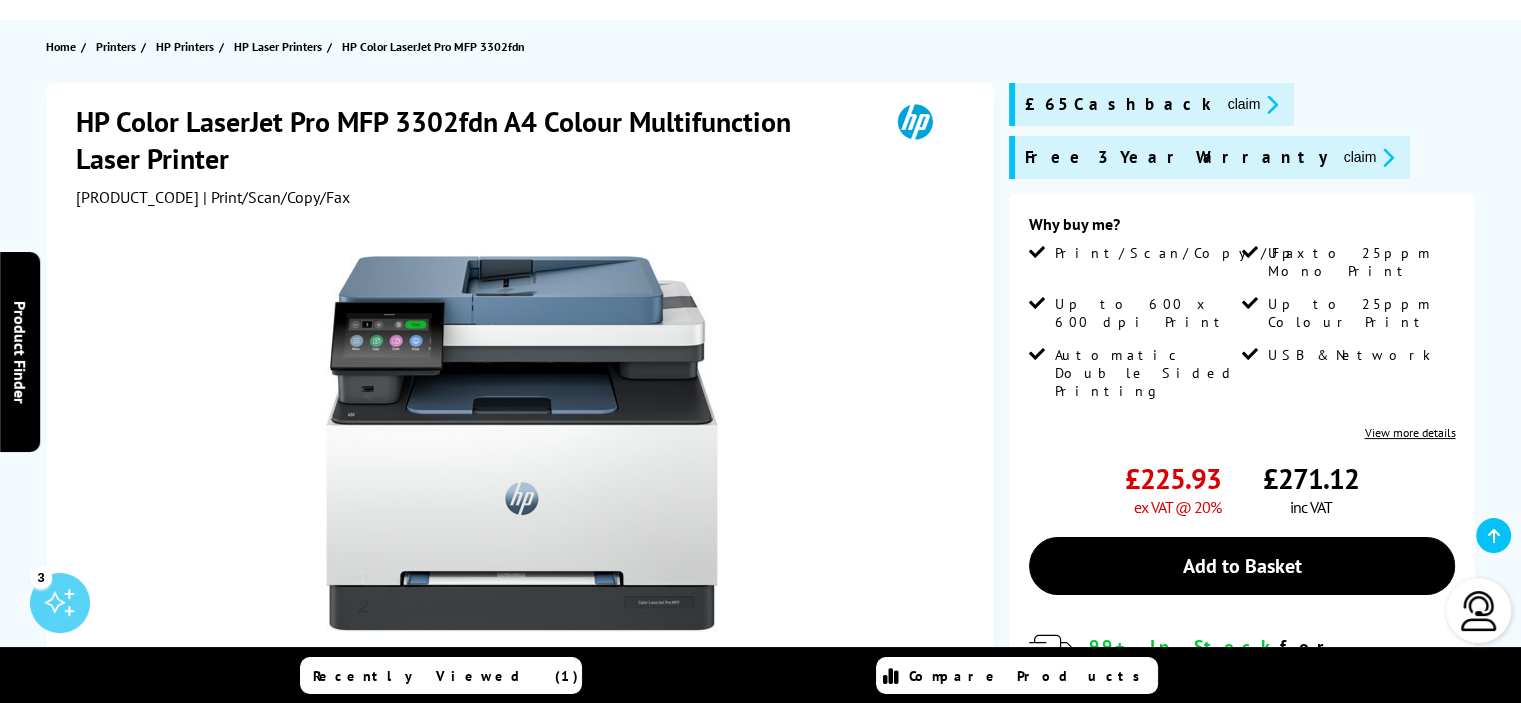 click on "Compare Products" at bounding box center (1017, 675) 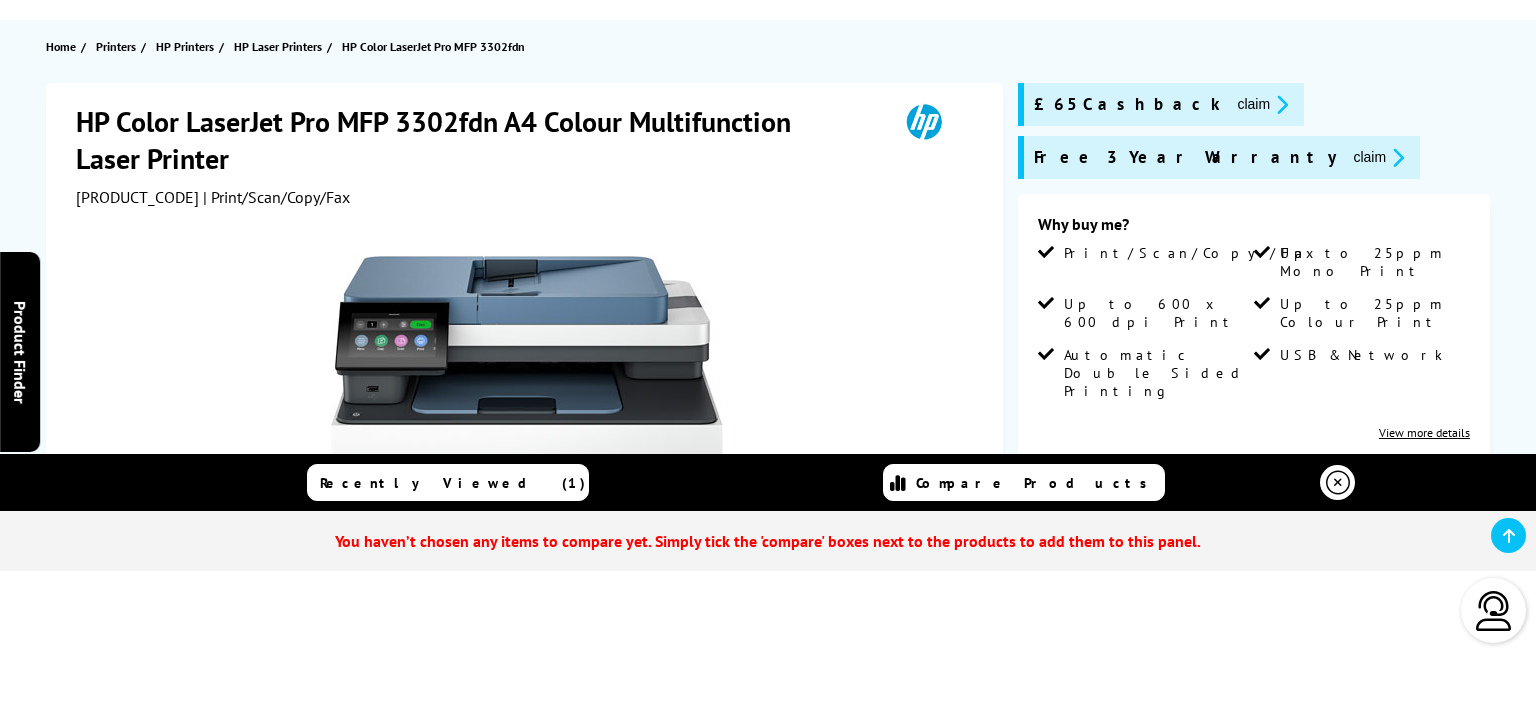 click at bounding box center [1338, 483] 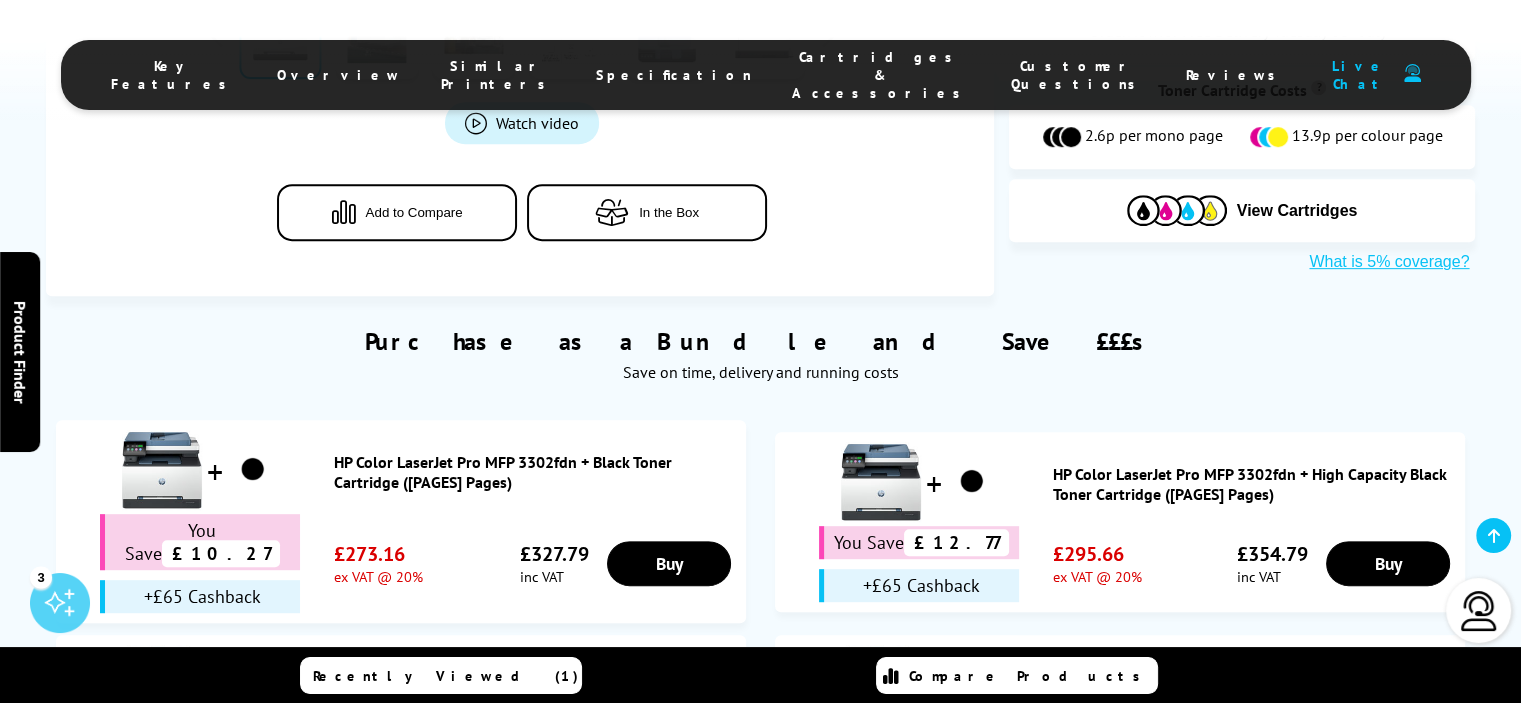 scroll, scrollTop: 900, scrollLeft: 0, axis: vertical 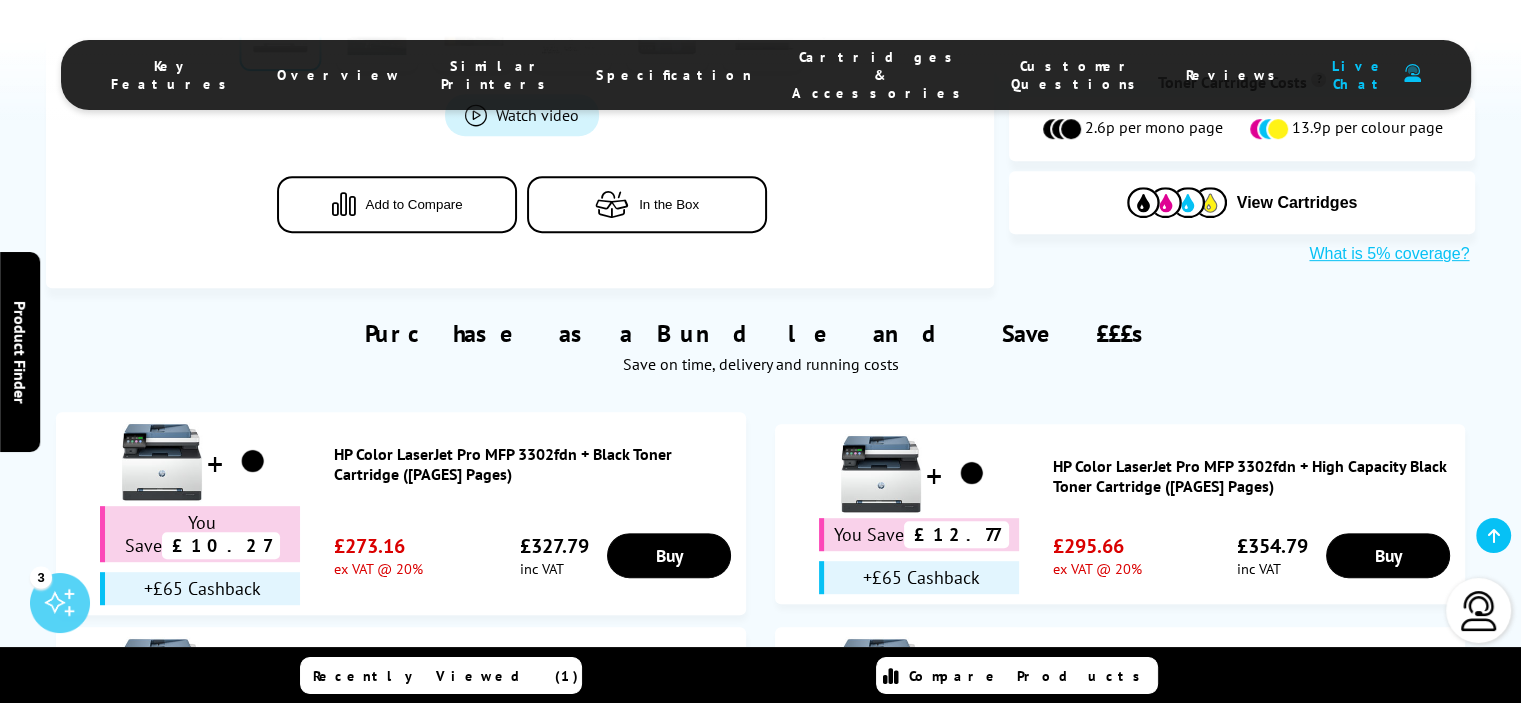 click on "Add to Compare" at bounding box center [414, 204] 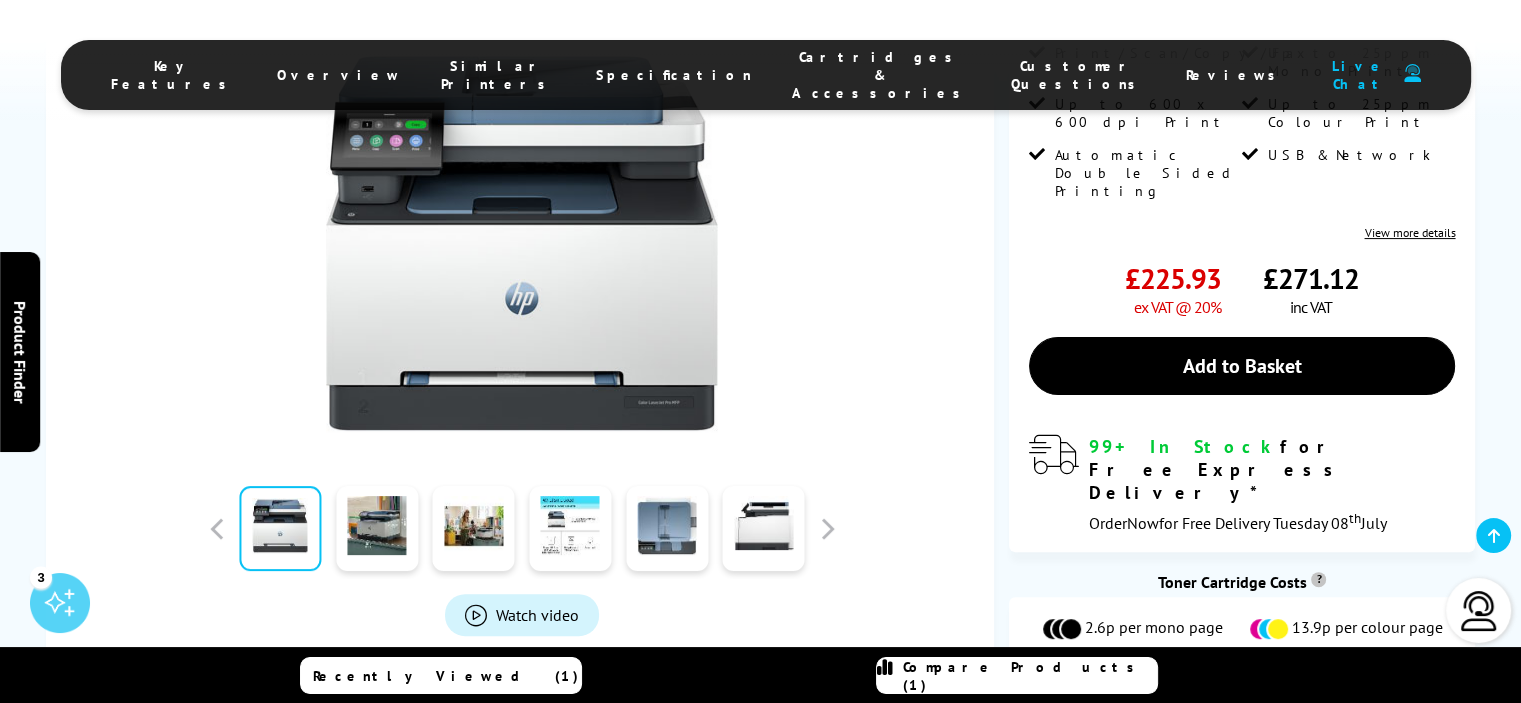 scroll, scrollTop: 0, scrollLeft: 0, axis: both 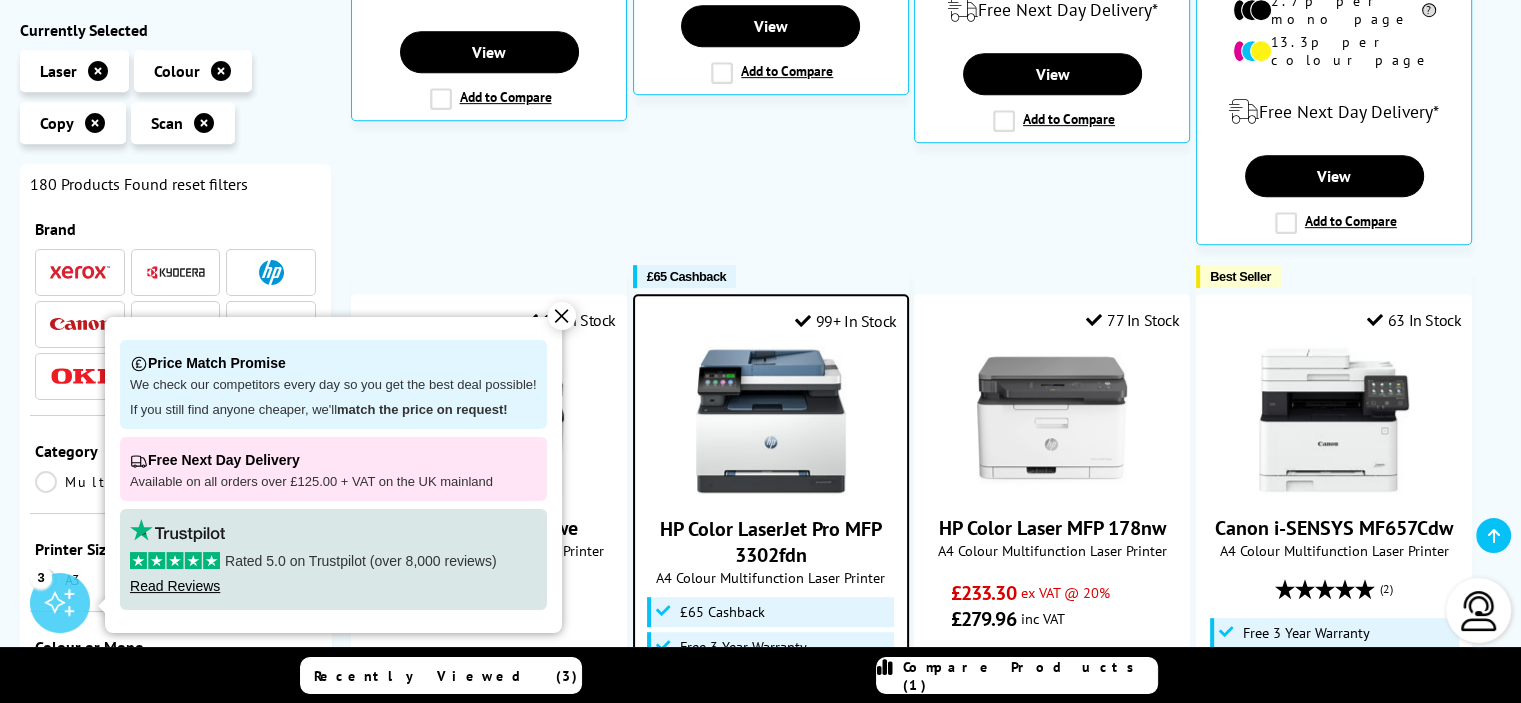 click on "✕" at bounding box center [562, 316] 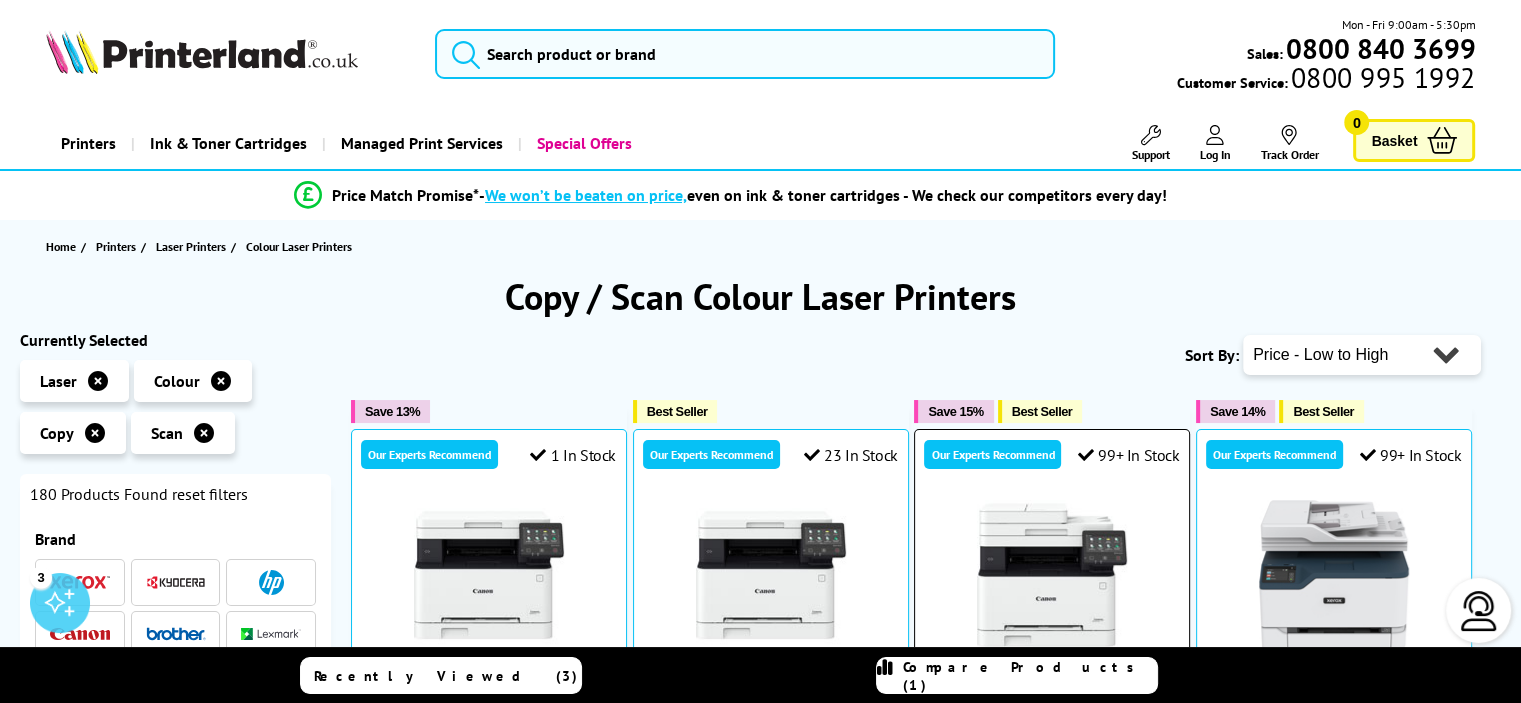scroll, scrollTop: 400, scrollLeft: 0, axis: vertical 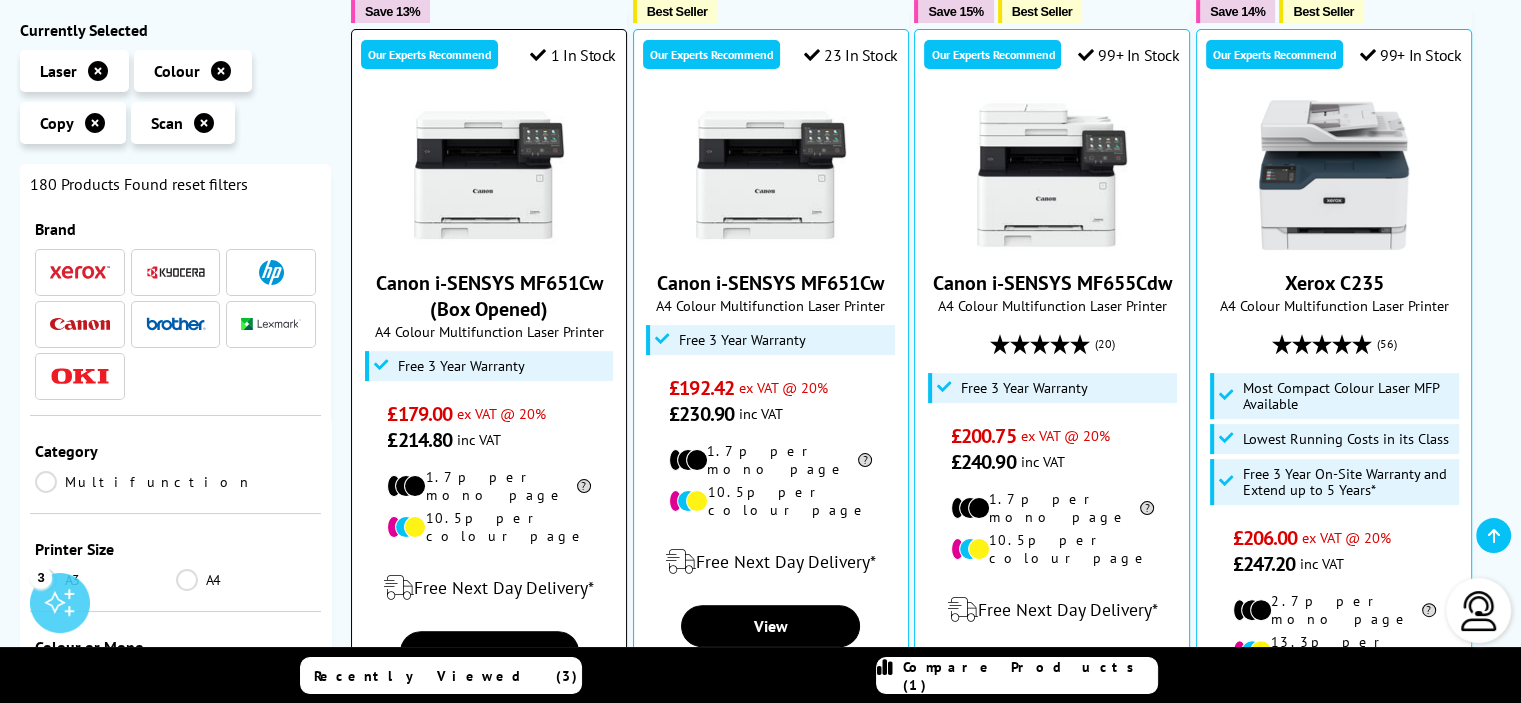 click on "Canon i-SENSYS MF651Cw (Box Opened)" at bounding box center [489, 296] 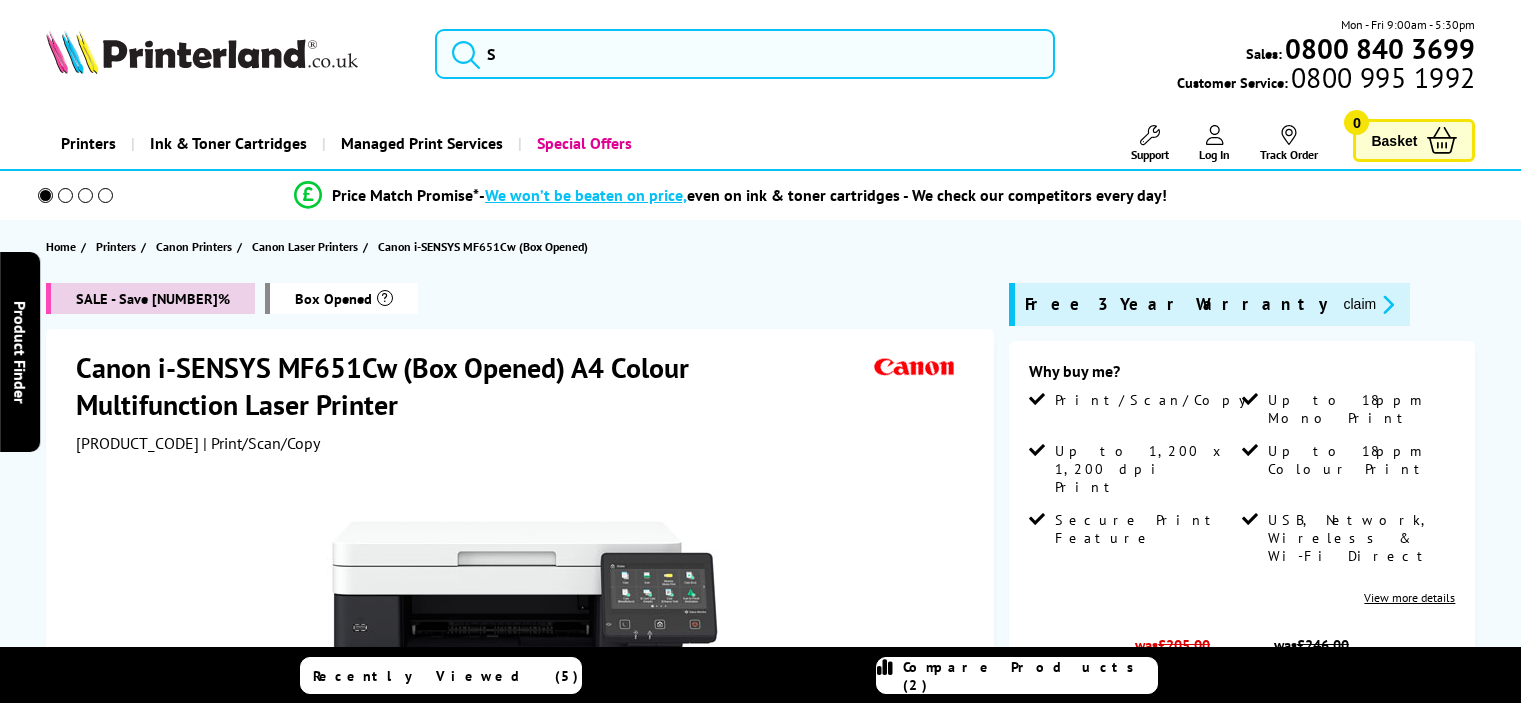 scroll, scrollTop: 0, scrollLeft: 0, axis: both 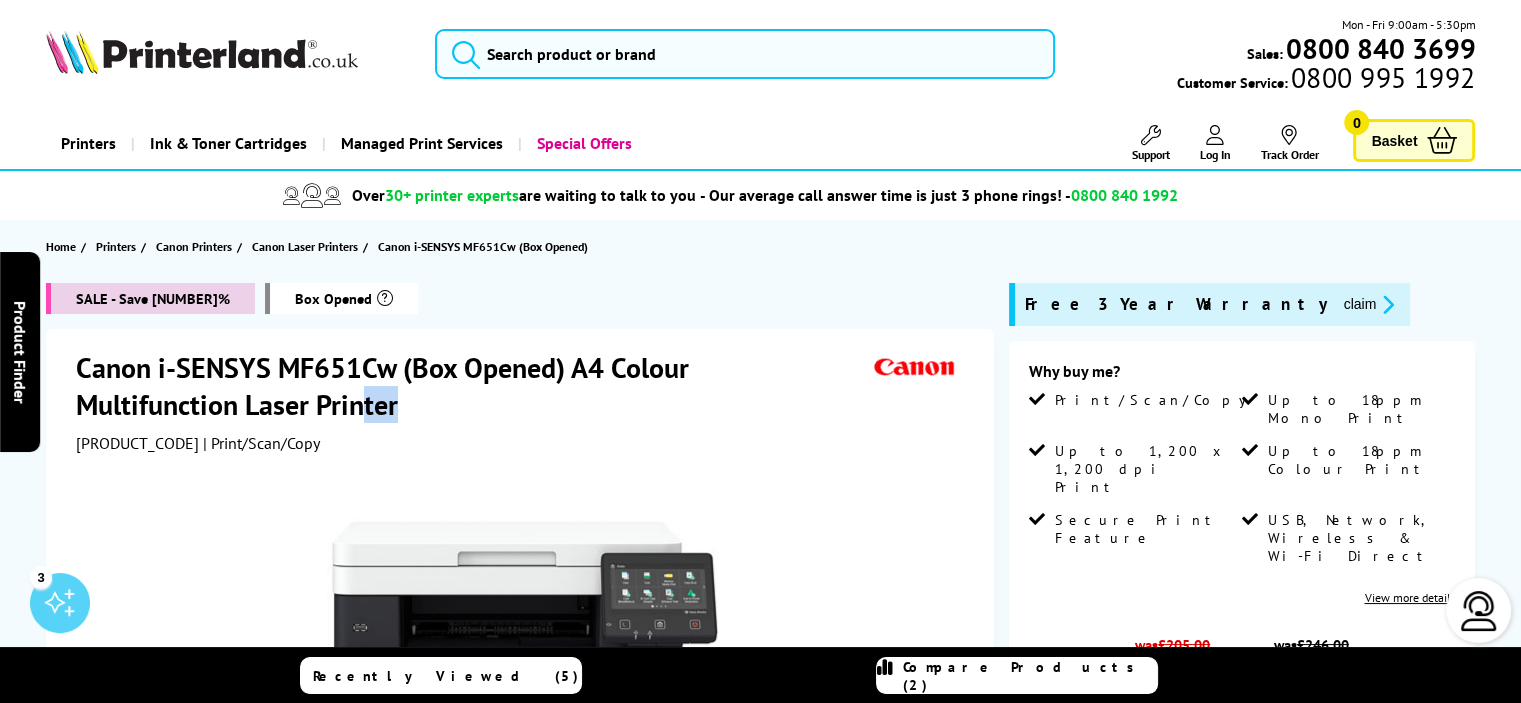 drag, startPoint x: 405, startPoint y: 409, endPoint x: 300, endPoint y: 387, distance: 107.28001 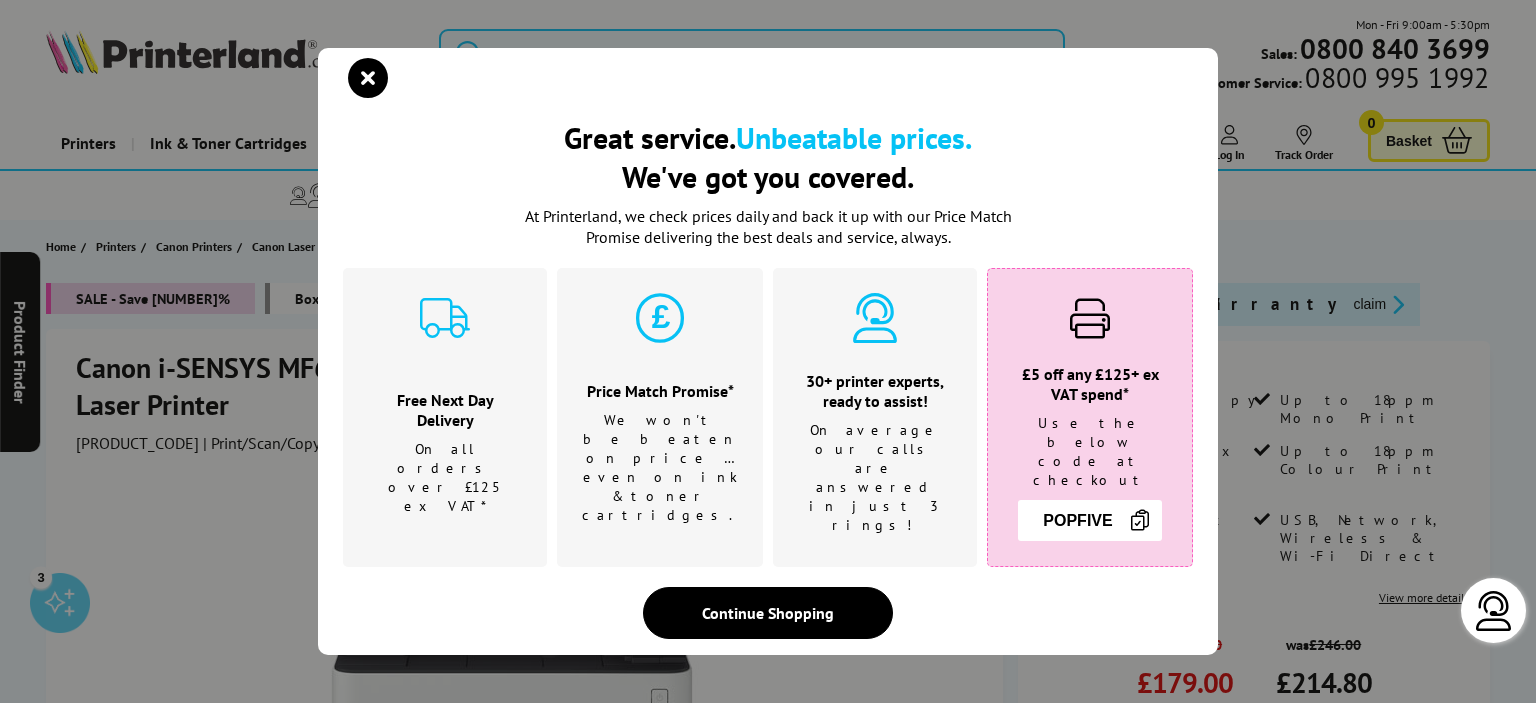 drag, startPoint x: 198, startPoint y: 368, endPoint x: 135, endPoint y: 367, distance: 63.007935 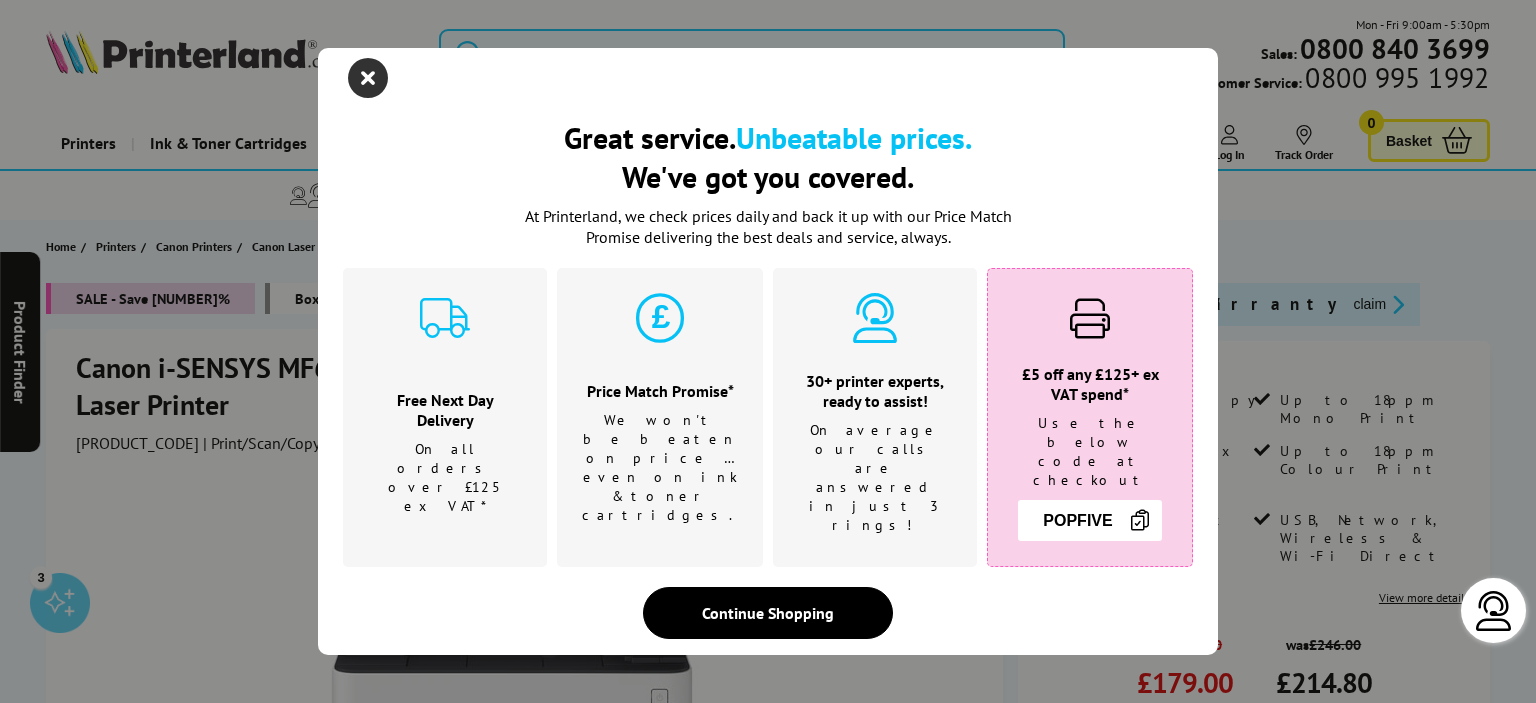 click at bounding box center (368, 78) 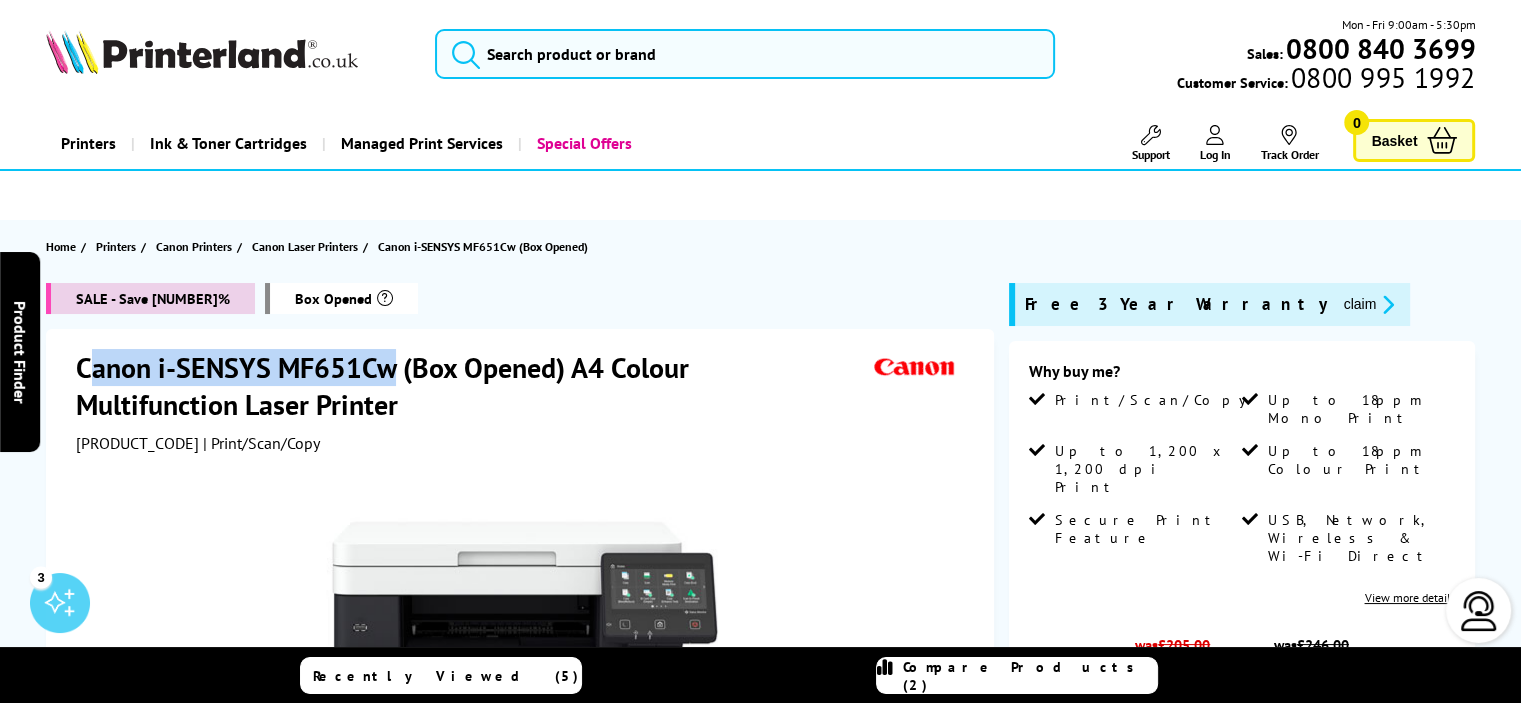 drag, startPoint x: 84, startPoint y: 369, endPoint x: 389, endPoint y: 367, distance: 305.00656 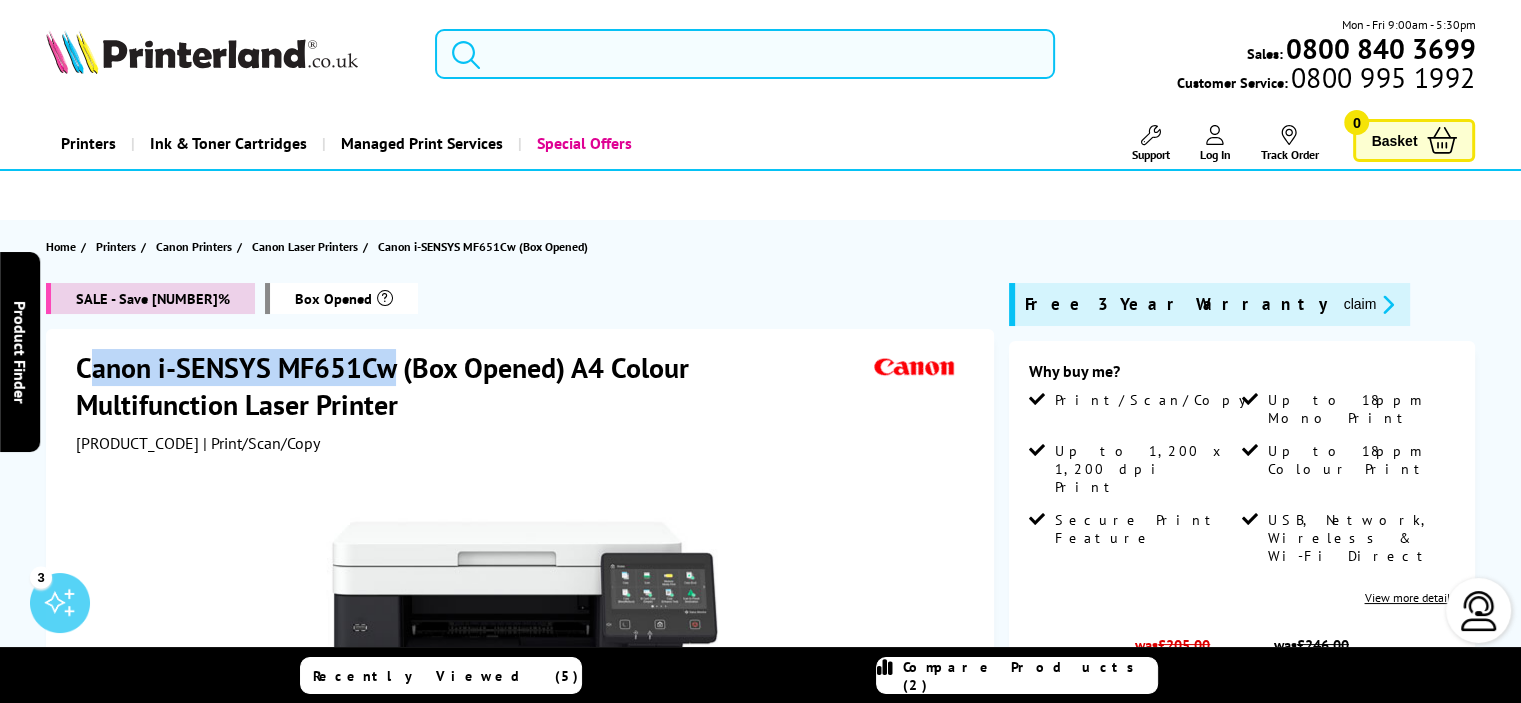 click on "Canon i-SENSYS MF651Cw (Box Opened) A4 Colour Multifunction Laser Printer" at bounding box center [472, 386] 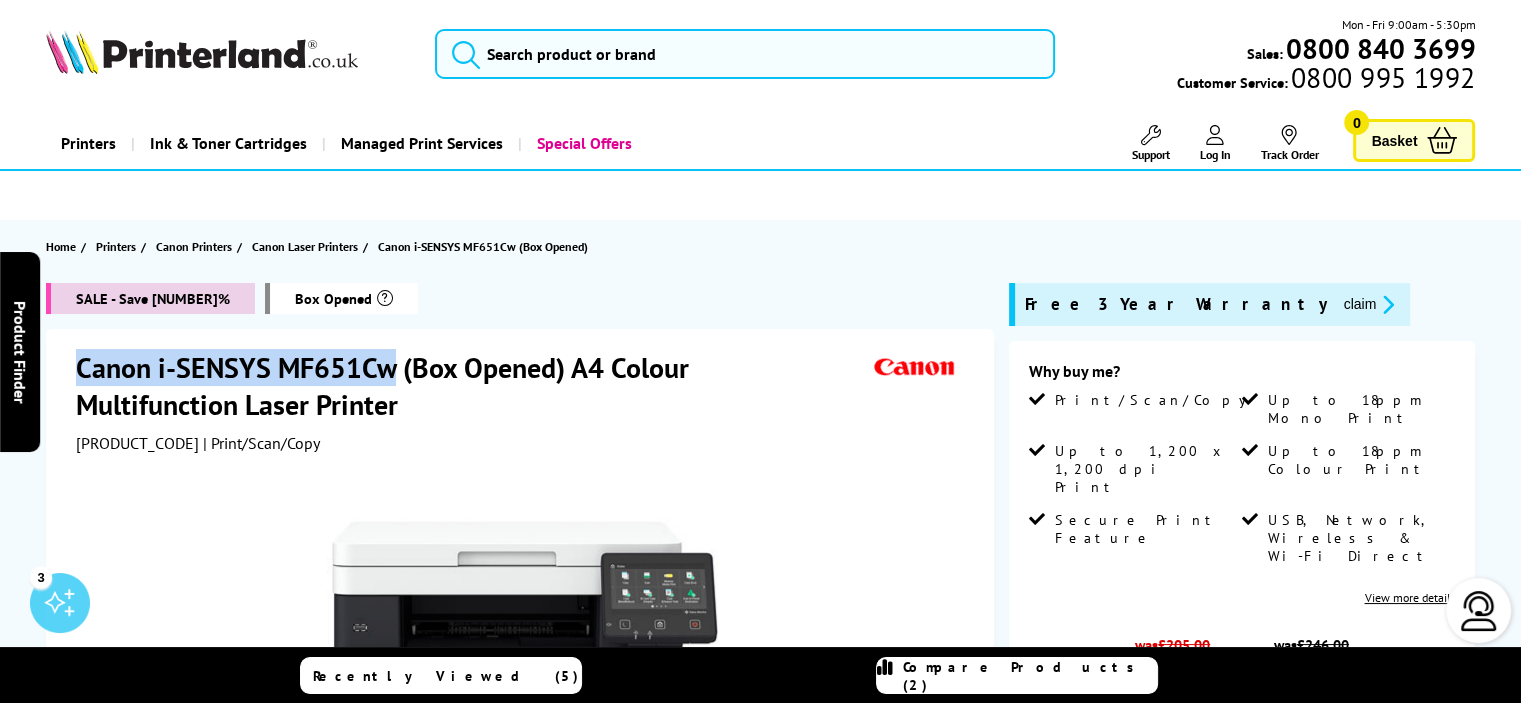 drag, startPoint x: 392, startPoint y: 370, endPoint x: 81, endPoint y: 362, distance: 311.10287 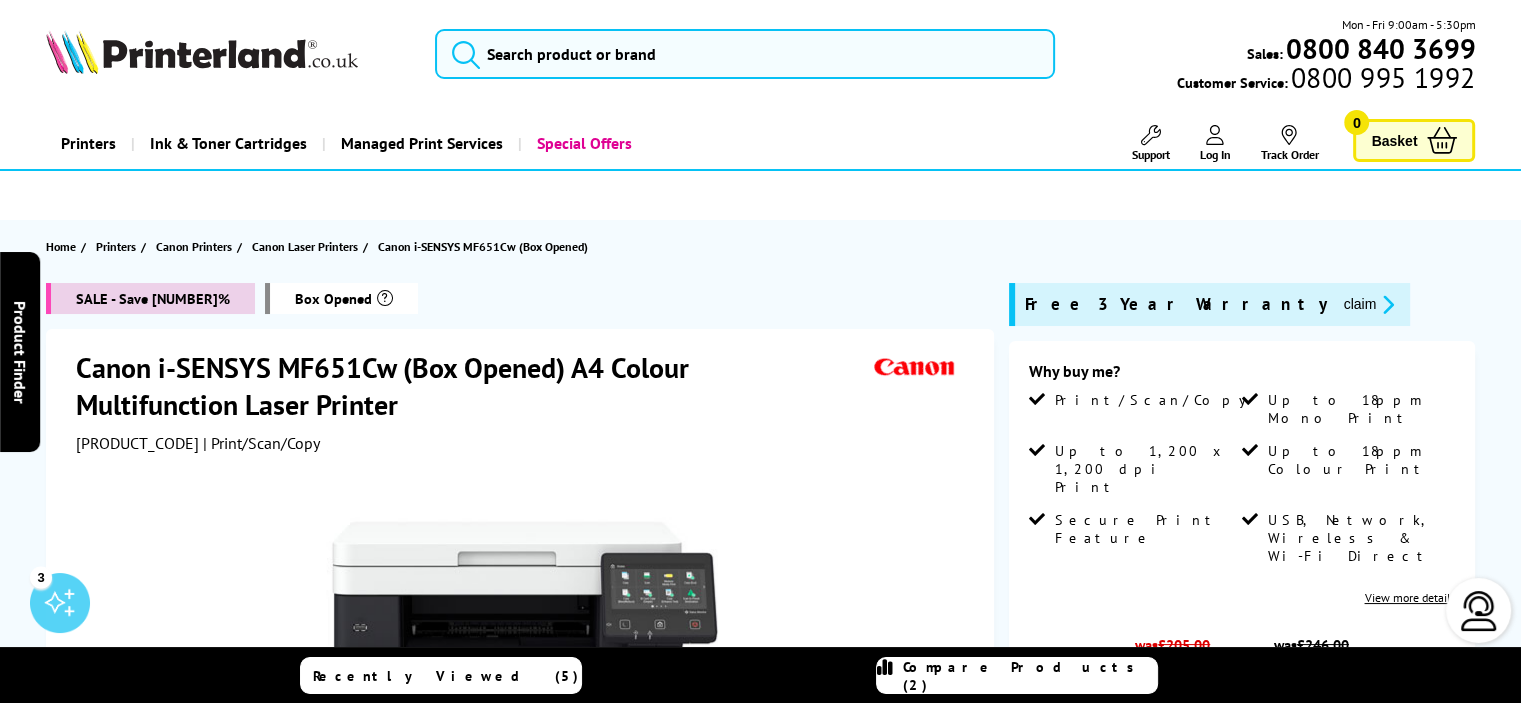 click on "SALE - Save 13%
Box Opened" at bounding box center [520, 306] 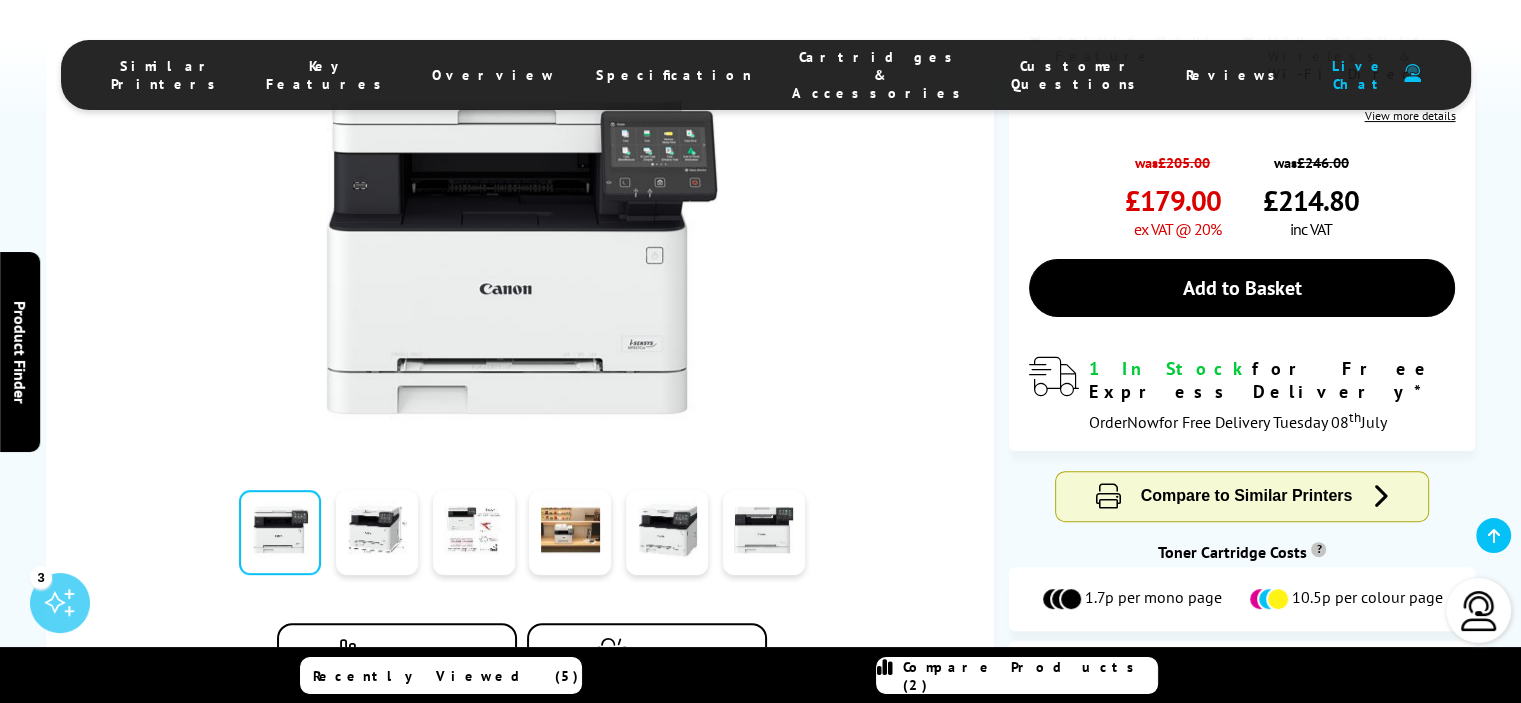 scroll, scrollTop: 500, scrollLeft: 0, axis: vertical 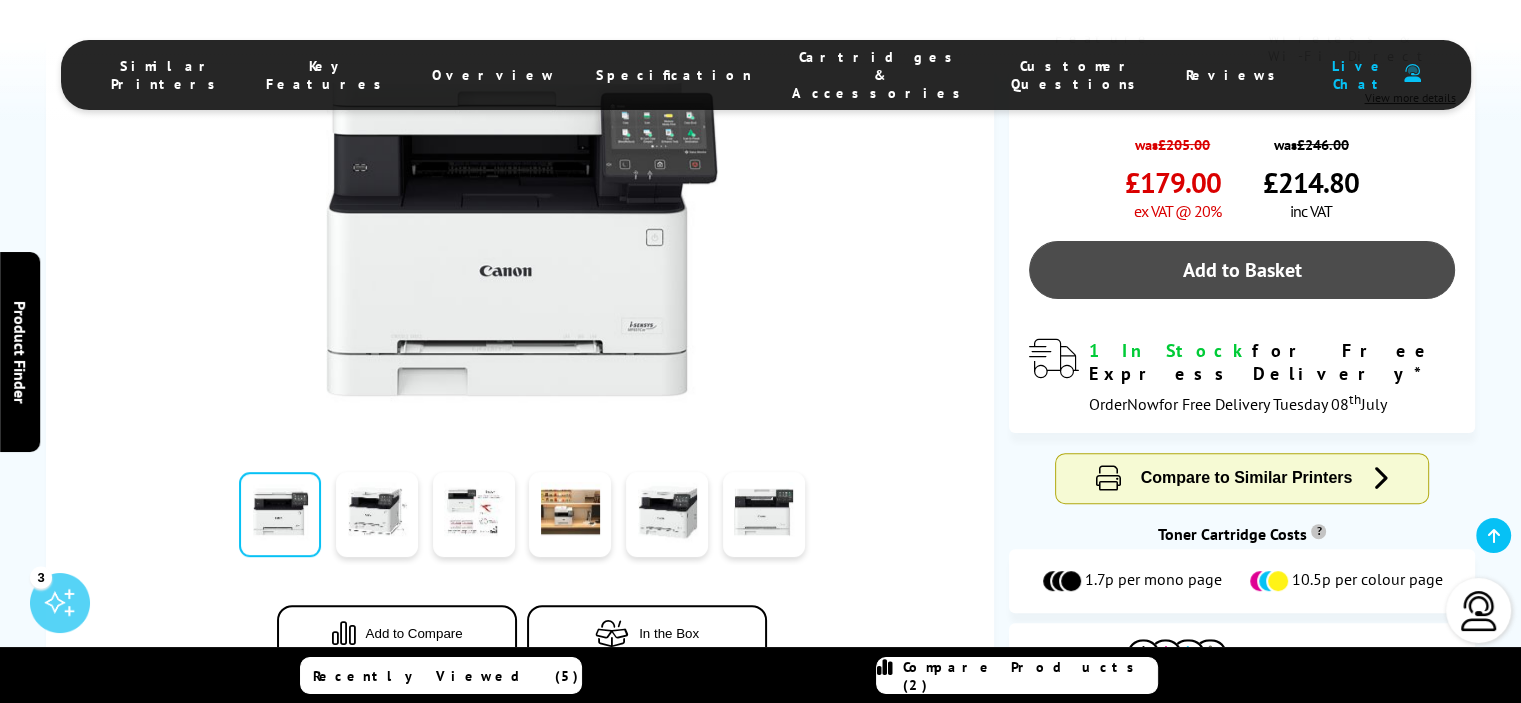 click on "Add to Basket" at bounding box center [1242, 270] 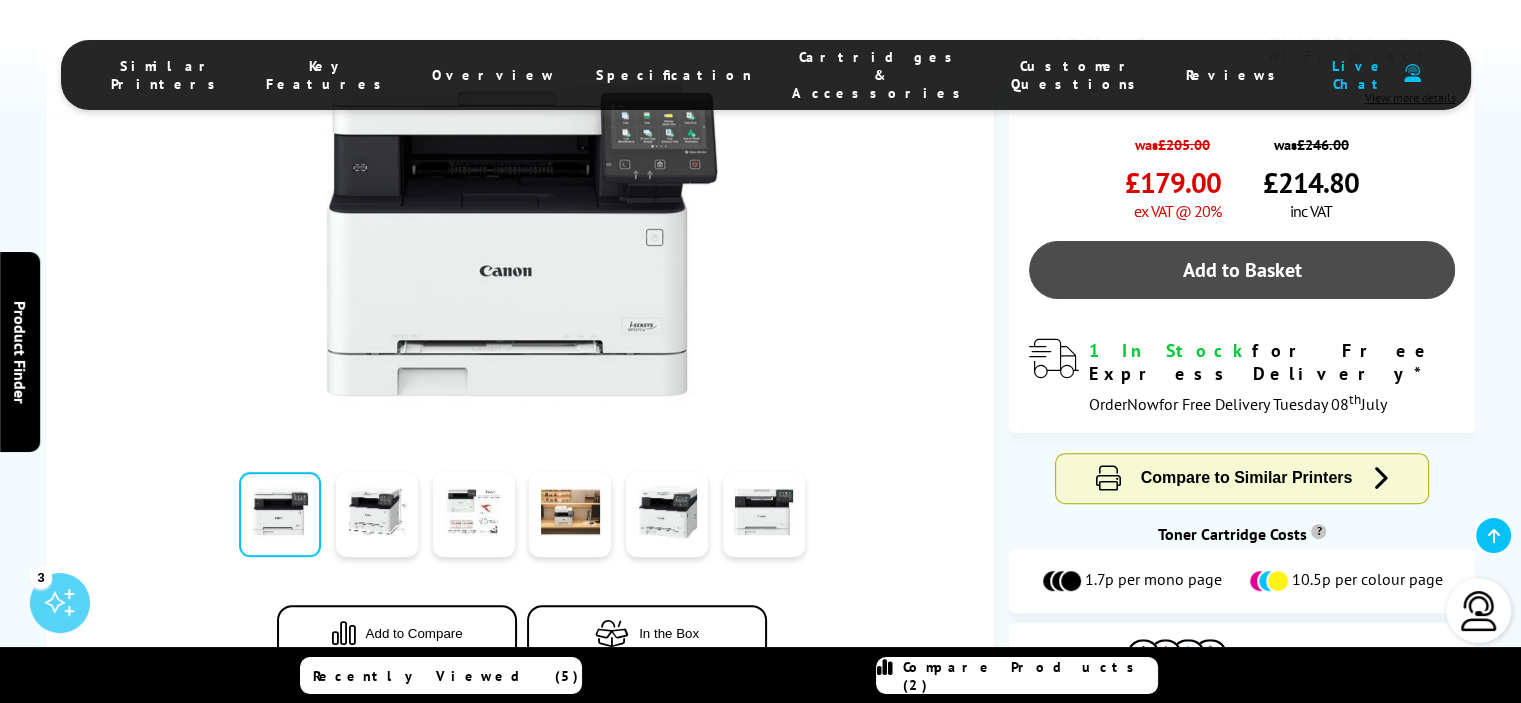 click on "Add to Basket" at bounding box center [1242, 270] 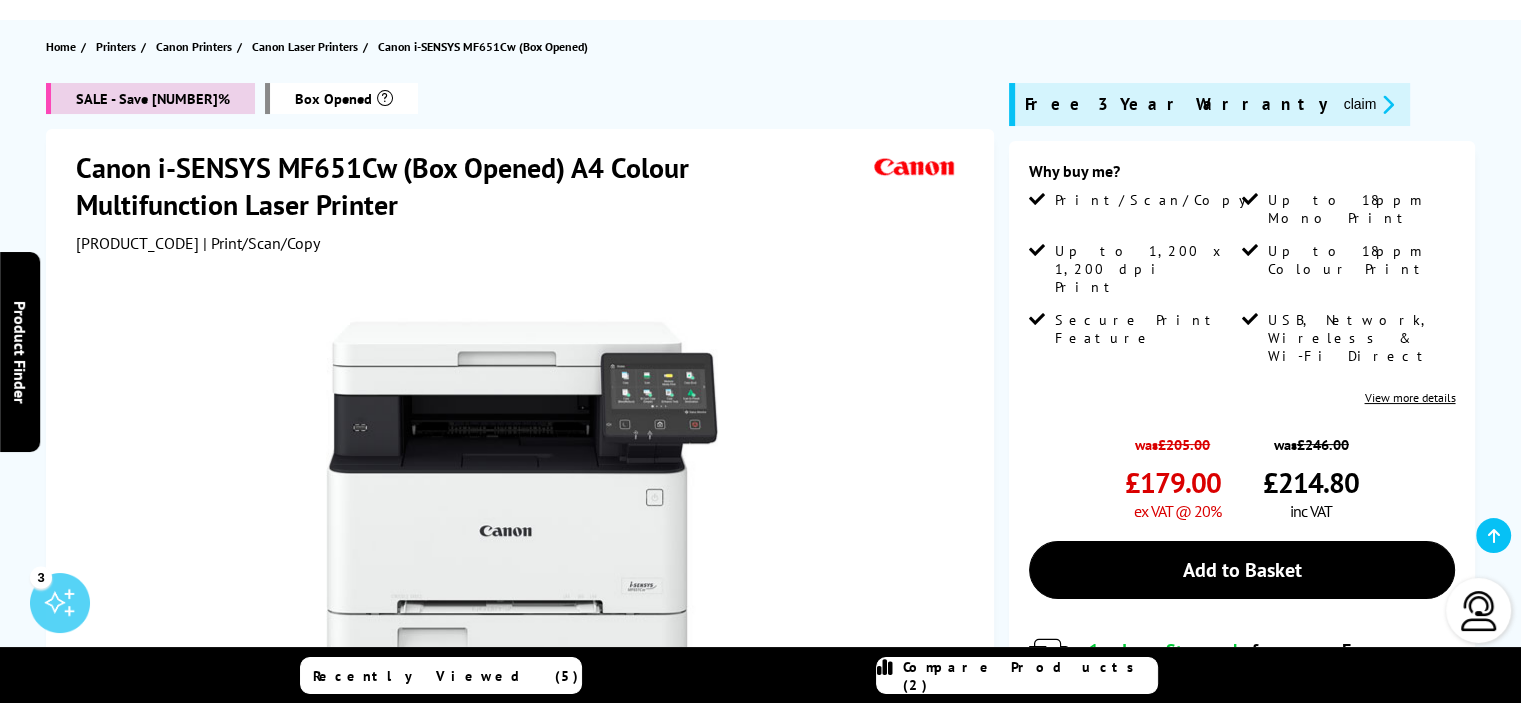 scroll, scrollTop: 300, scrollLeft: 0, axis: vertical 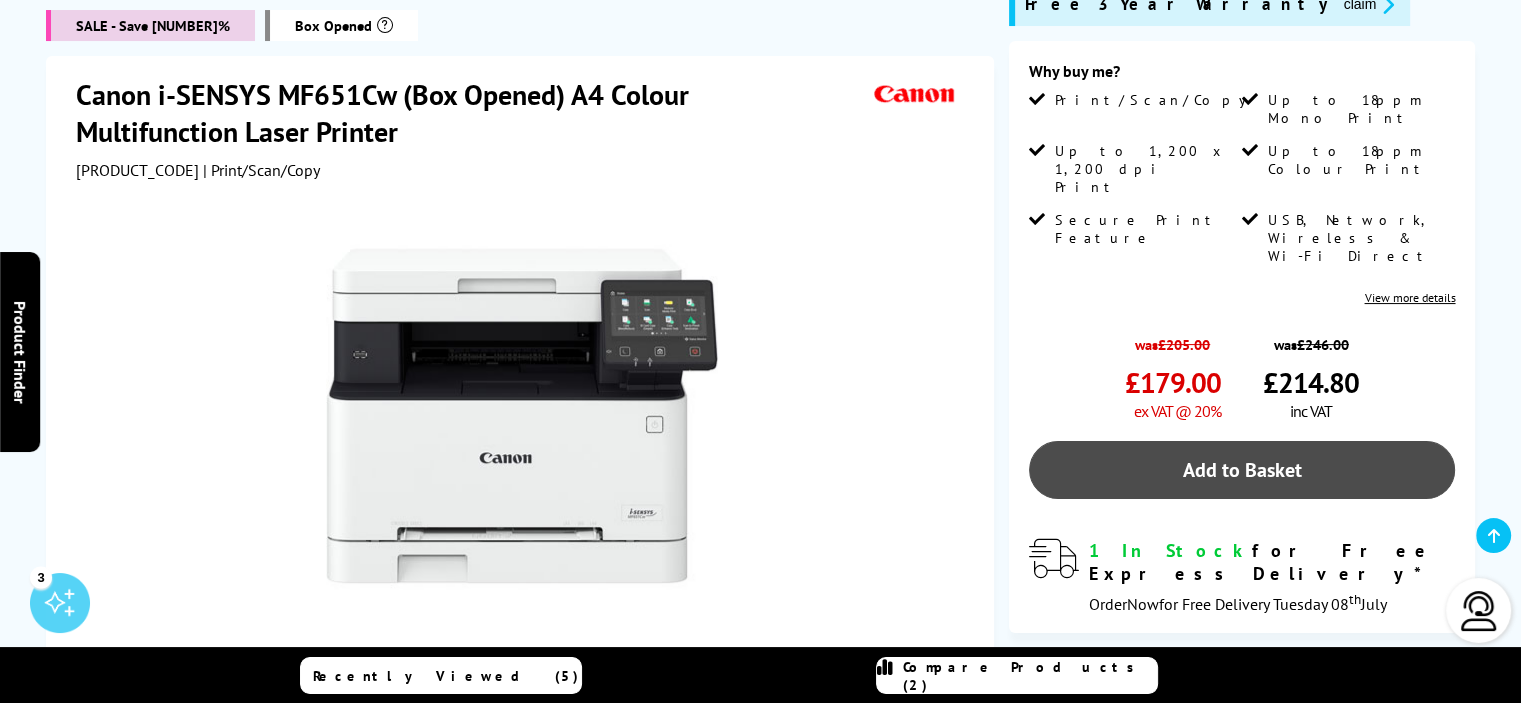 click on "Add to Basket" at bounding box center (1242, 470) 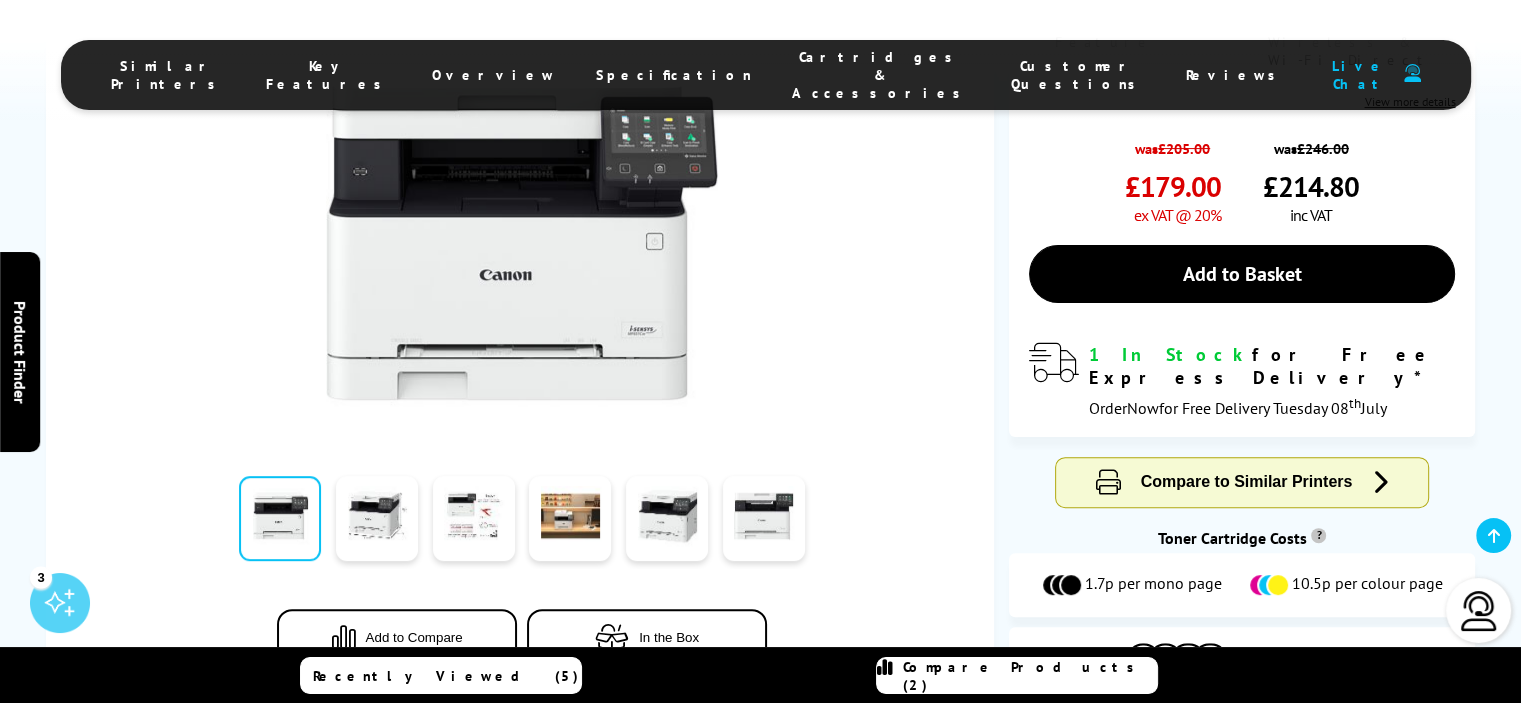 scroll, scrollTop: 500, scrollLeft: 0, axis: vertical 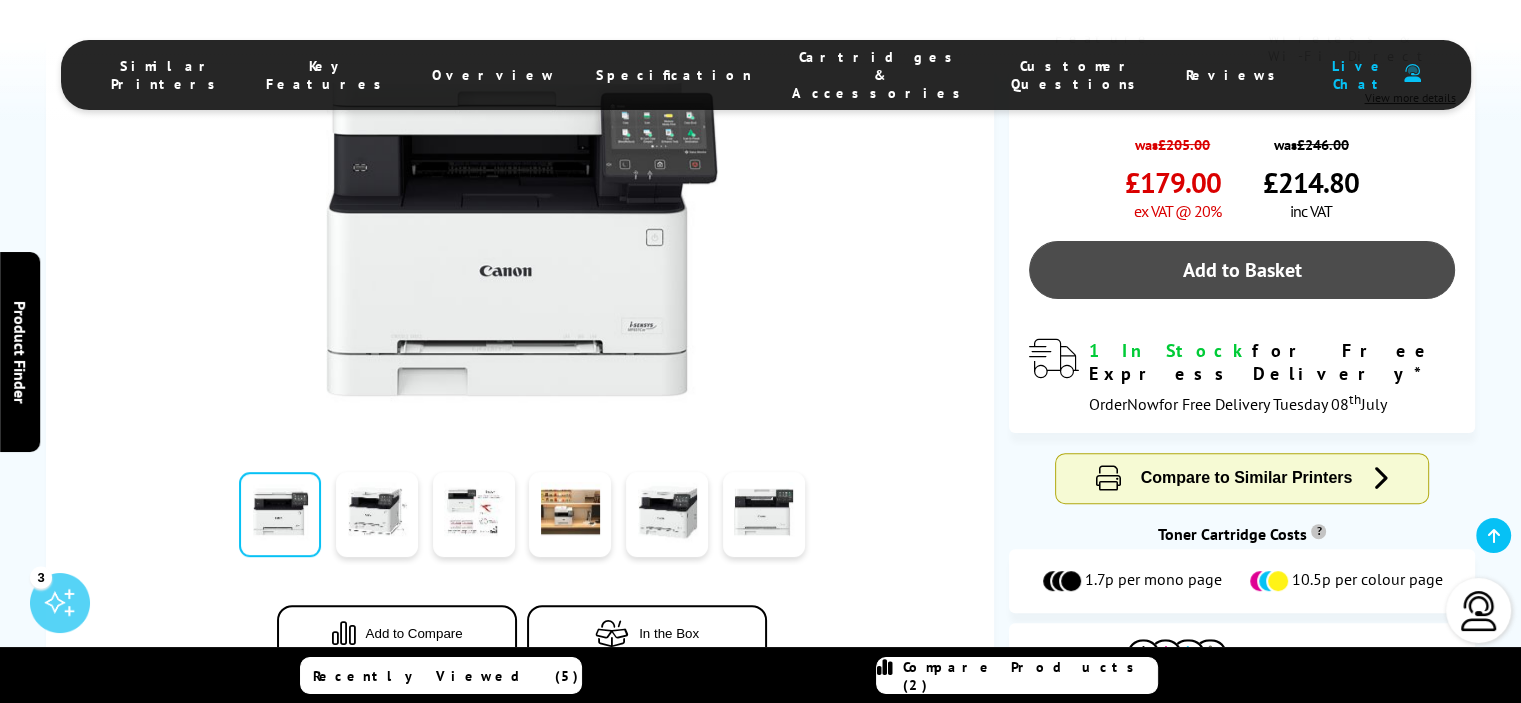 click on "Add to Basket" at bounding box center [1242, 270] 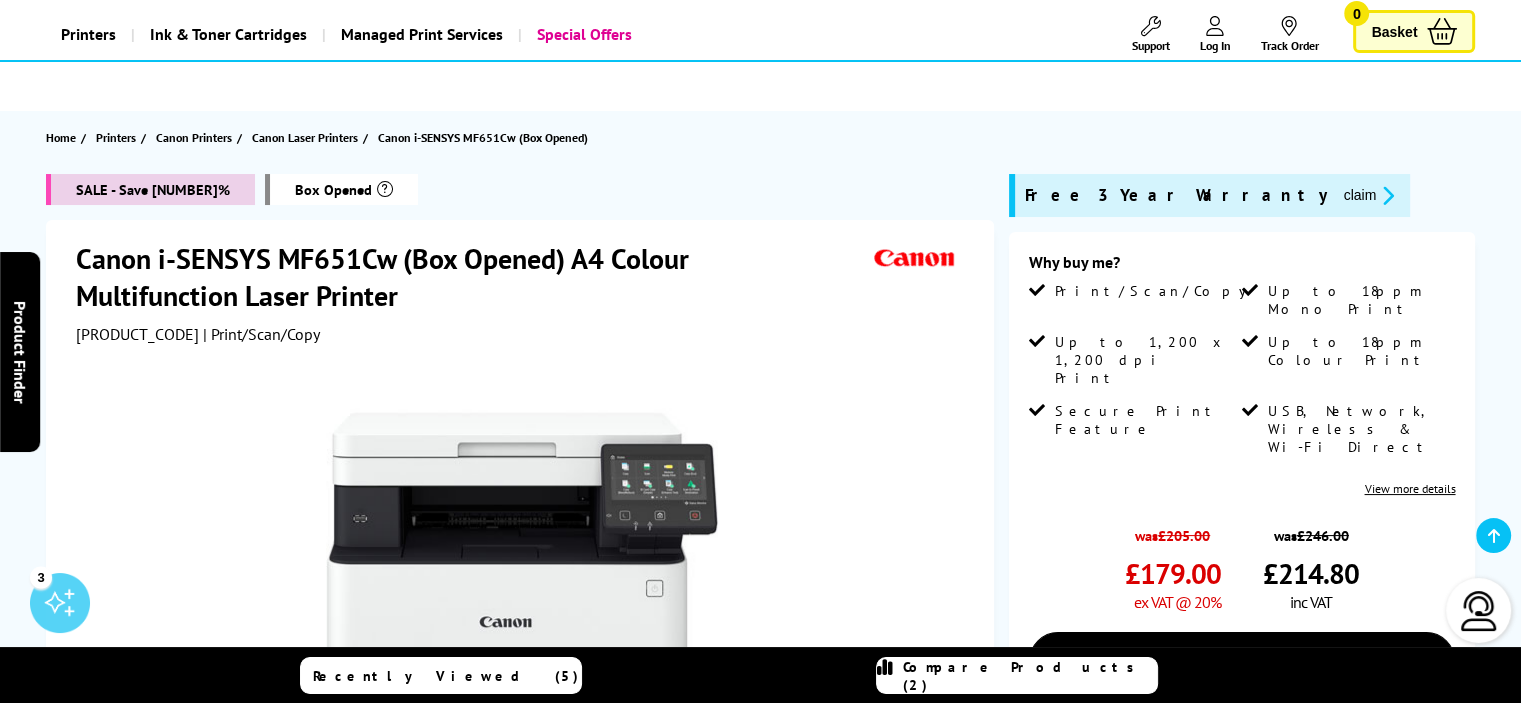 scroll, scrollTop: 200, scrollLeft: 0, axis: vertical 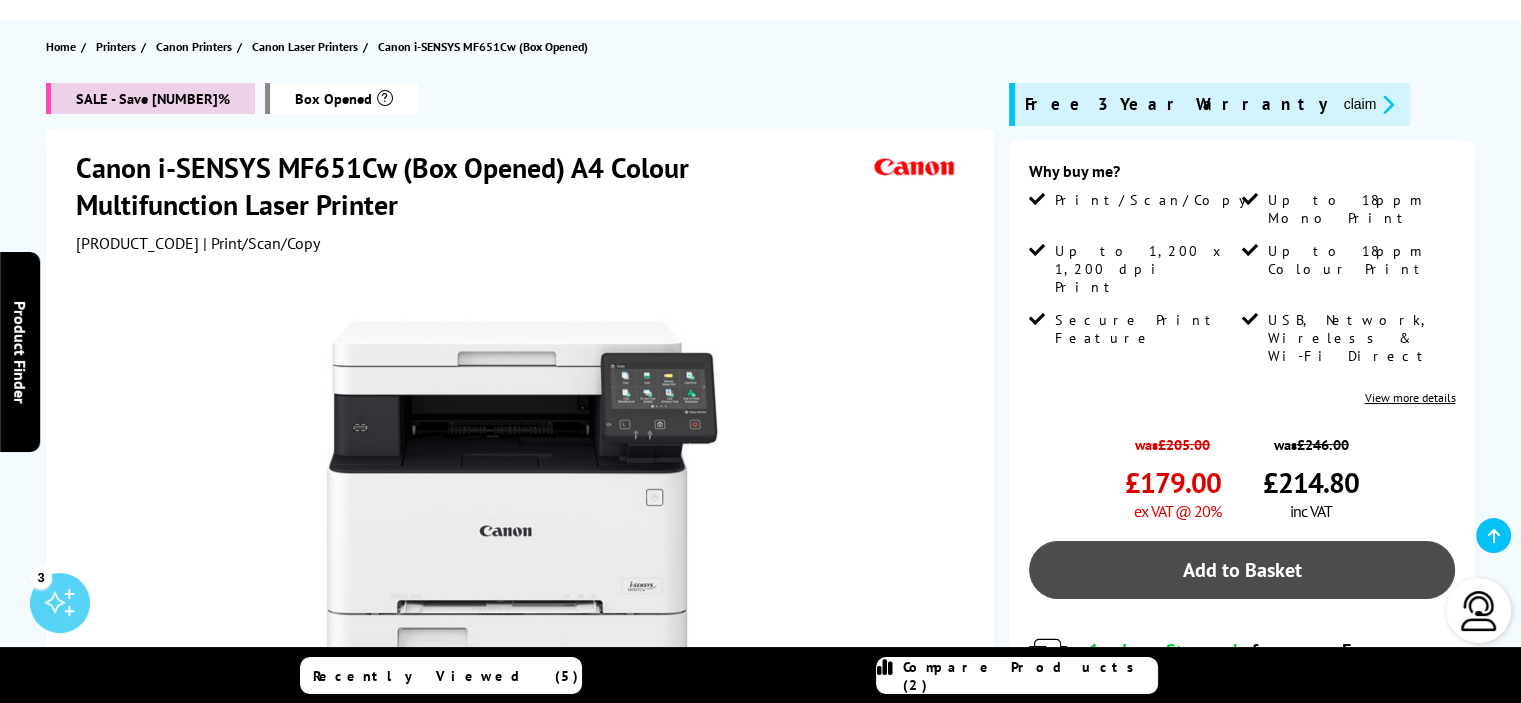 click on "Add to Basket" at bounding box center (1242, 570) 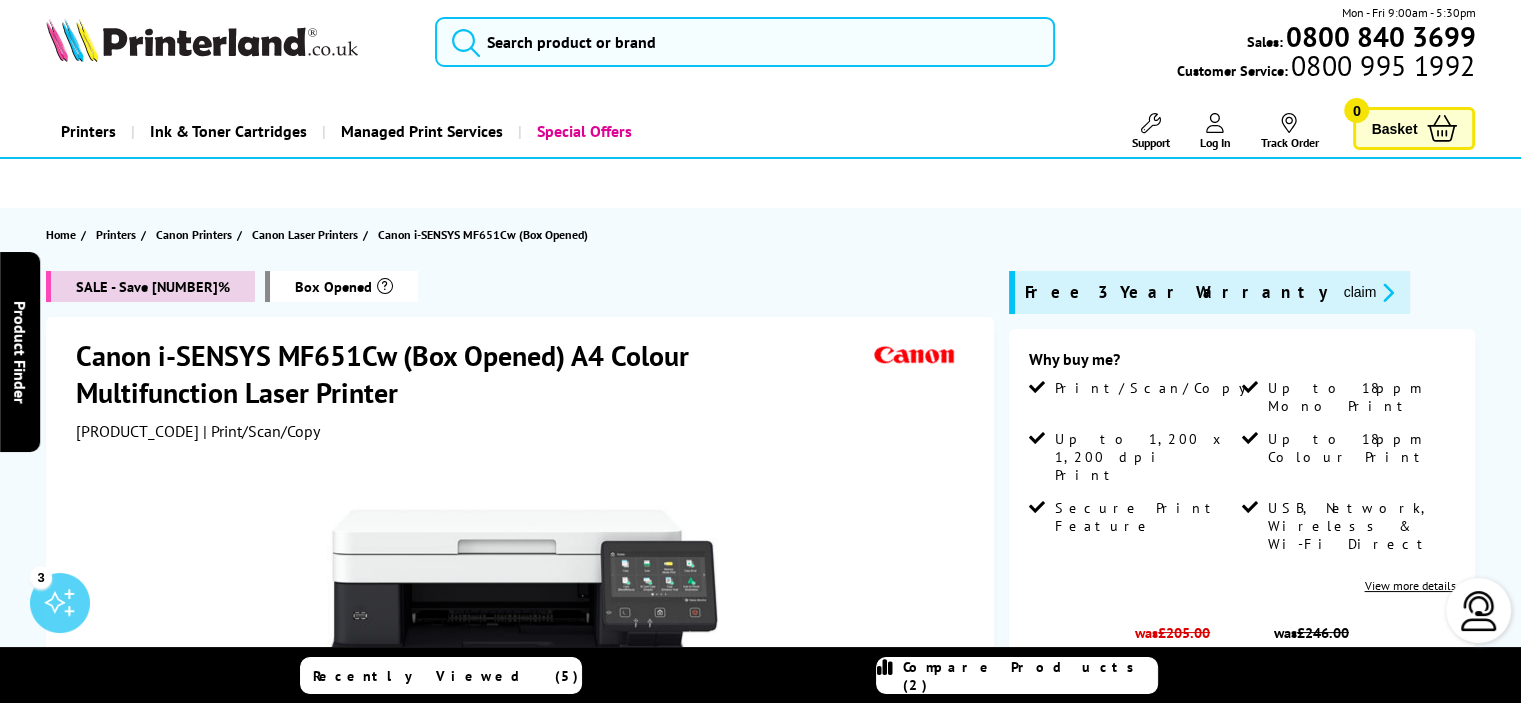 scroll, scrollTop: 0, scrollLeft: 0, axis: both 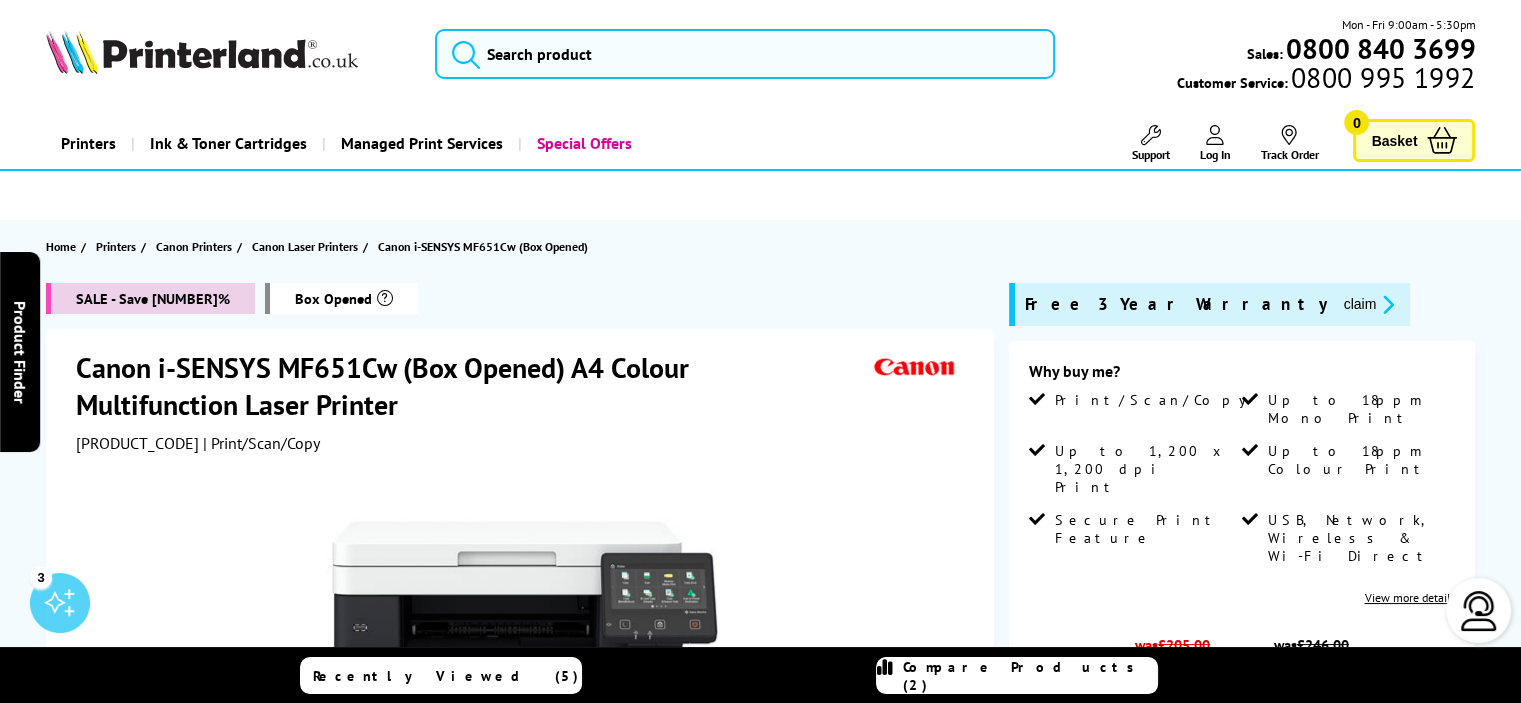 click on "Basket" at bounding box center (1394, 140) 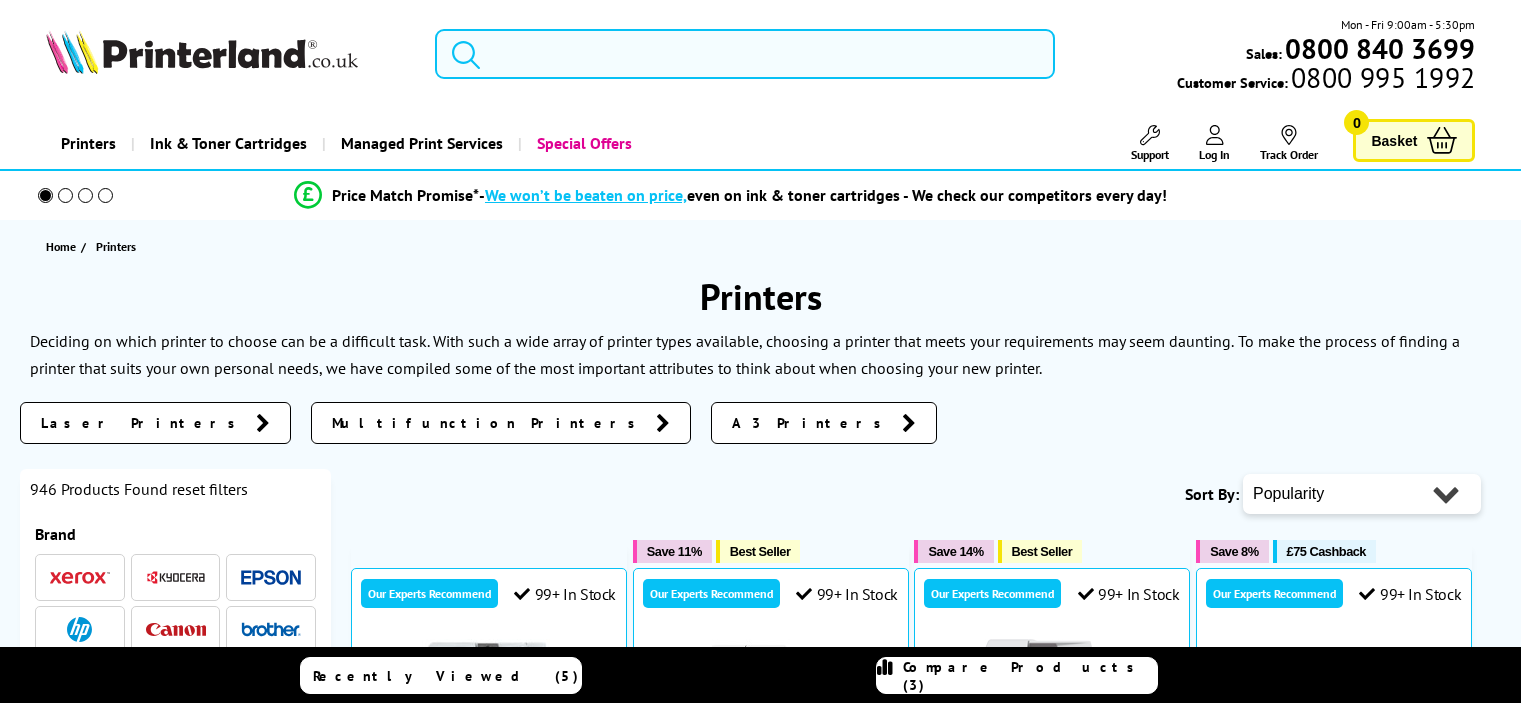 scroll, scrollTop: 0, scrollLeft: 0, axis: both 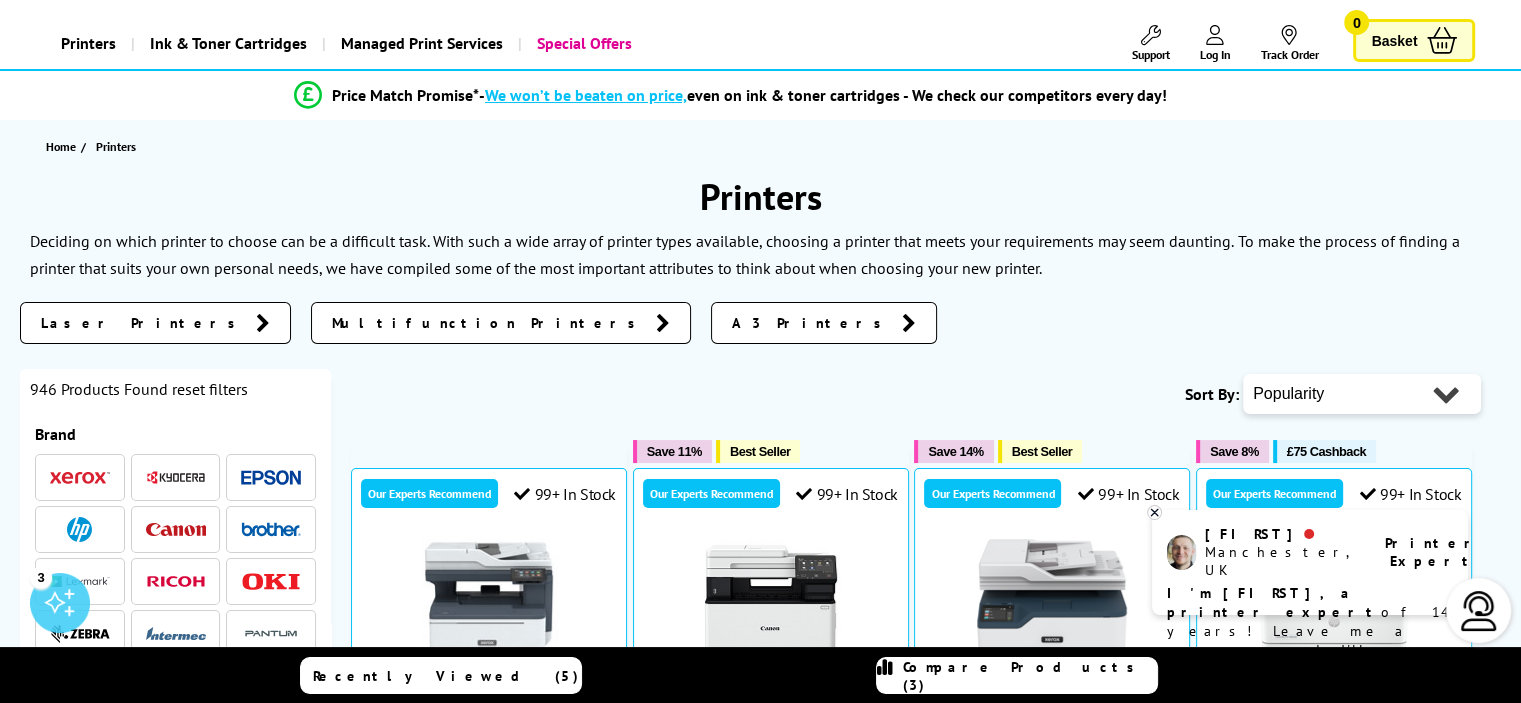 click on "Laser Printers" at bounding box center (143, 323) 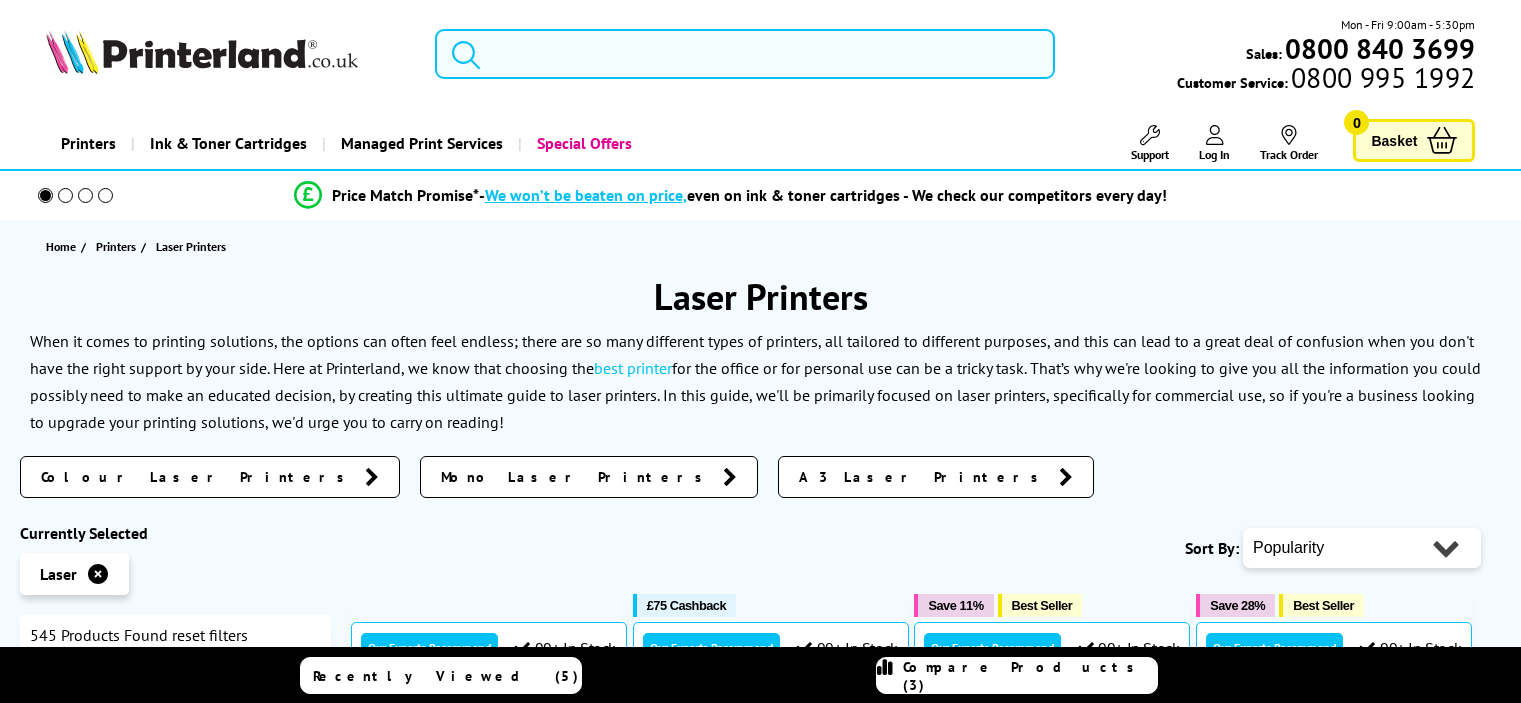 scroll, scrollTop: 0, scrollLeft: 0, axis: both 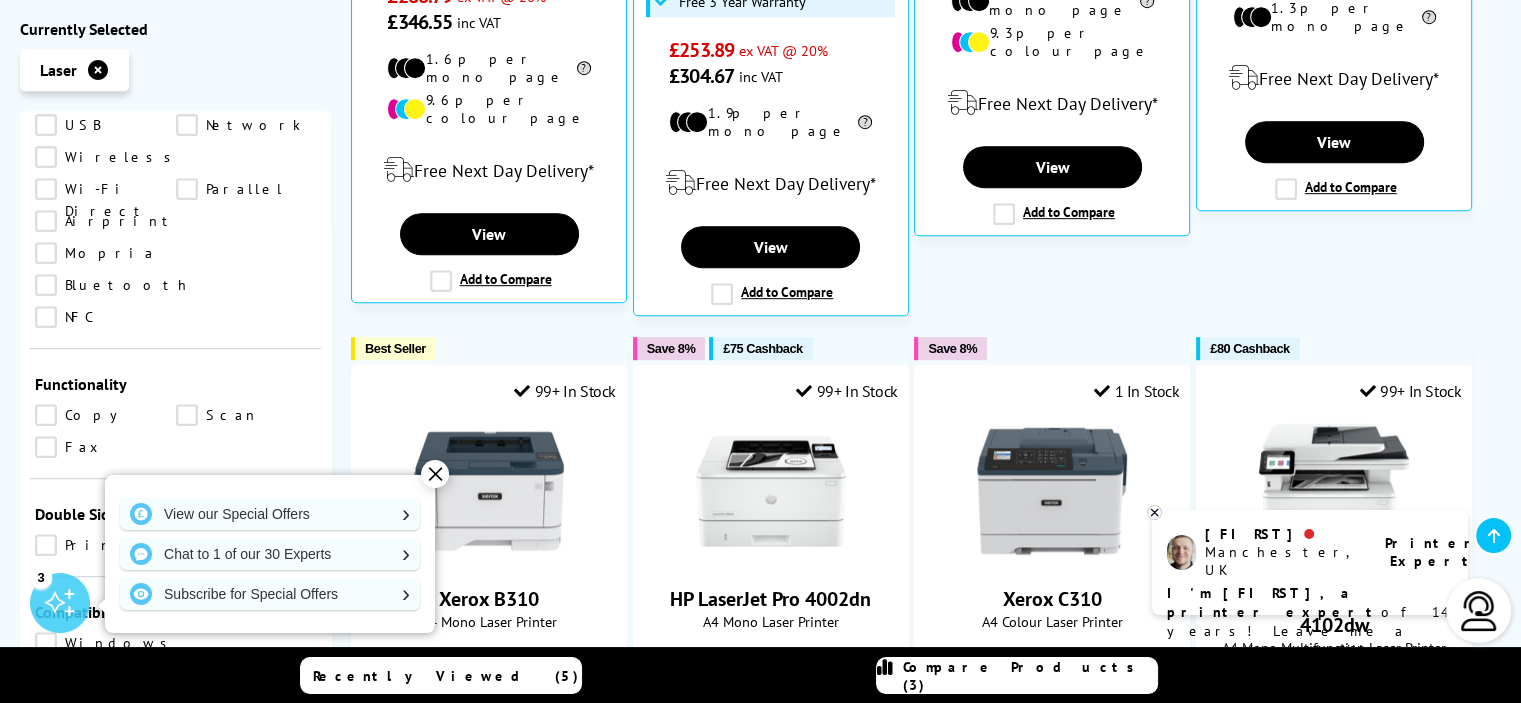 click on "Copy" at bounding box center (105, 416) 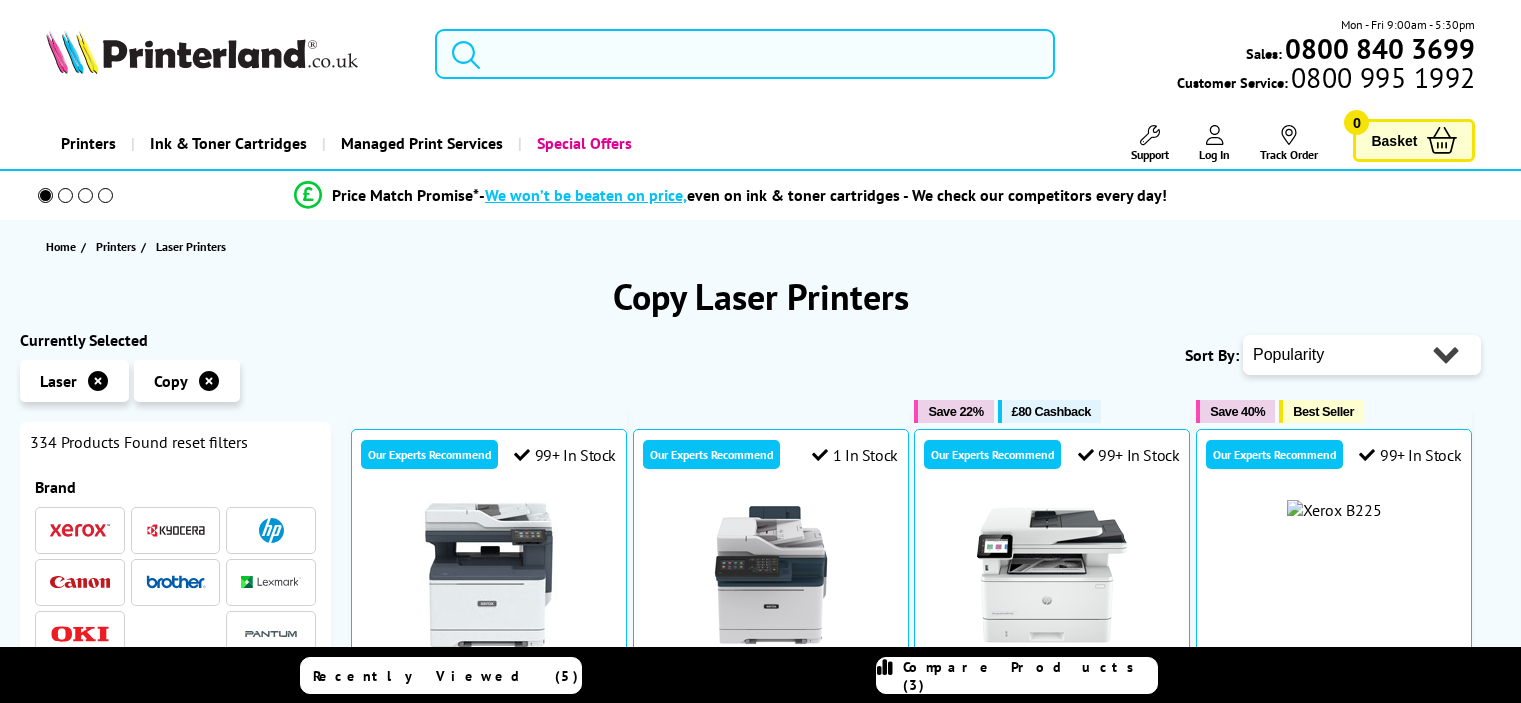 scroll, scrollTop: 0, scrollLeft: 0, axis: both 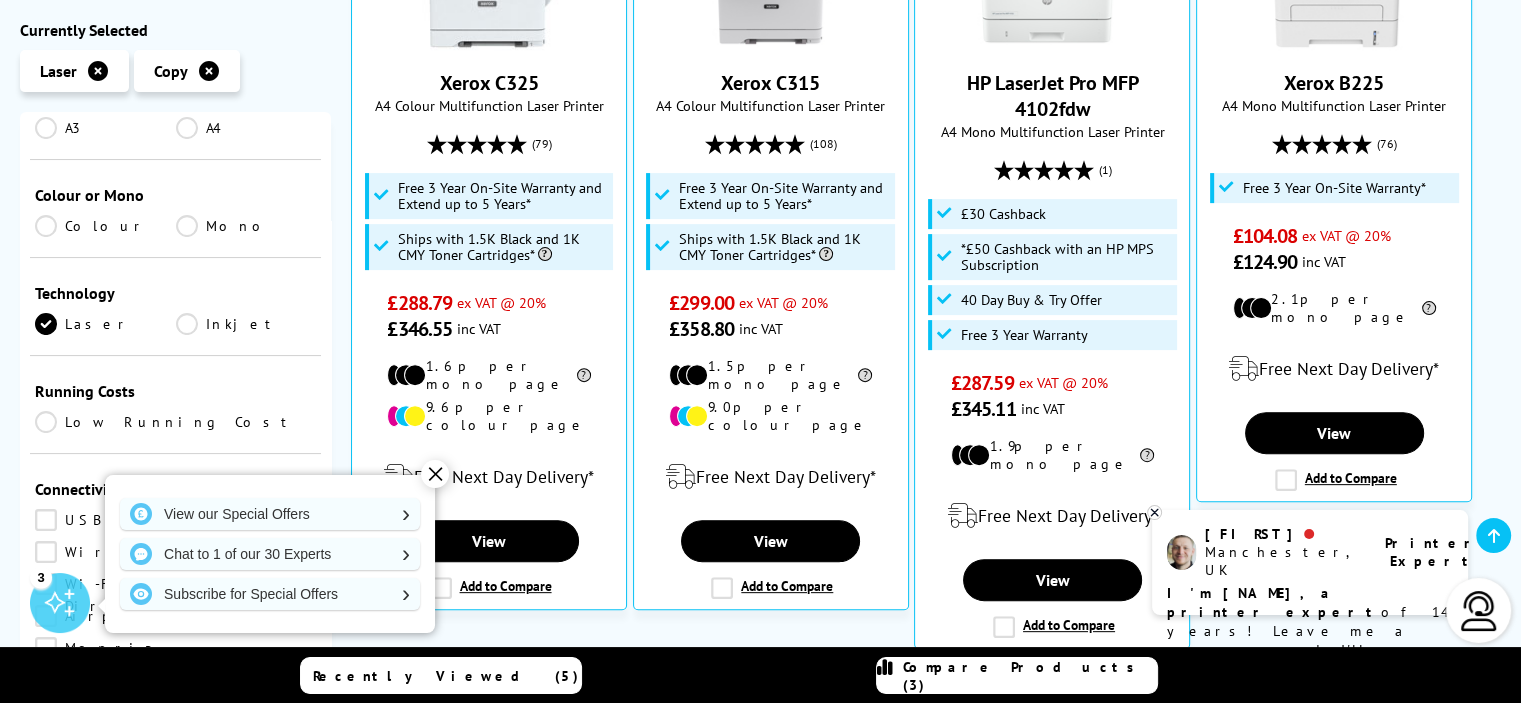 click on "Colour" at bounding box center [105, 226] 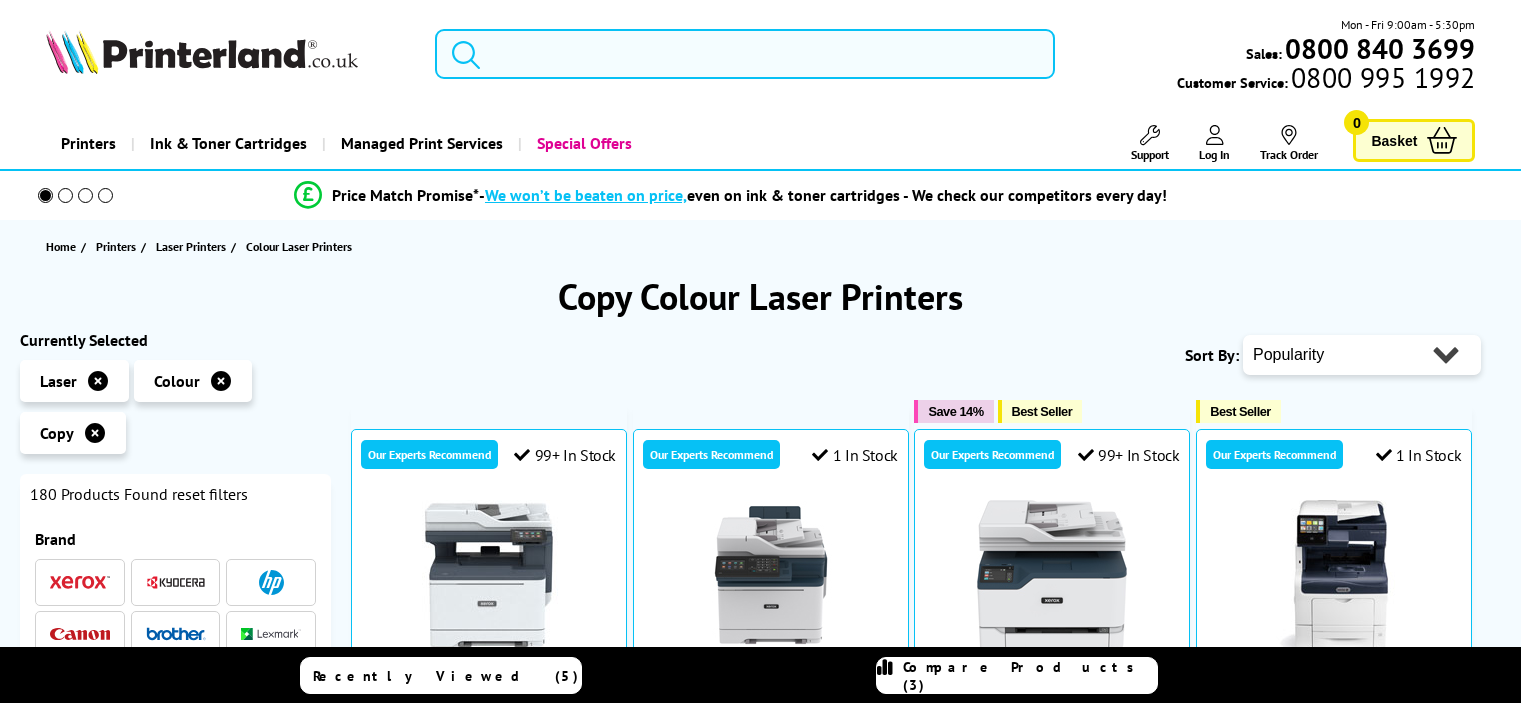 scroll, scrollTop: 0, scrollLeft: 0, axis: both 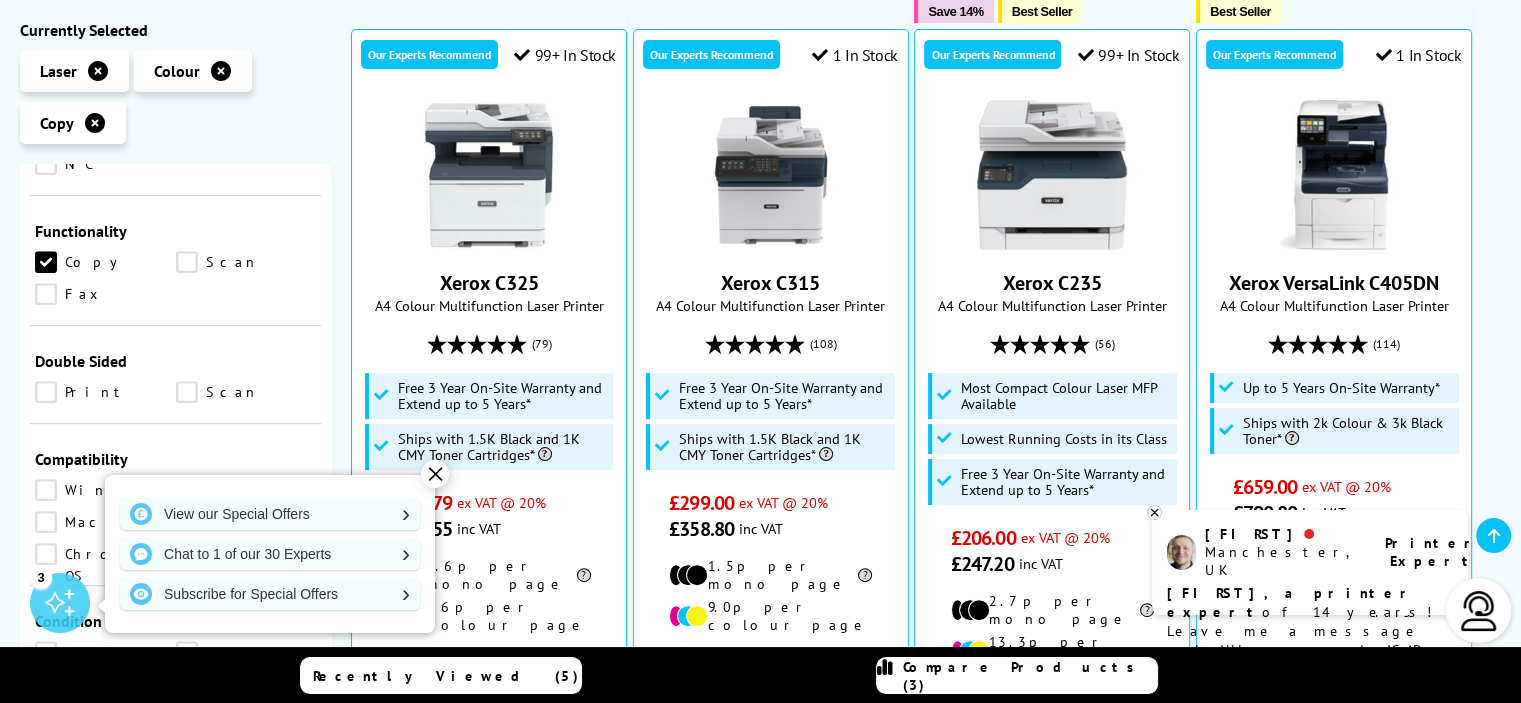 click on "Scan" at bounding box center [246, 262] 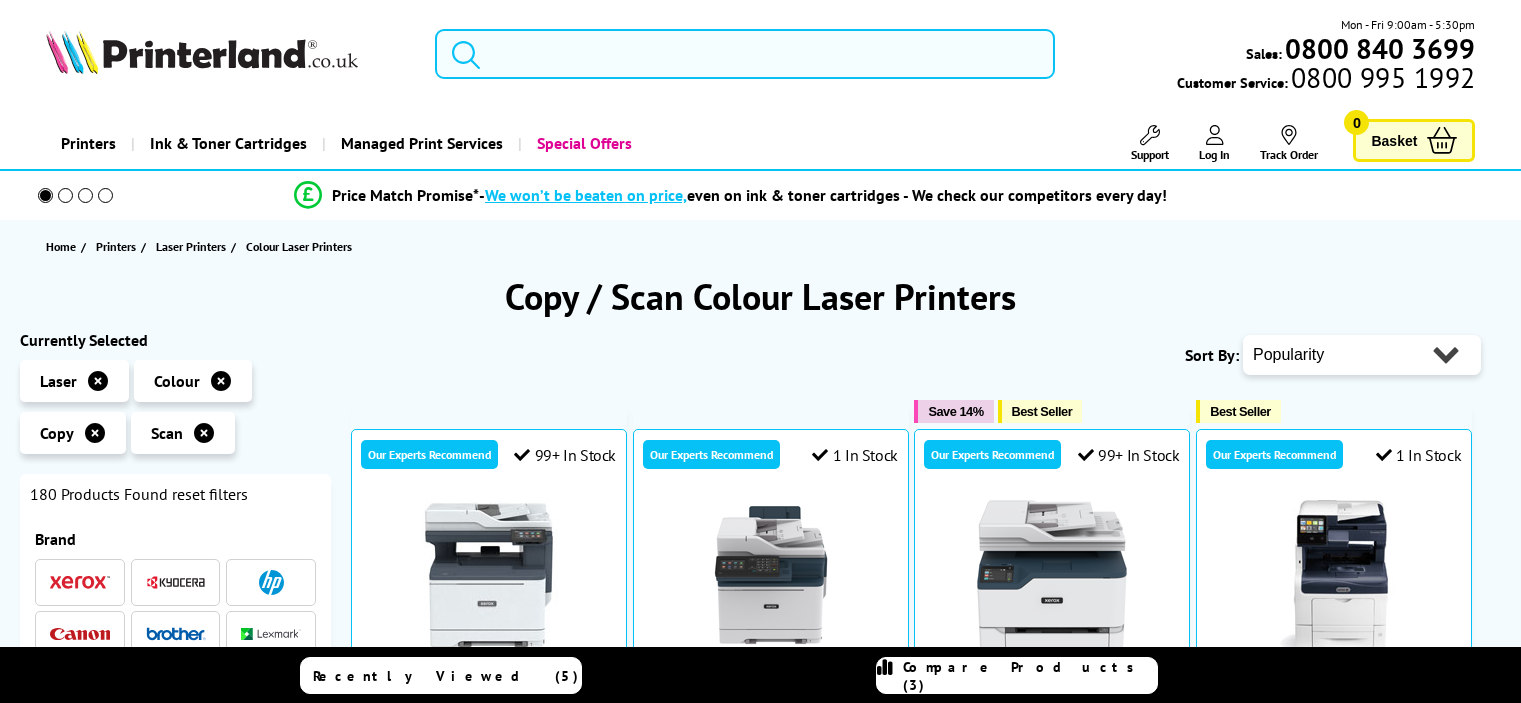 scroll, scrollTop: 0, scrollLeft: 0, axis: both 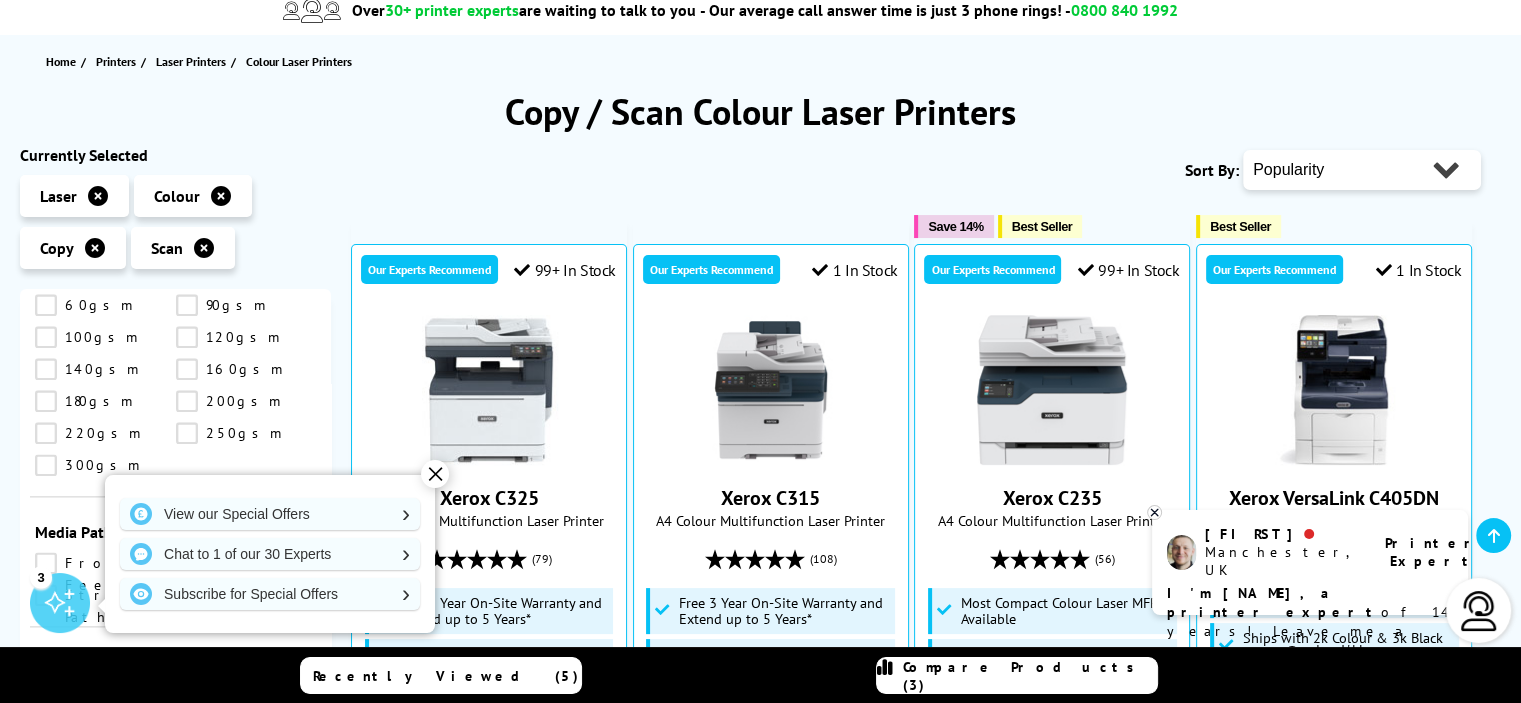 click on "Home
Printers
Laser Printers
Colour Laser Printers" at bounding box center (760, 61) 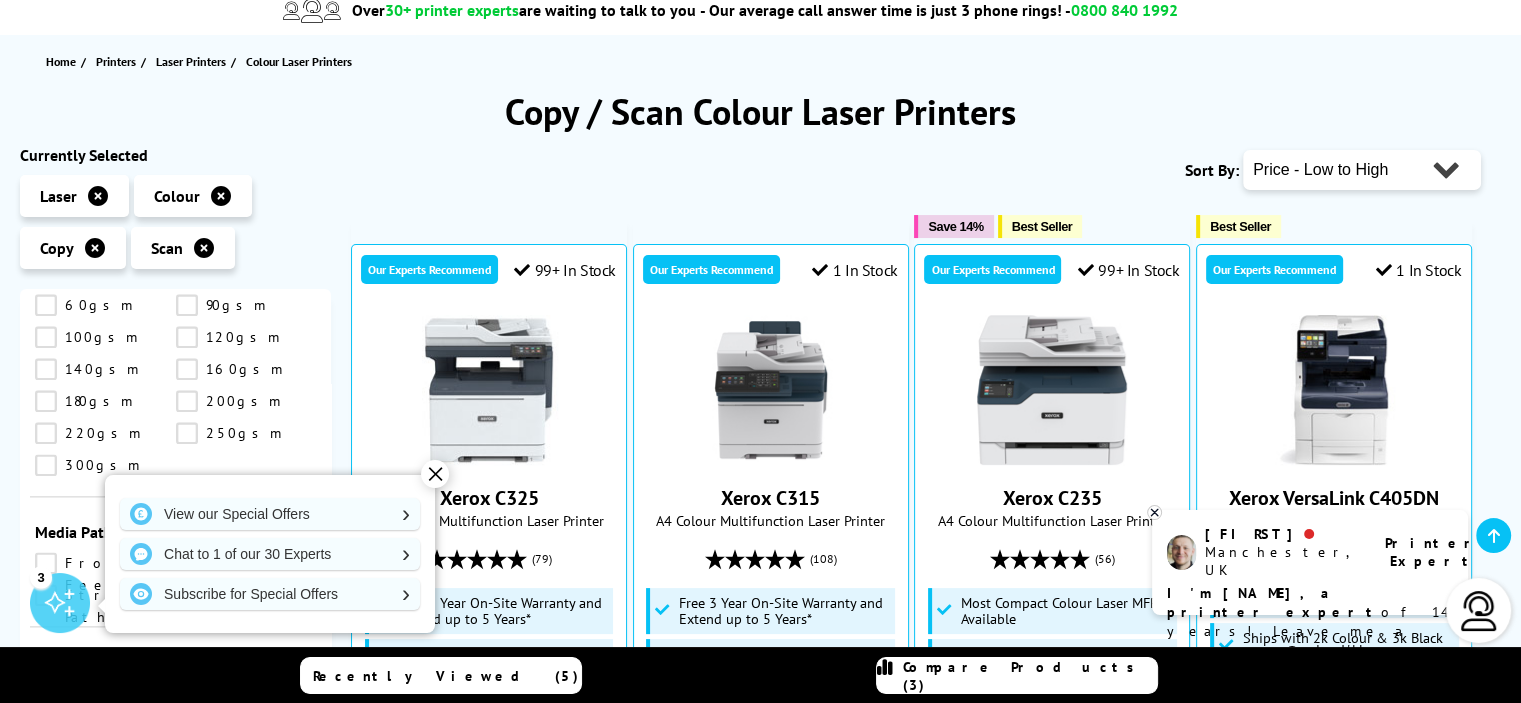 click on "Popularity
Rating
Price - Low to High
Price - High to Low
Running Costs - Low to High
Size - Small to Large" at bounding box center [1362, 170] 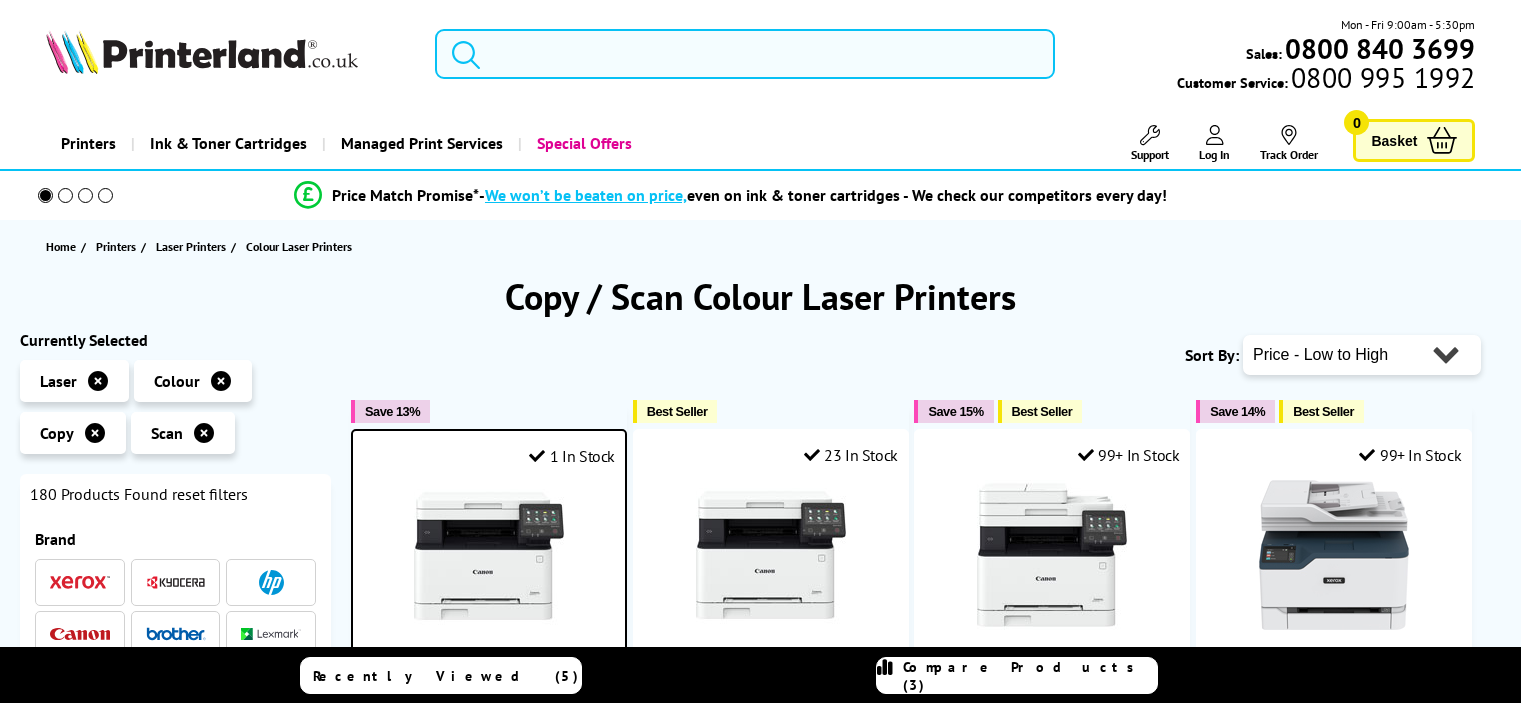 scroll, scrollTop: 0, scrollLeft: 0, axis: both 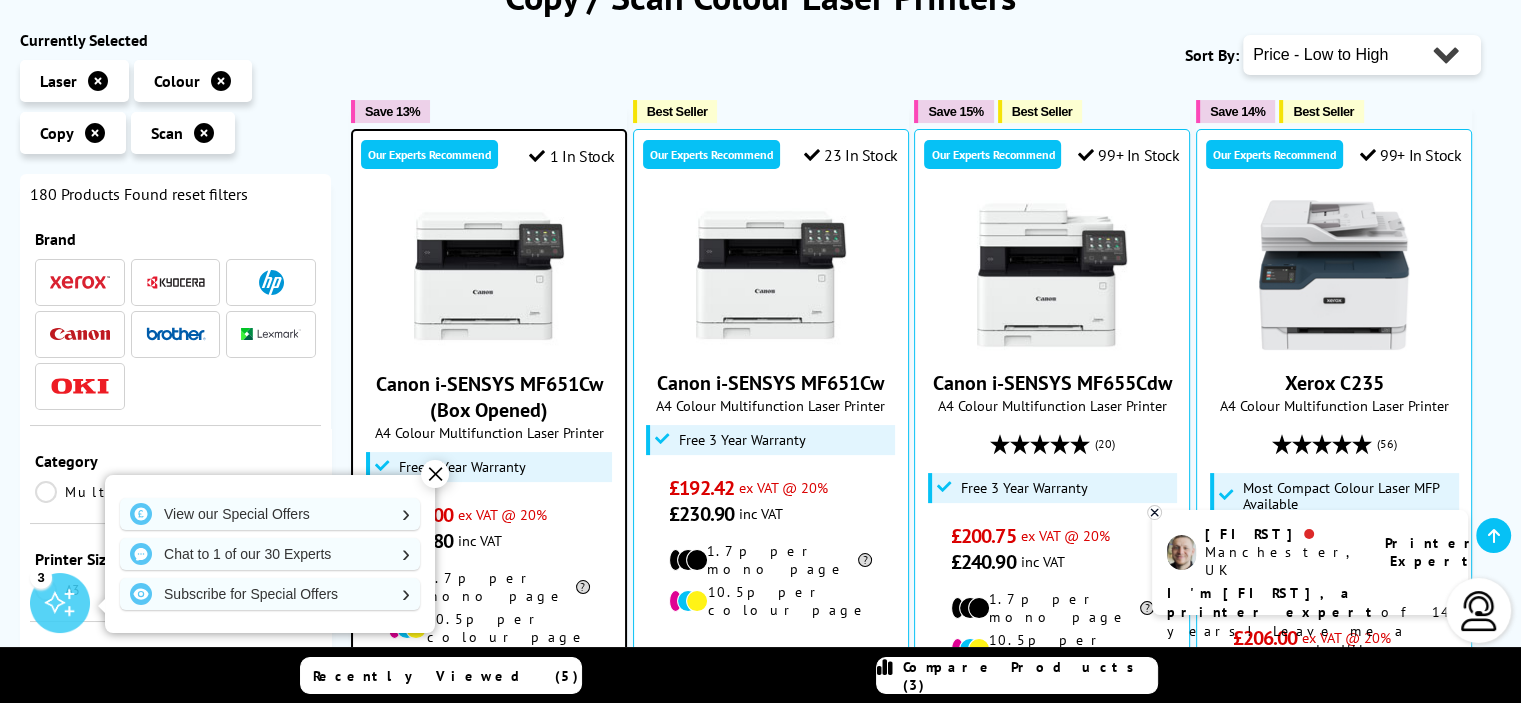 click on "✕" at bounding box center (435, 474) 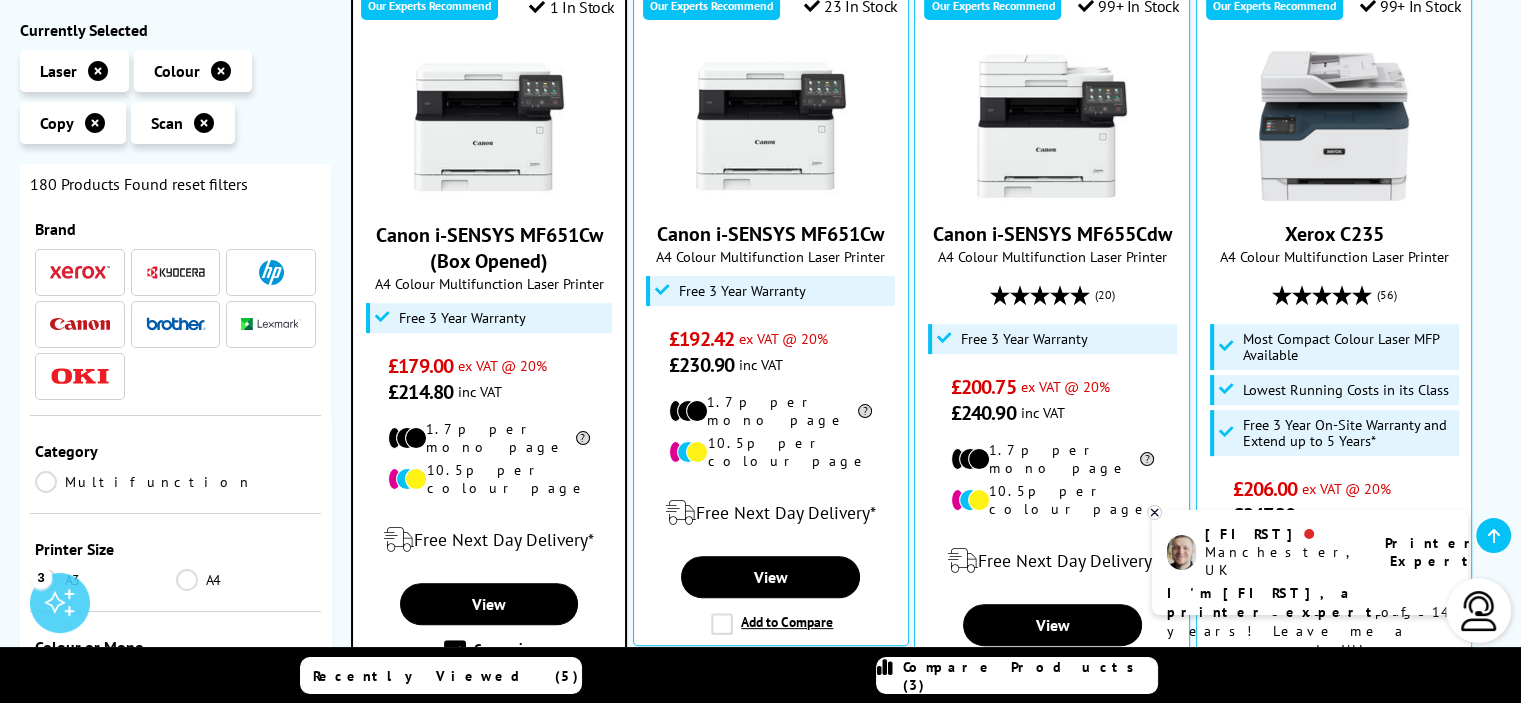 scroll, scrollTop: 500, scrollLeft: 0, axis: vertical 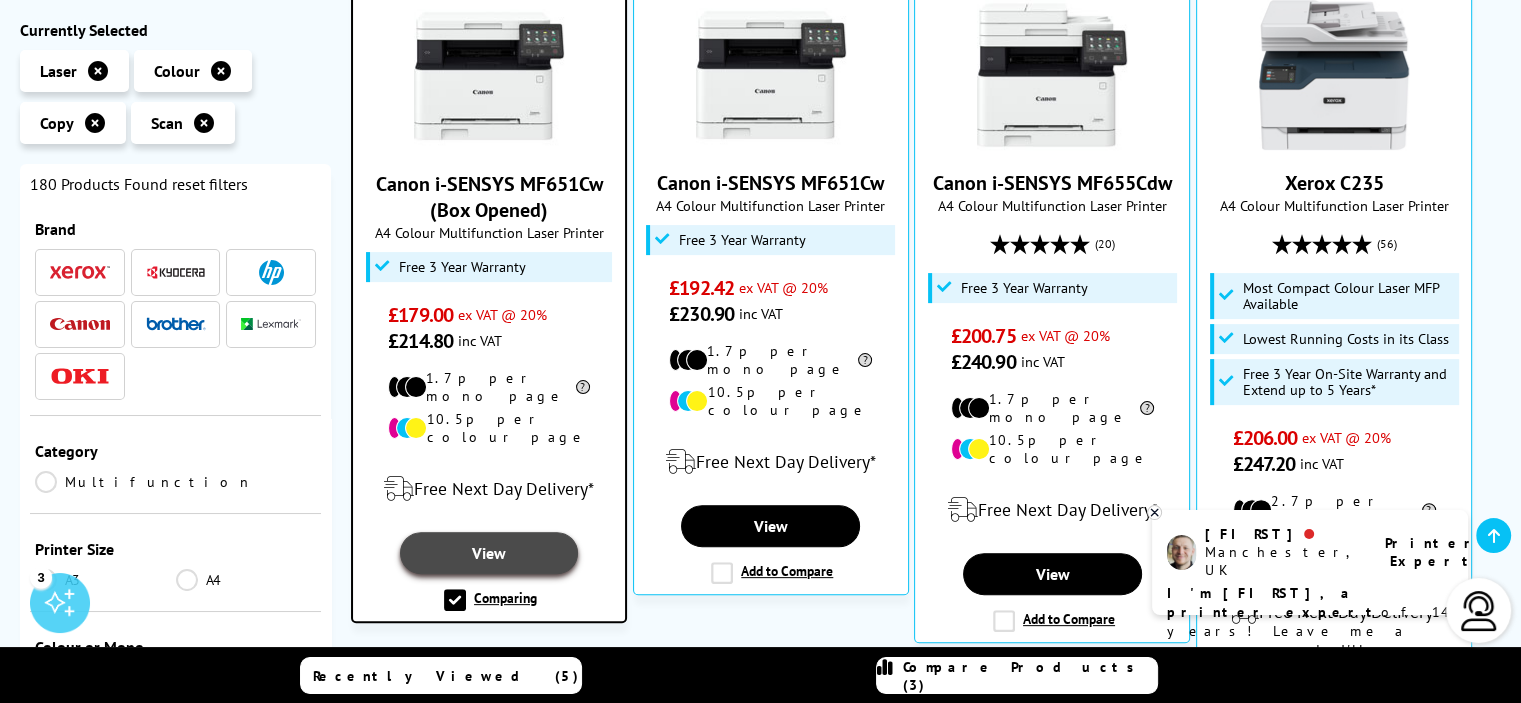 click on "View" at bounding box center [489, 553] 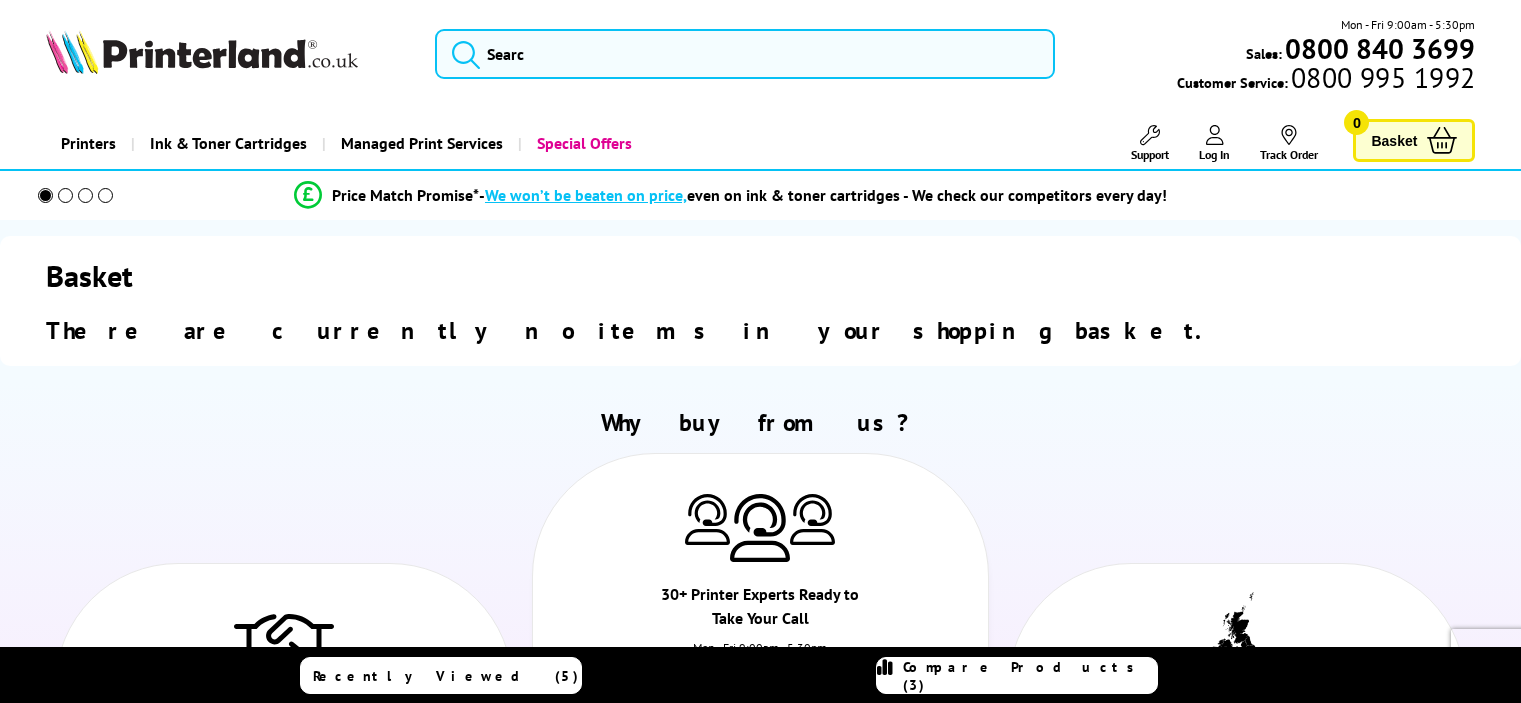 scroll, scrollTop: 0, scrollLeft: 0, axis: both 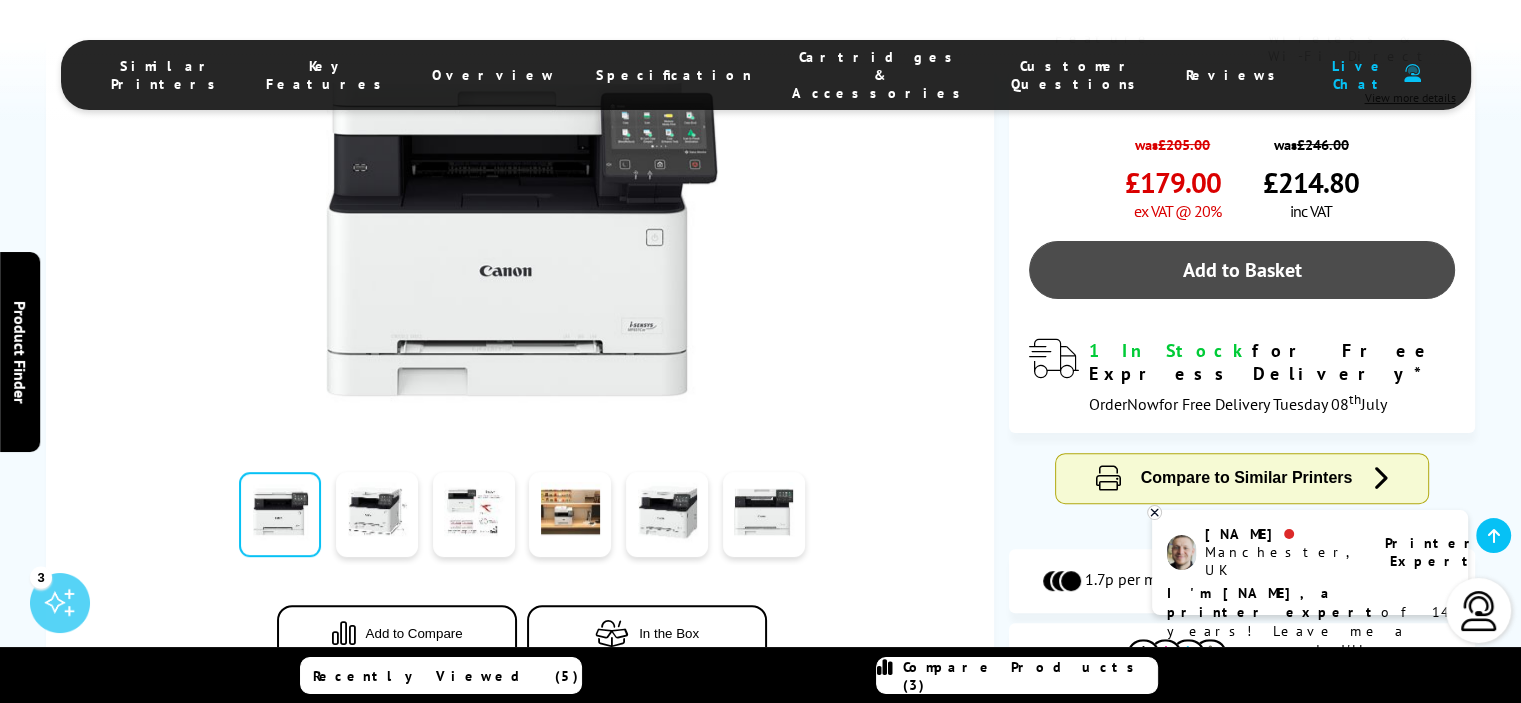 click on "Add to Basket" at bounding box center [1242, 270] 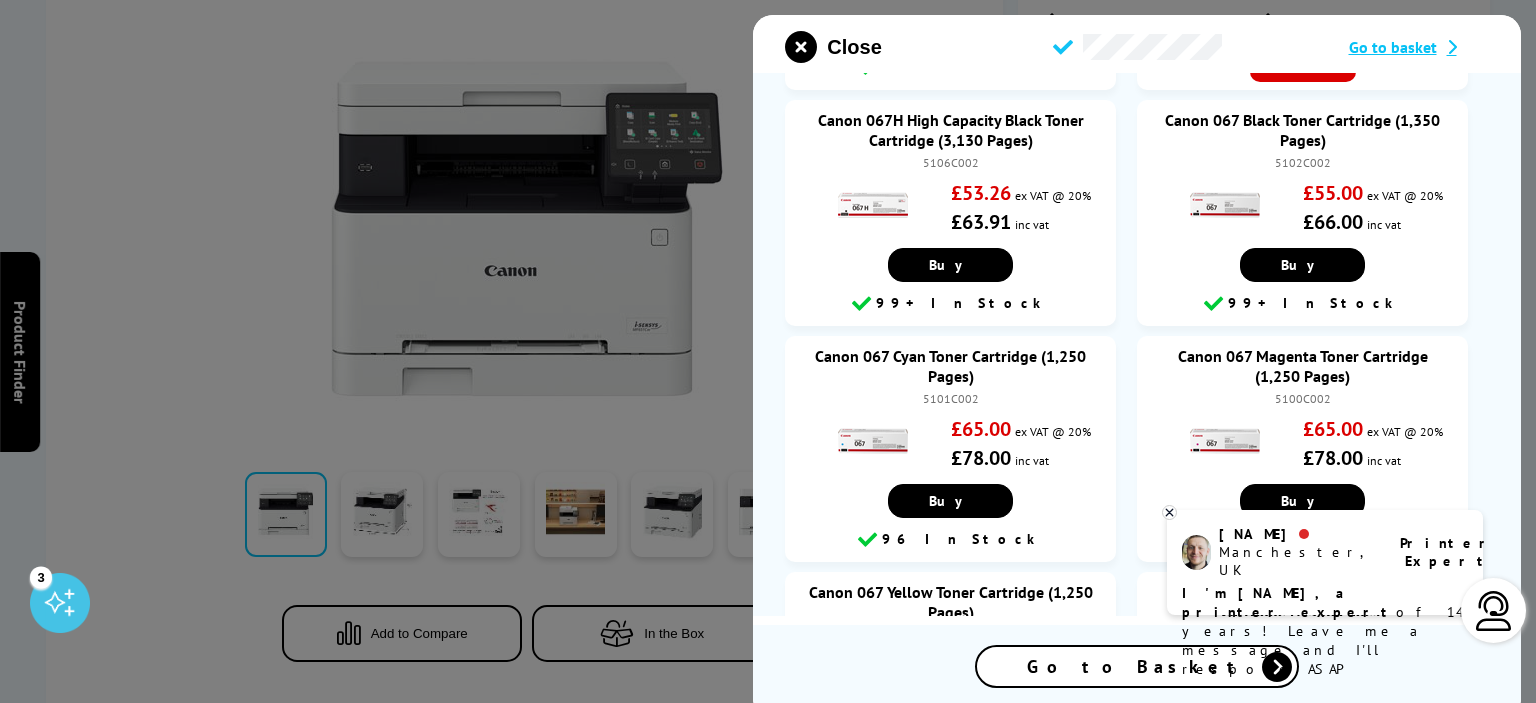 scroll, scrollTop: 300, scrollLeft: 0, axis: vertical 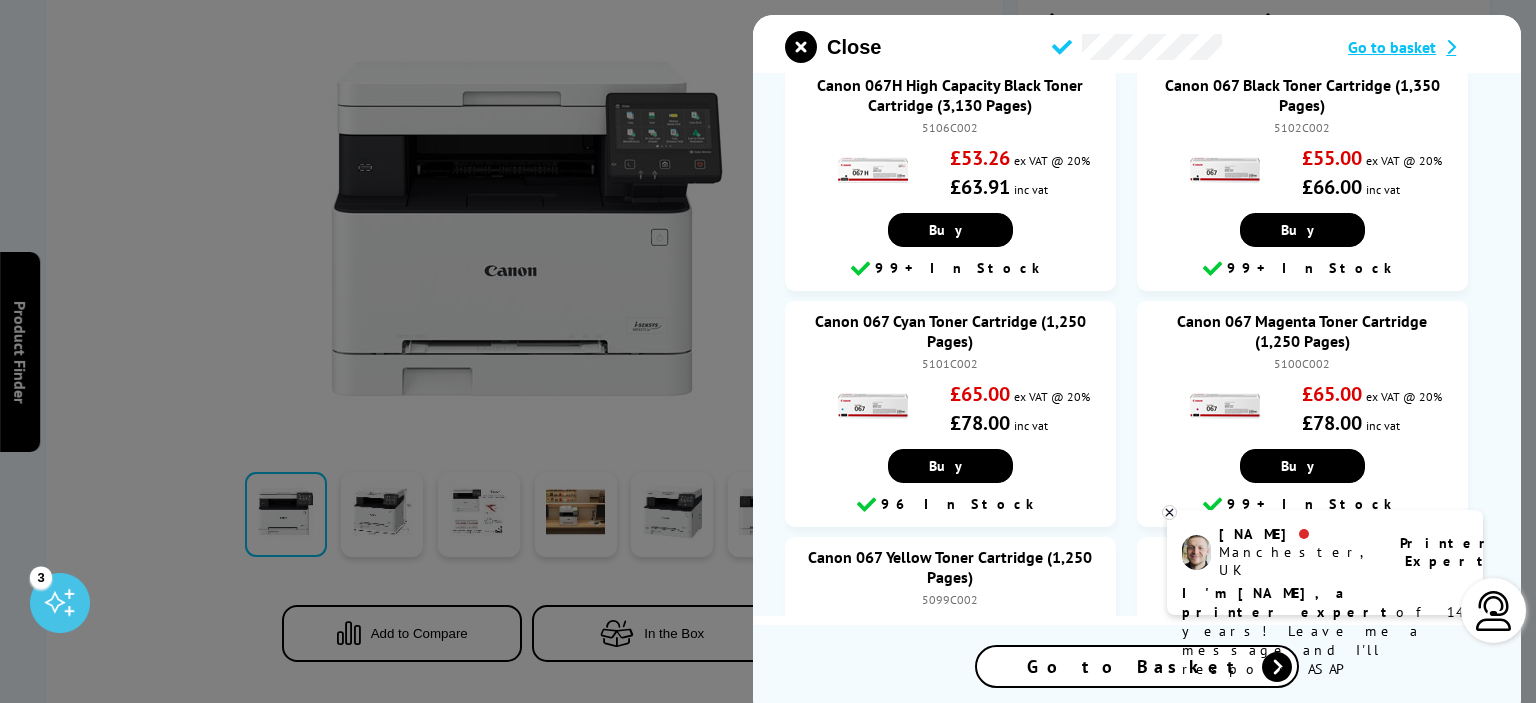 click at bounding box center (1277, 667) 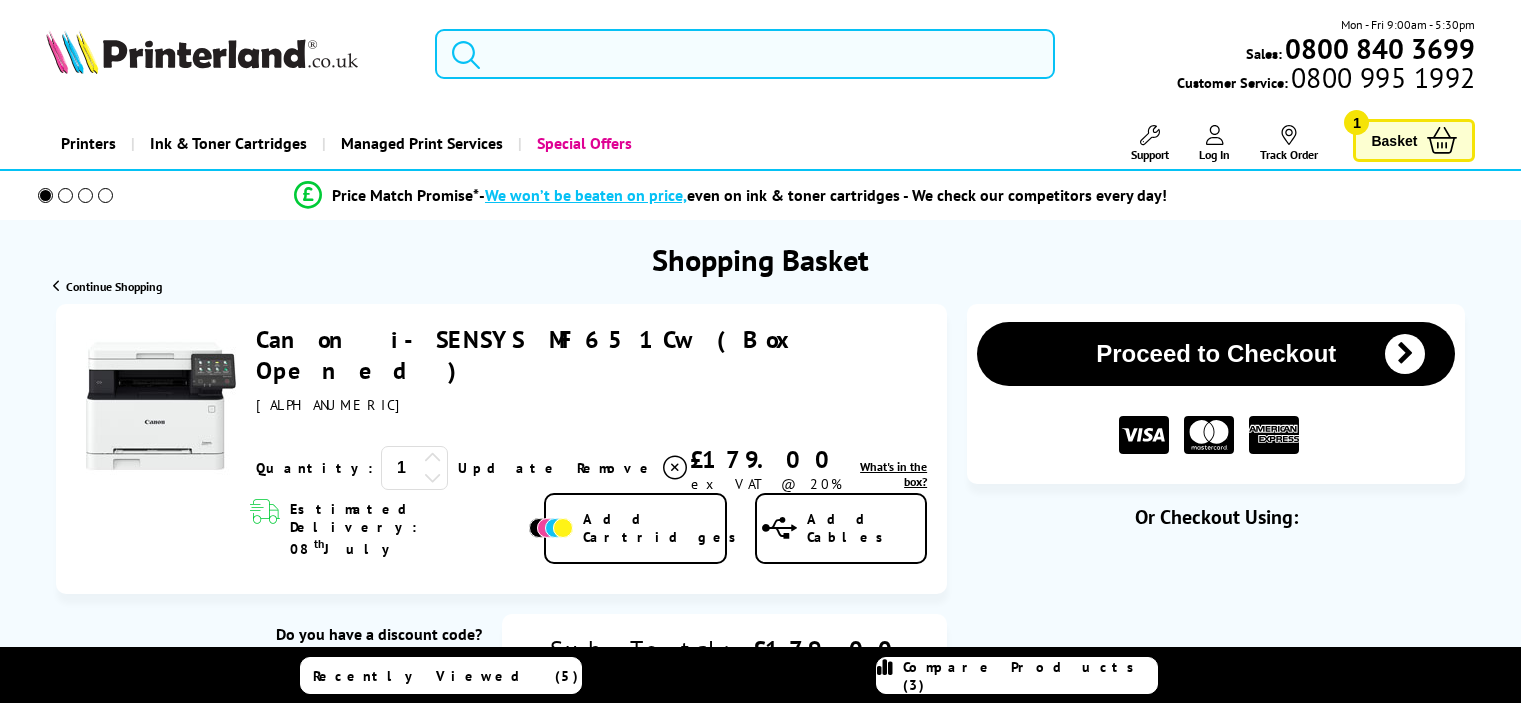 scroll, scrollTop: 0, scrollLeft: 0, axis: both 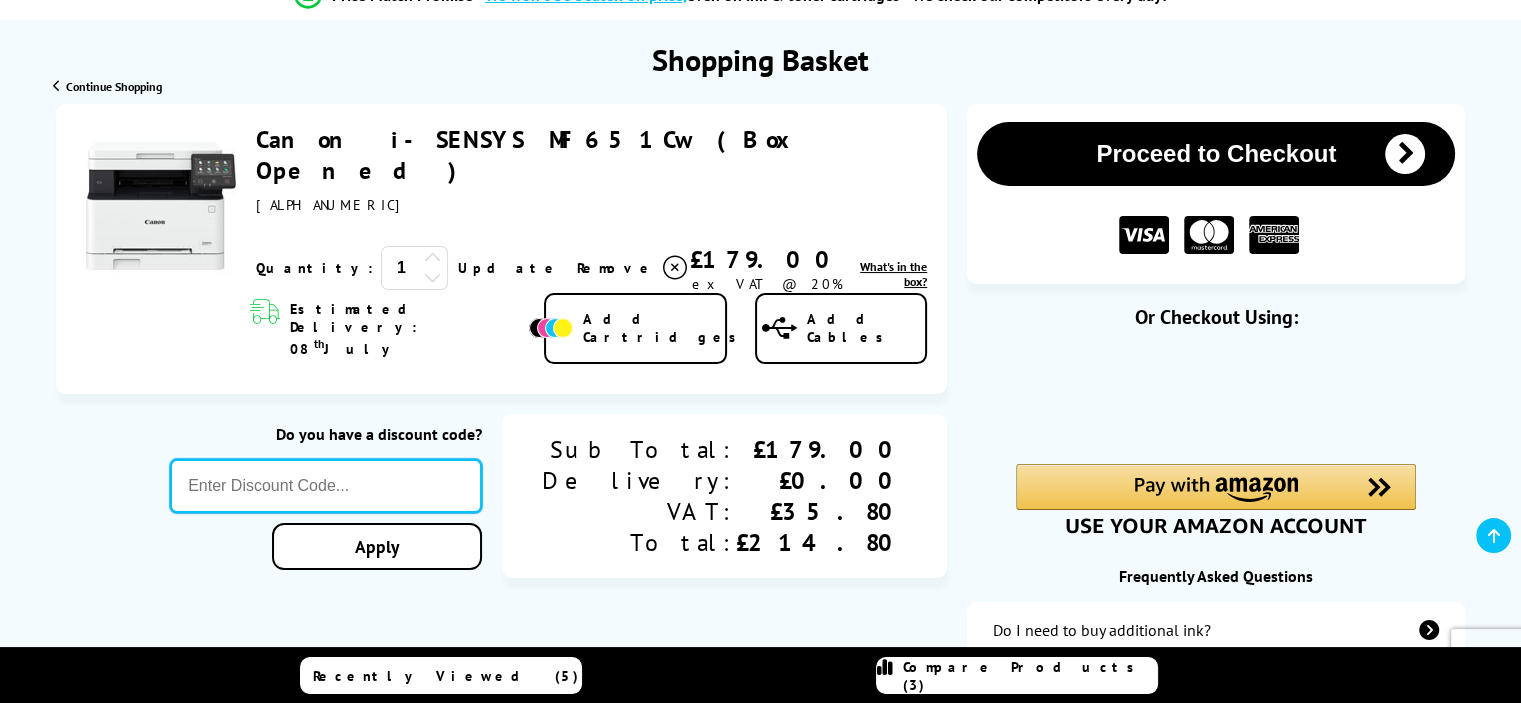 click at bounding box center [326, 486] 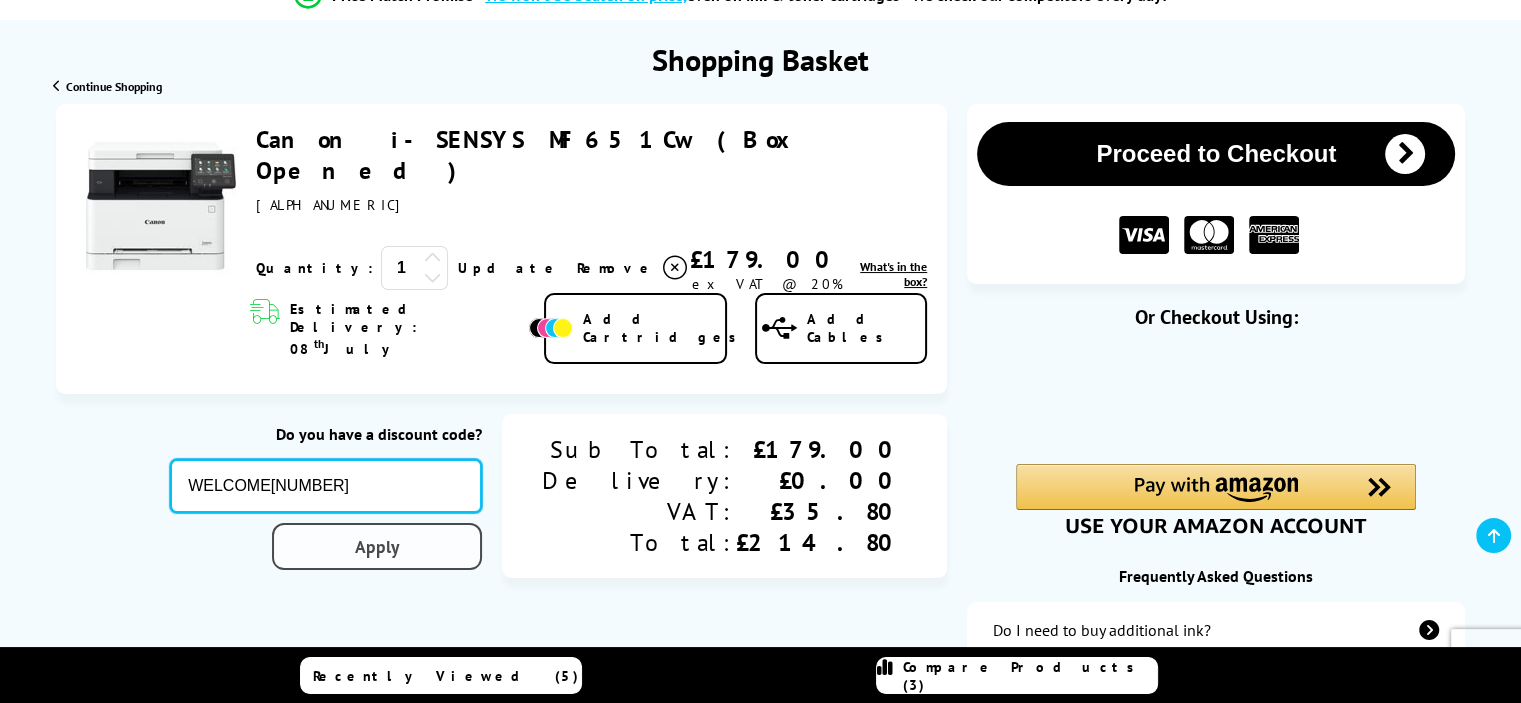 type on "WELCOME[NUMBER]" 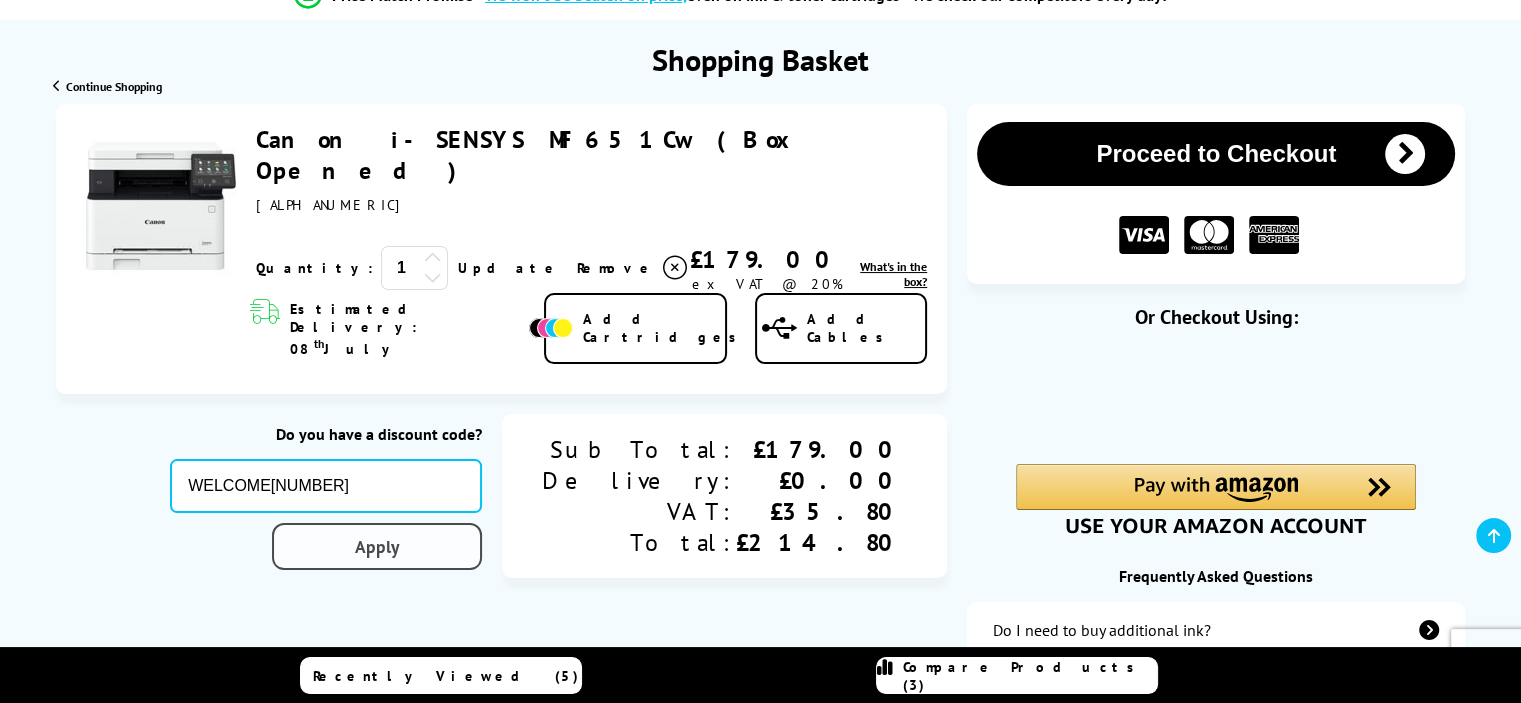 click on "Apply" at bounding box center (377, 546) 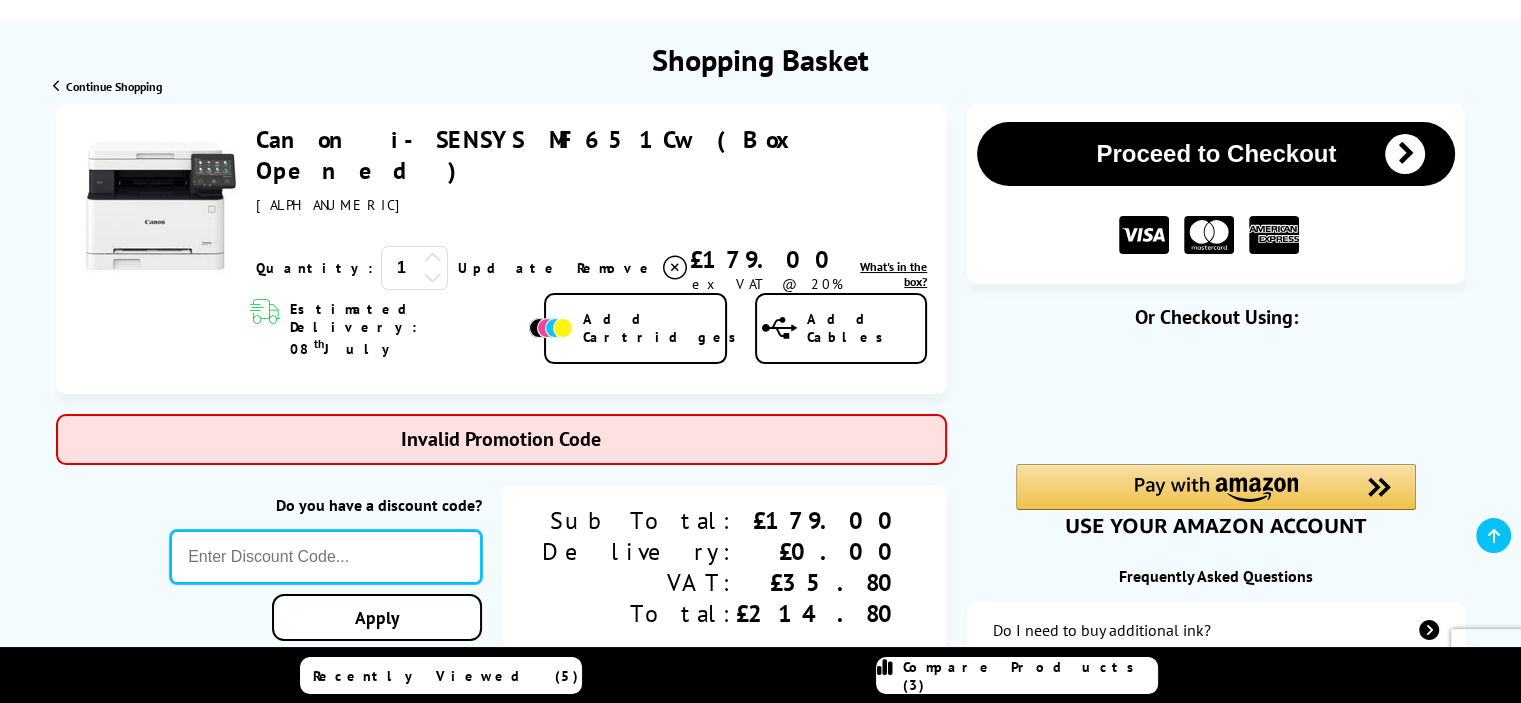 click at bounding box center [326, 557] 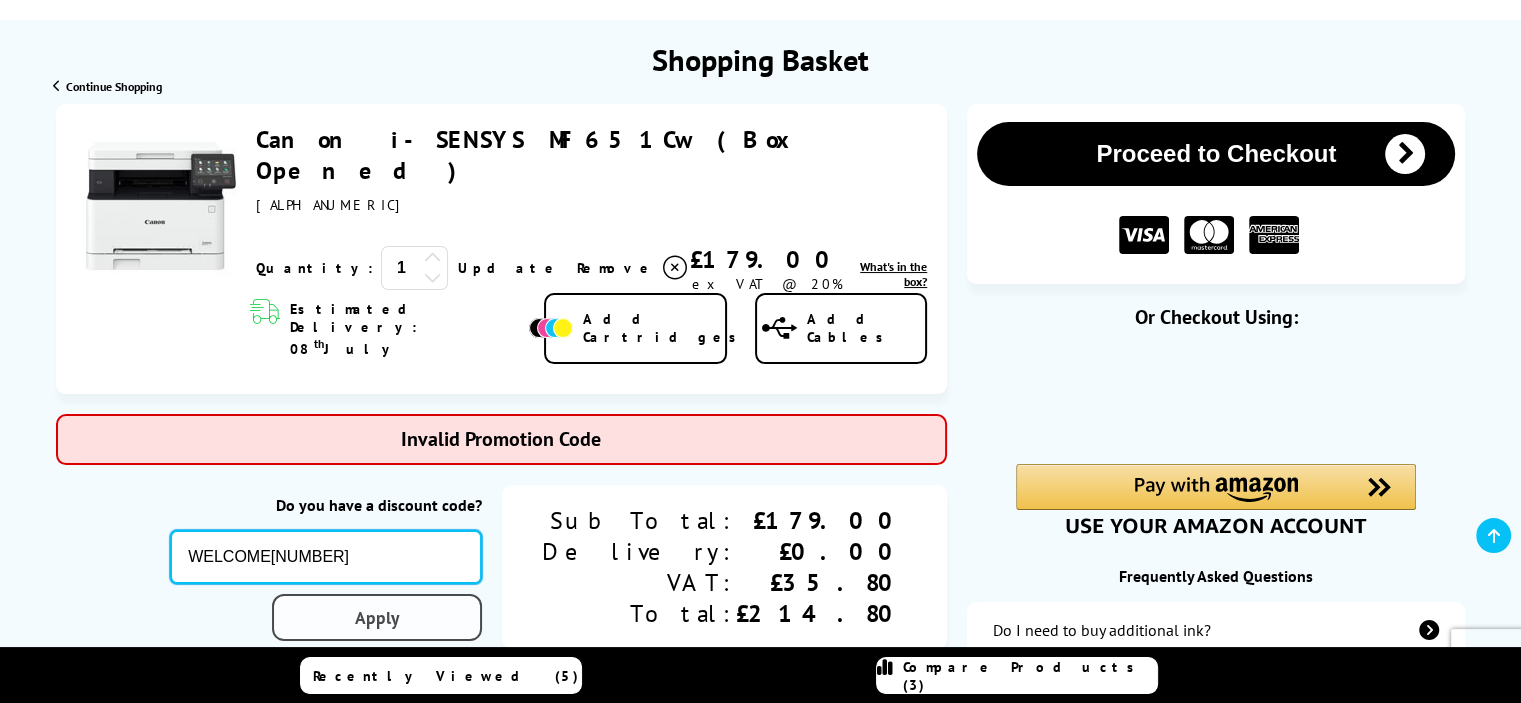 type on "WELCOME5" 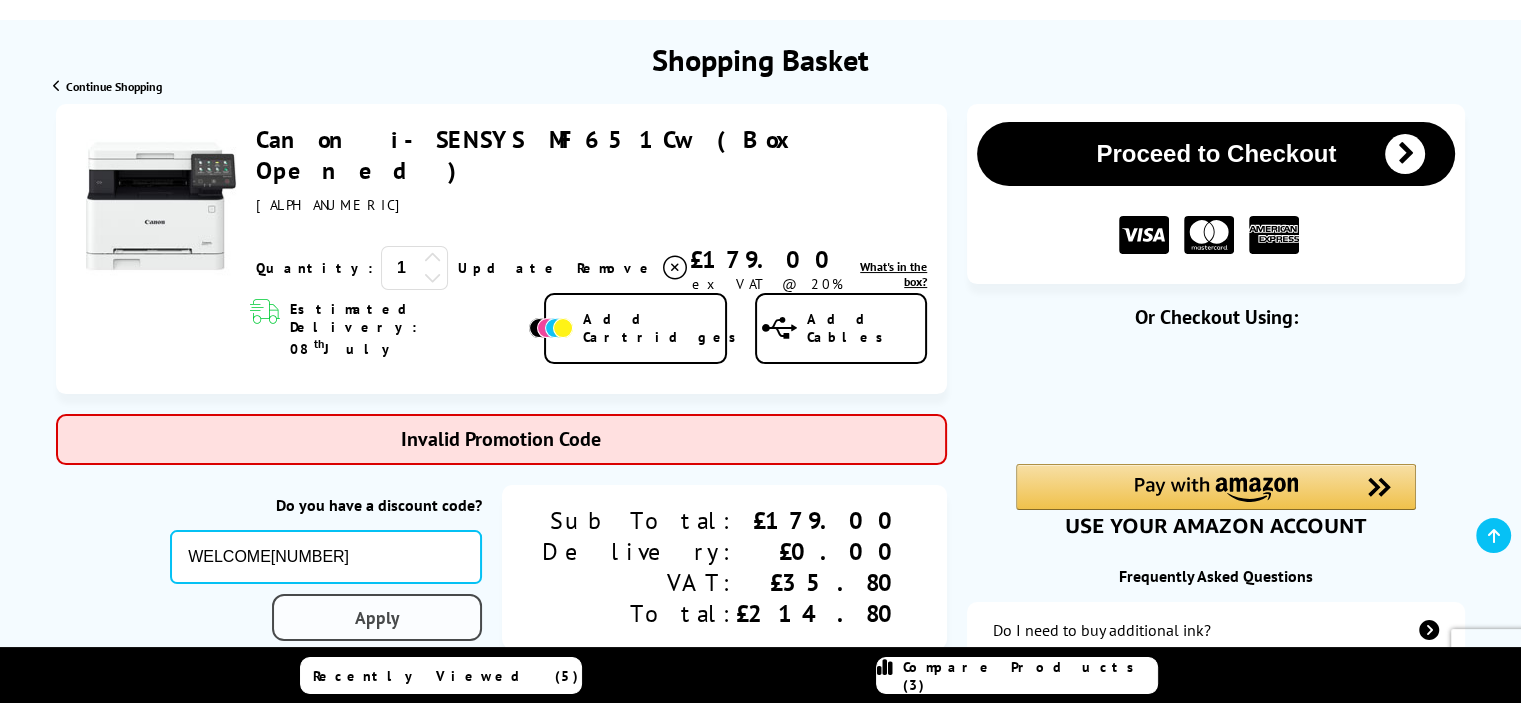 click on "Apply" at bounding box center [377, 617] 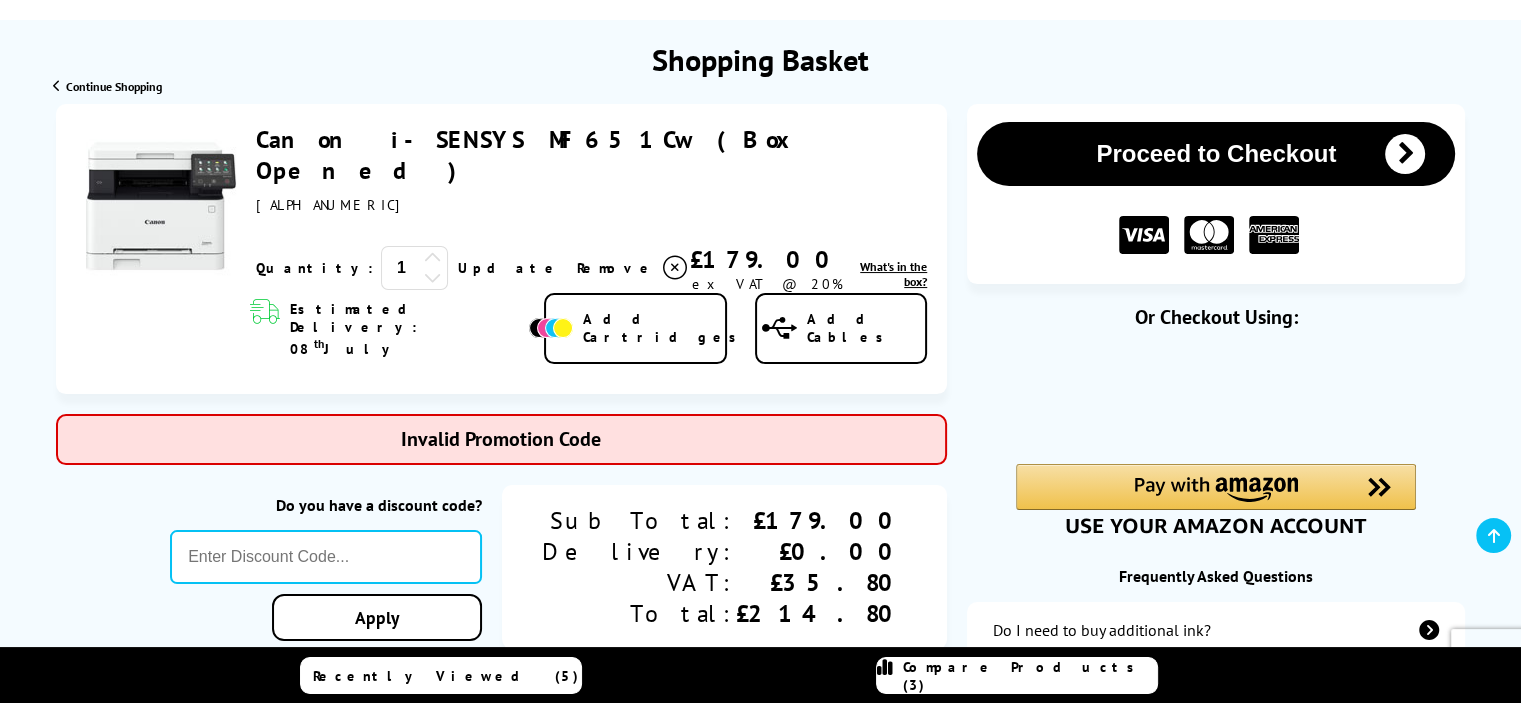 click on "Apply" at bounding box center (377, 617) 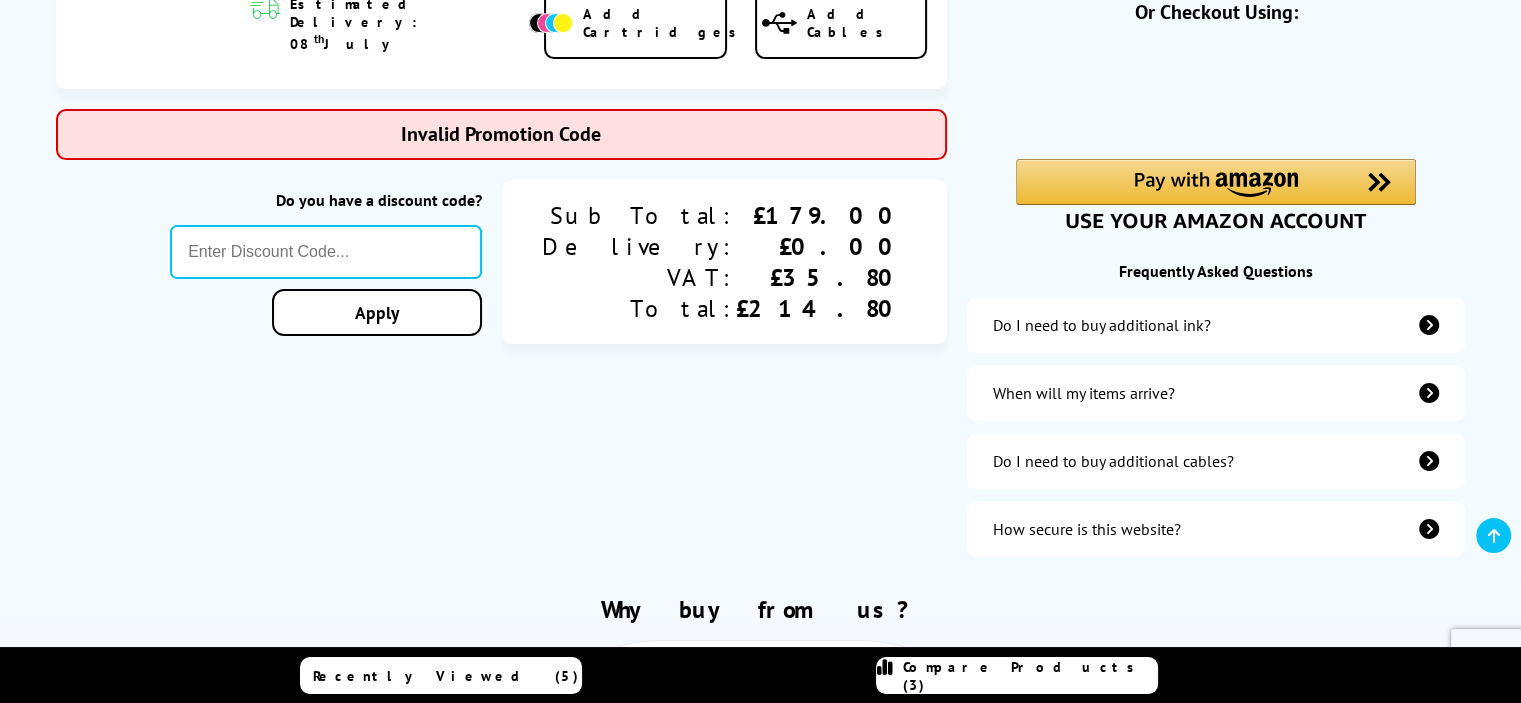 scroll, scrollTop: 400, scrollLeft: 0, axis: vertical 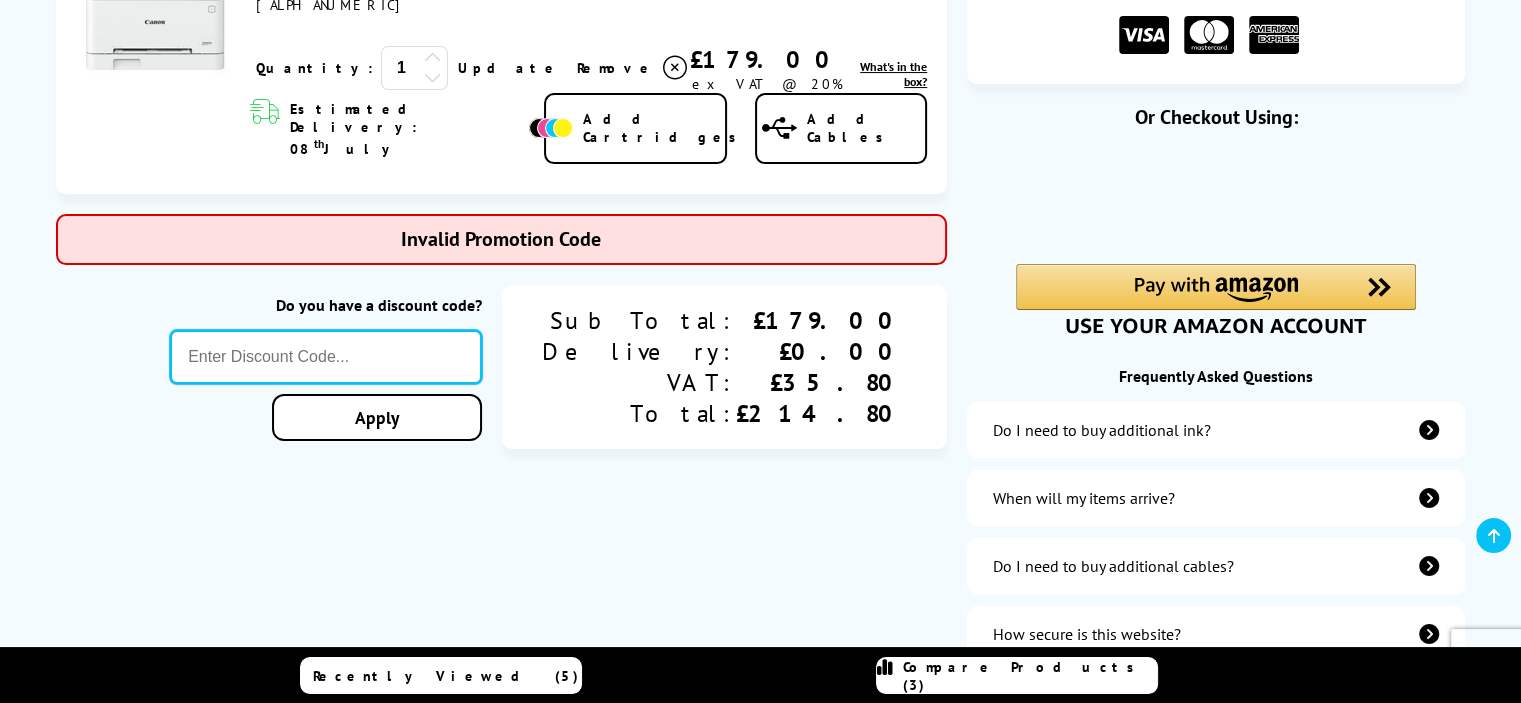 click at bounding box center [326, 357] 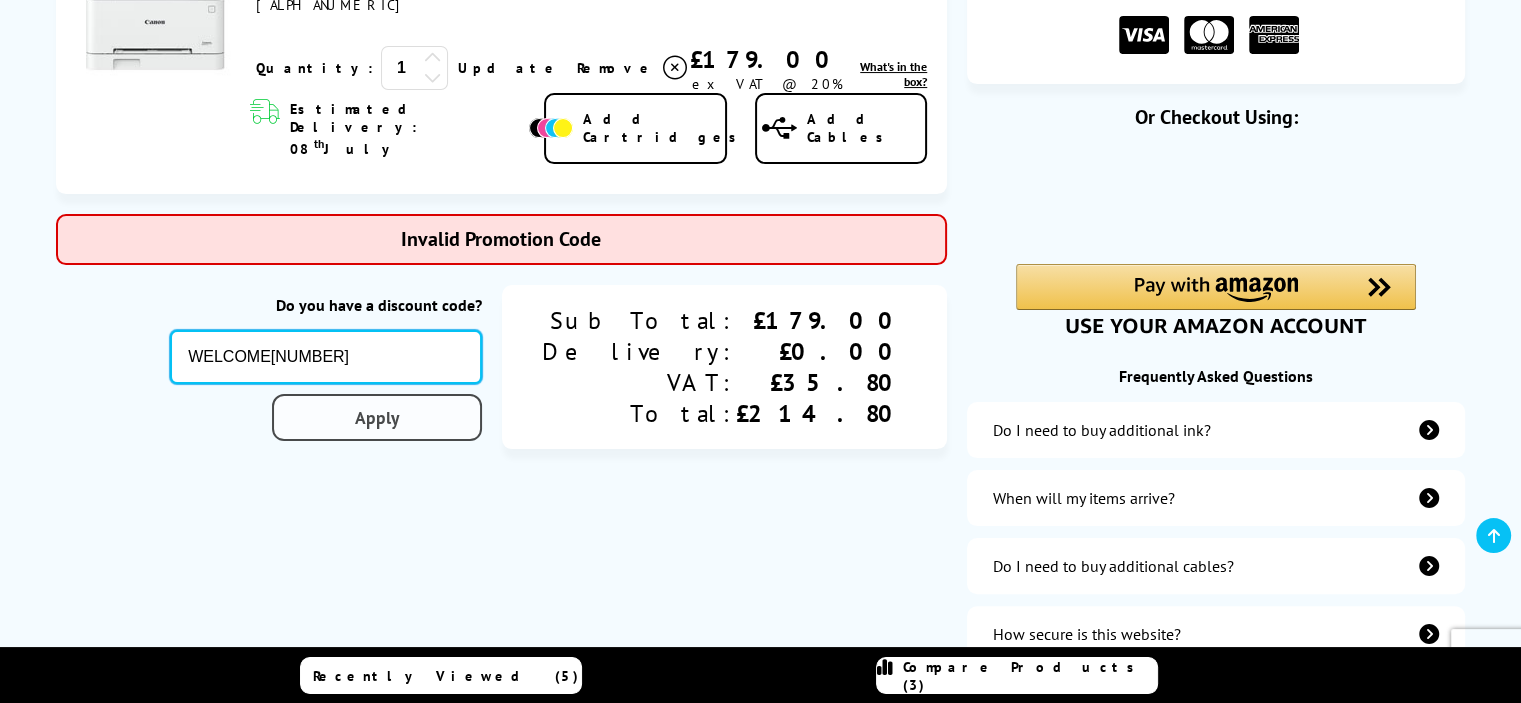 type on "WELCOME5" 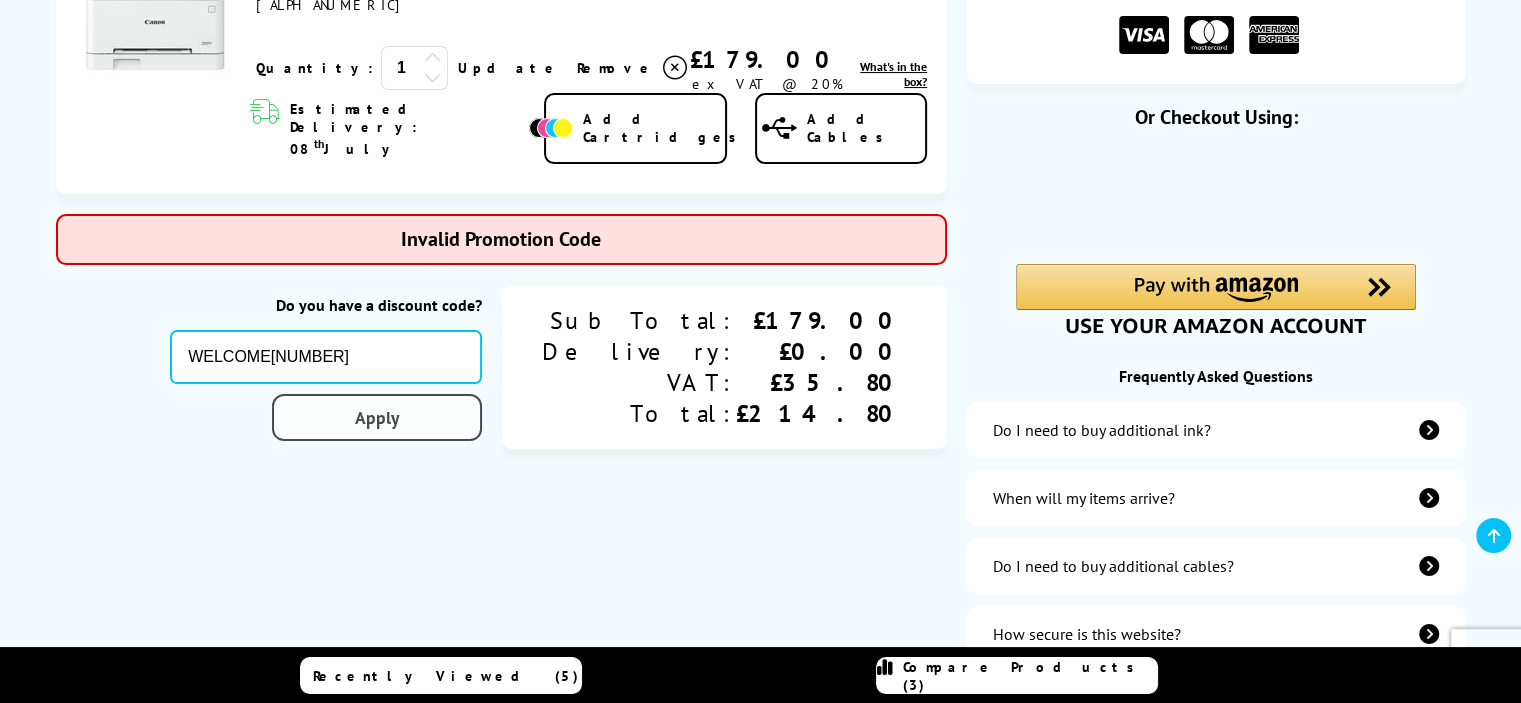 click on "Apply" at bounding box center (377, 417) 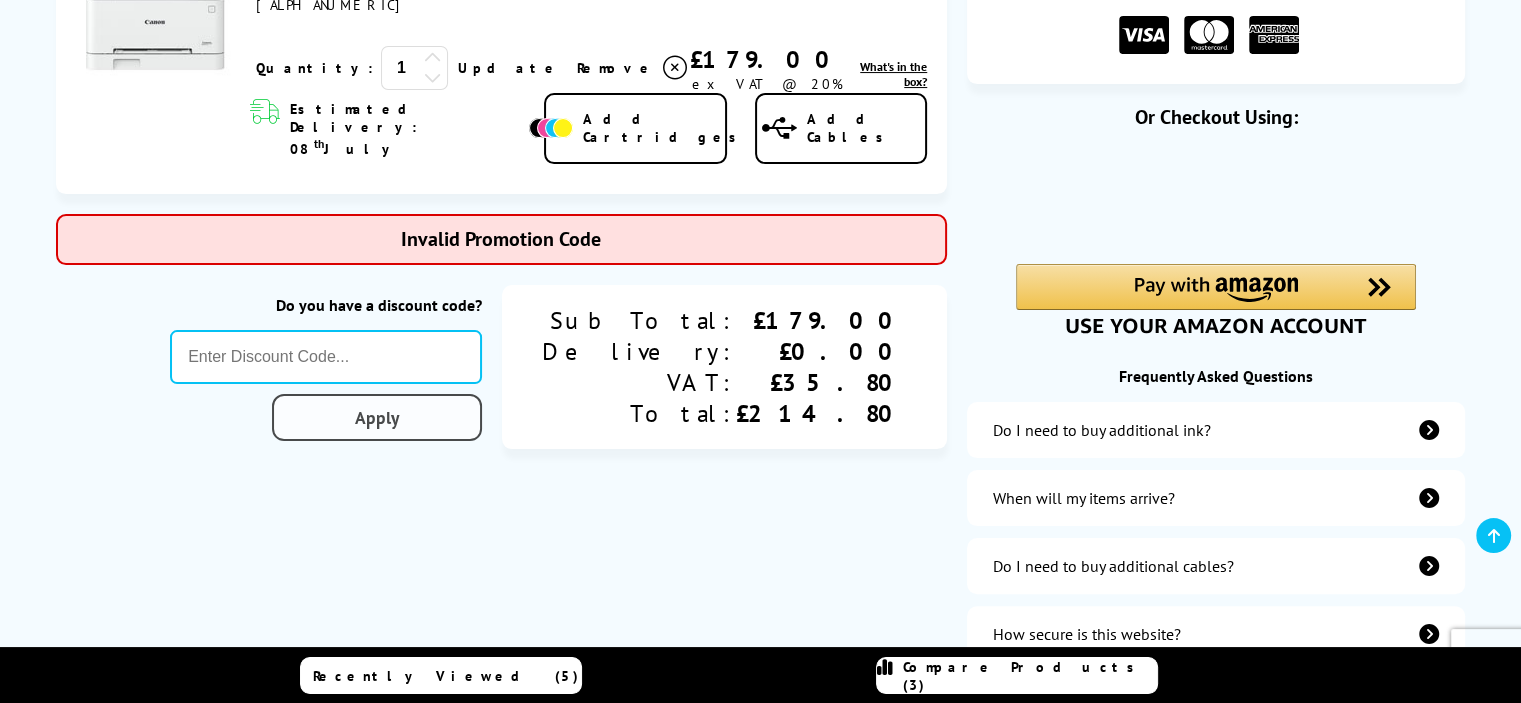 click on "Apply" at bounding box center (377, 417) 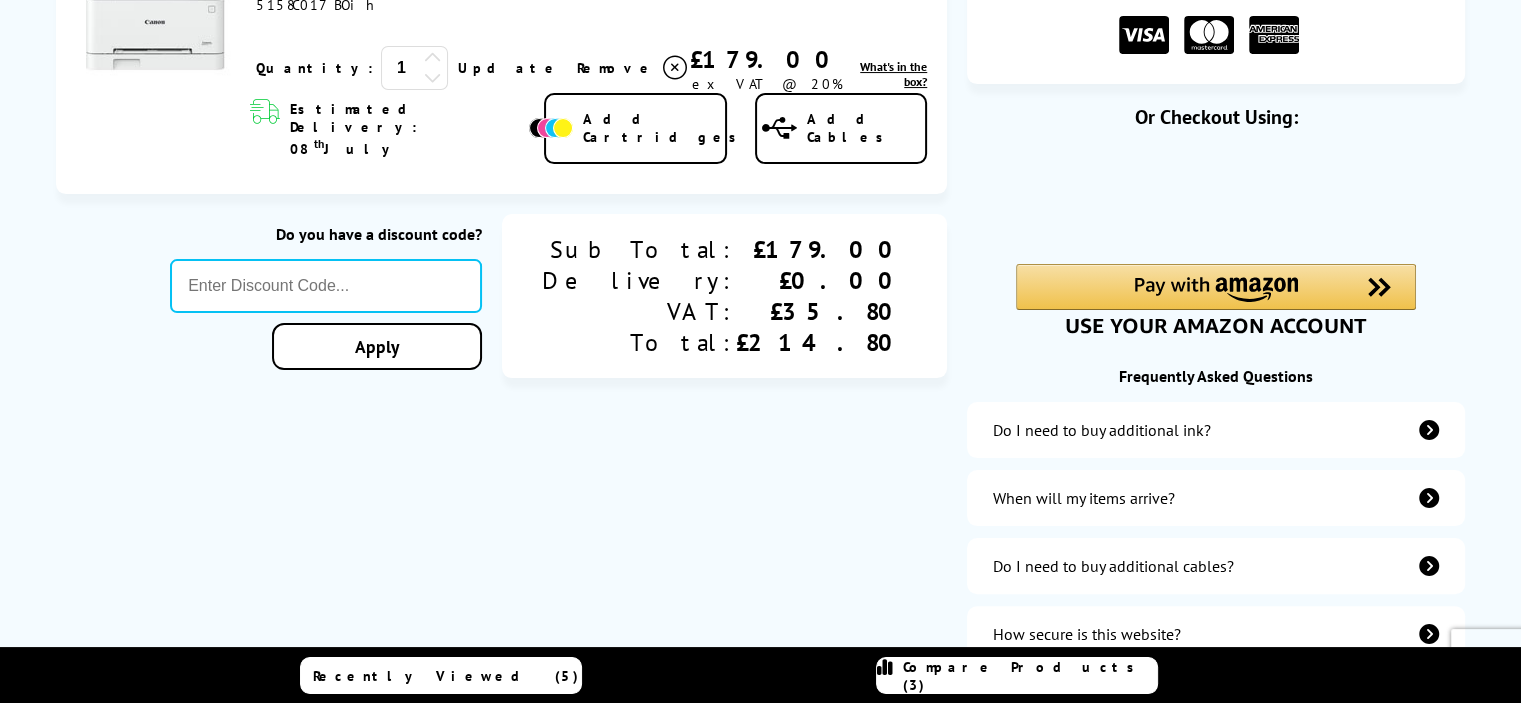 scroll, scrollTop: 400, scrollLeft: 0, axis: vertical 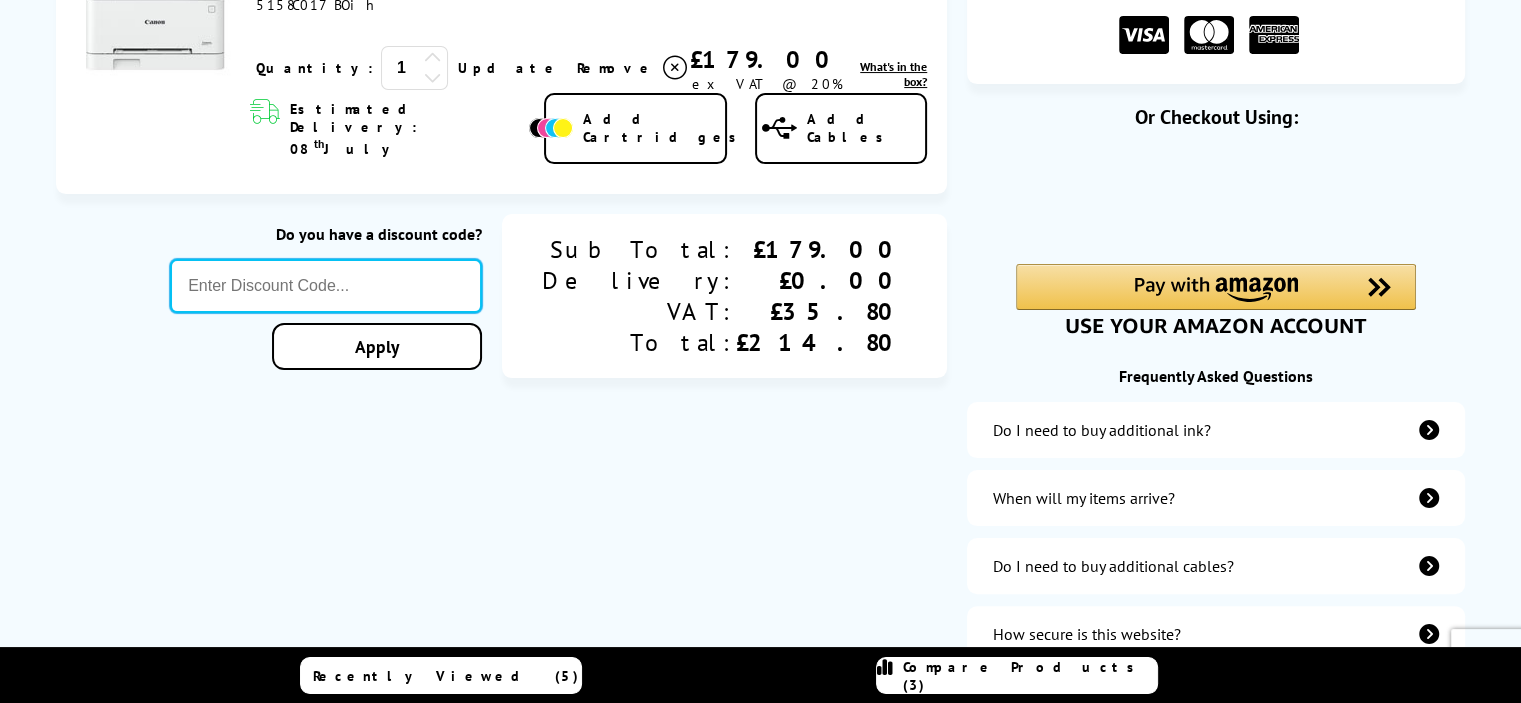 paste on "WELCOME5" 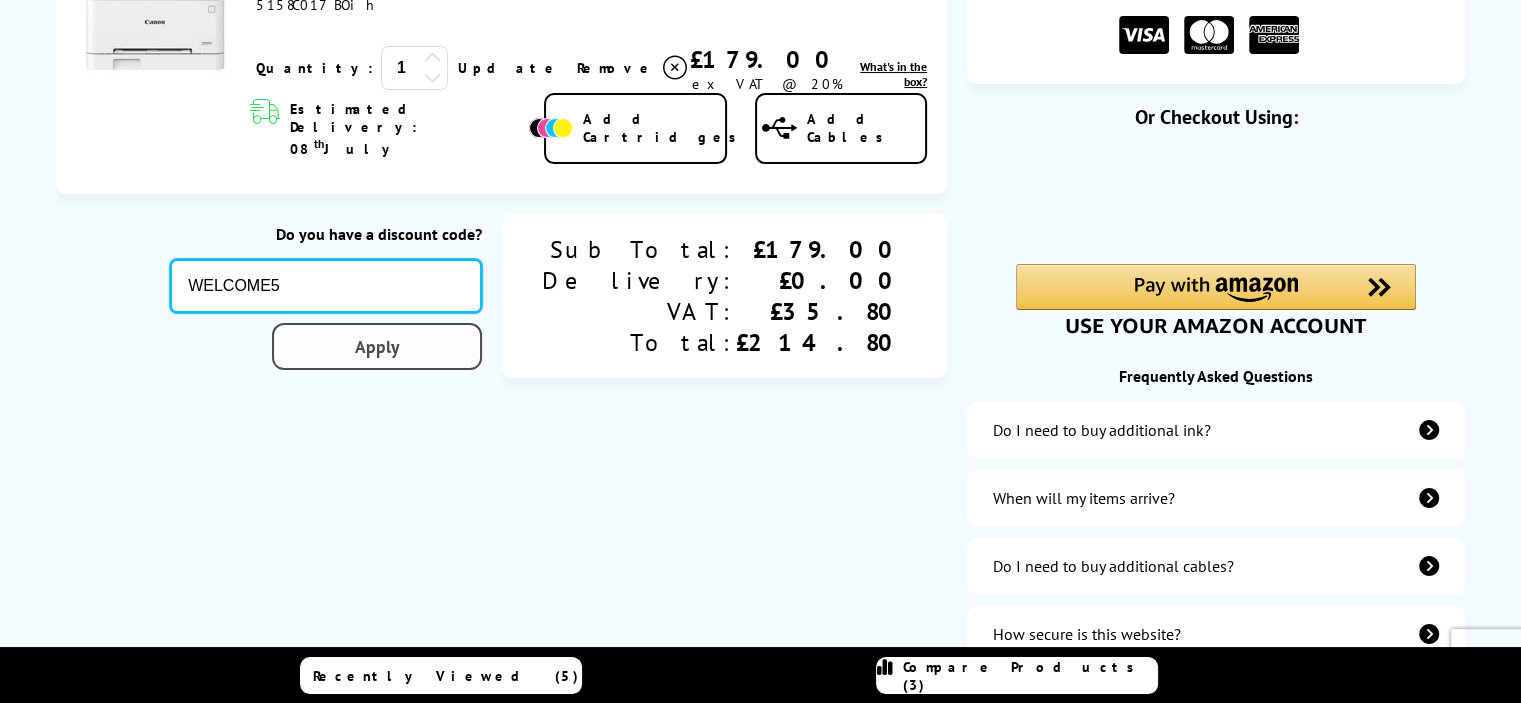 type on "WELCOME5" 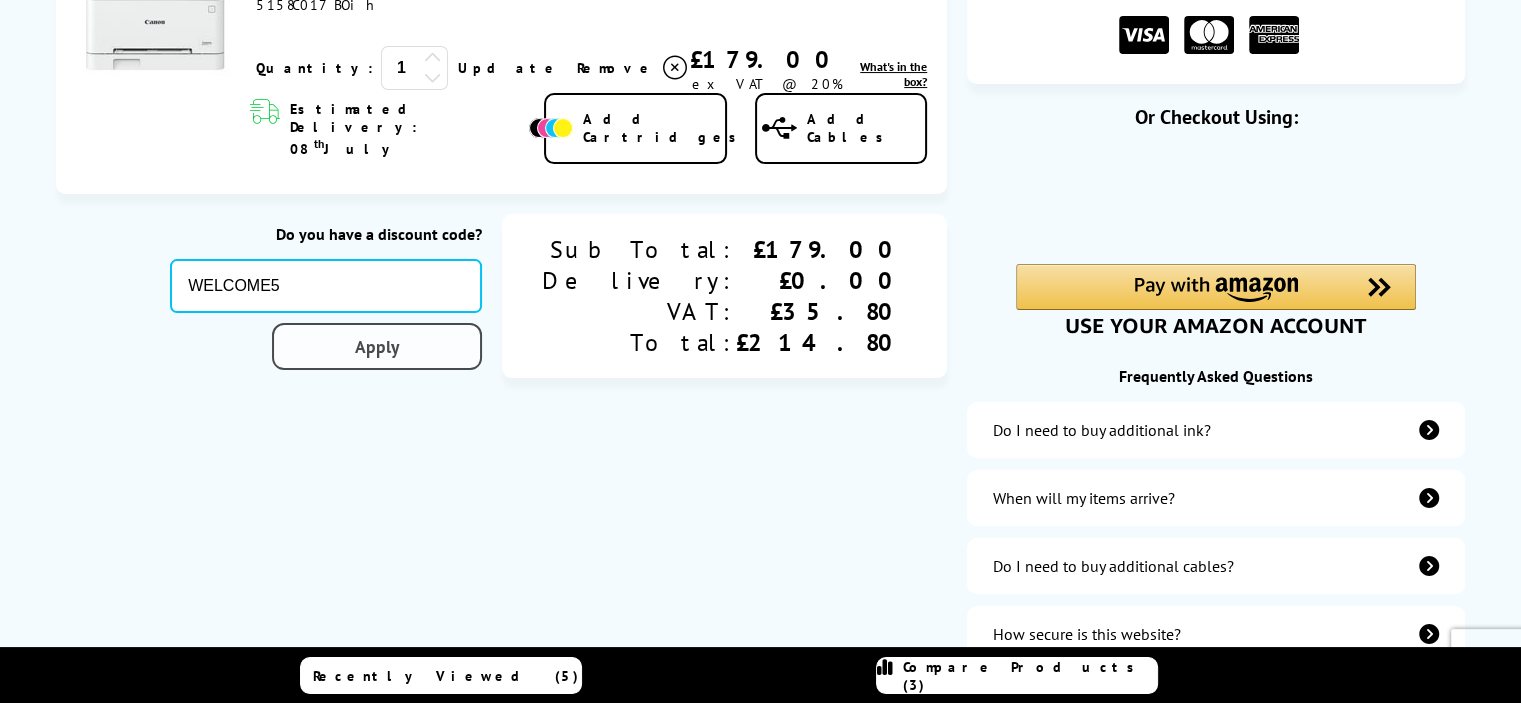 click on "Apply" at bounding box center (377, 346) 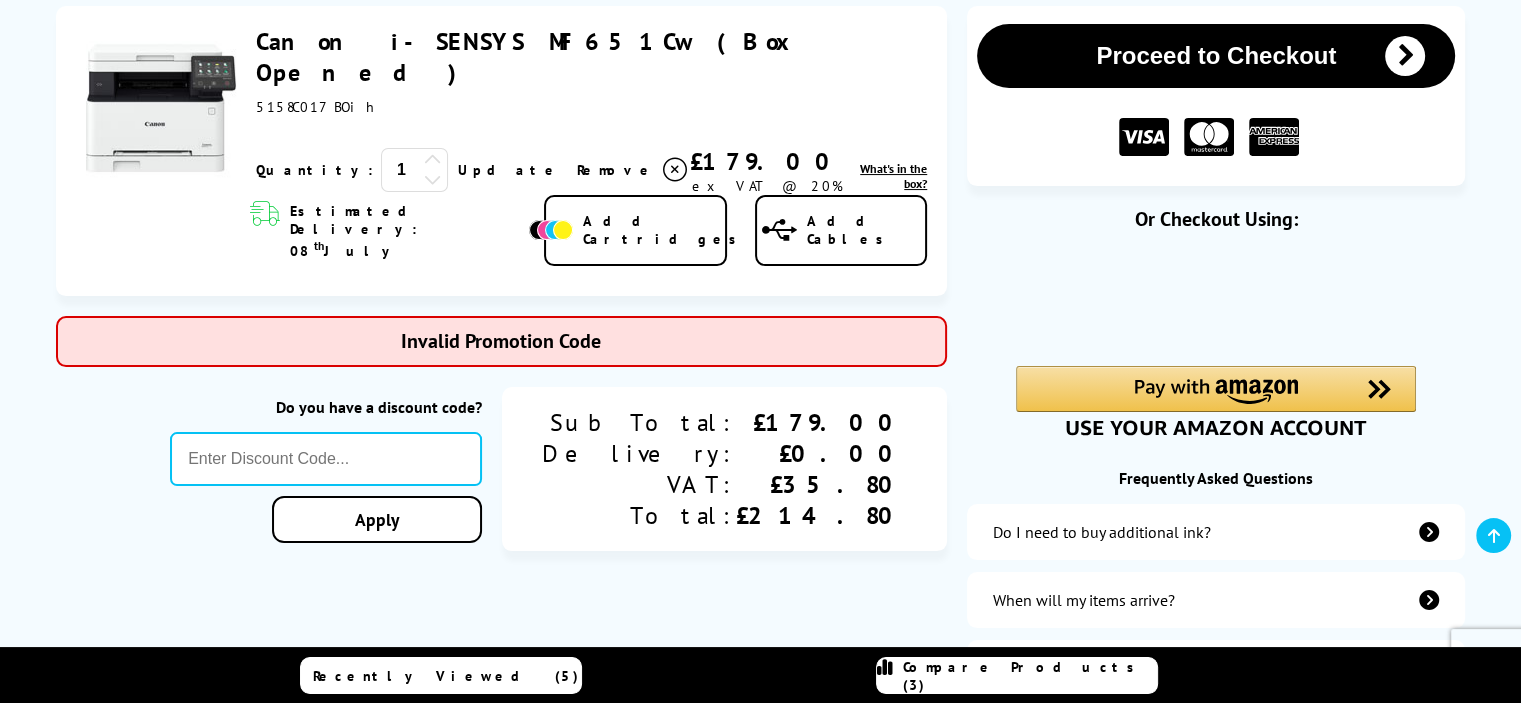 scroll, scrollTop: 300, scrollLeft: 0, axis: vertical 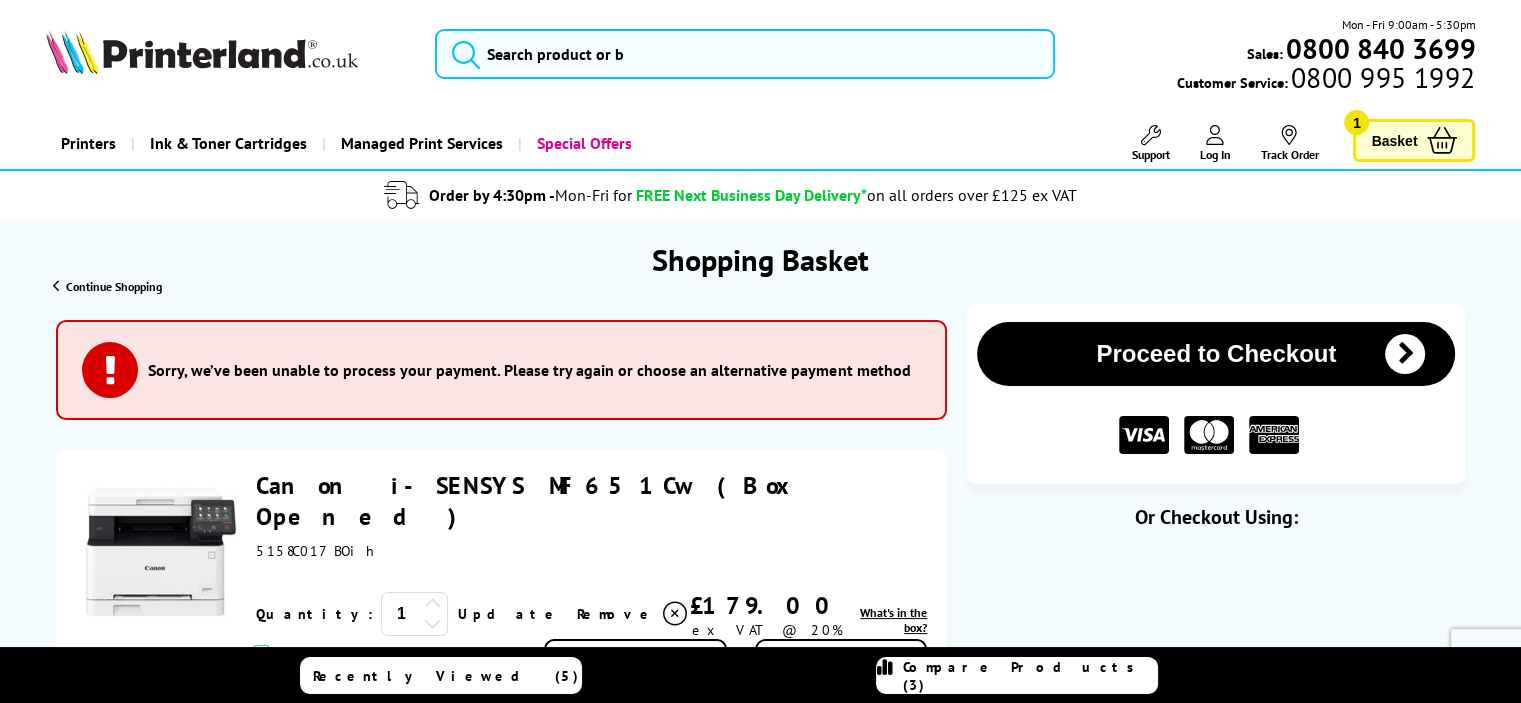 click on "Proceed to Checkout" at bounding box center (1216, 354) 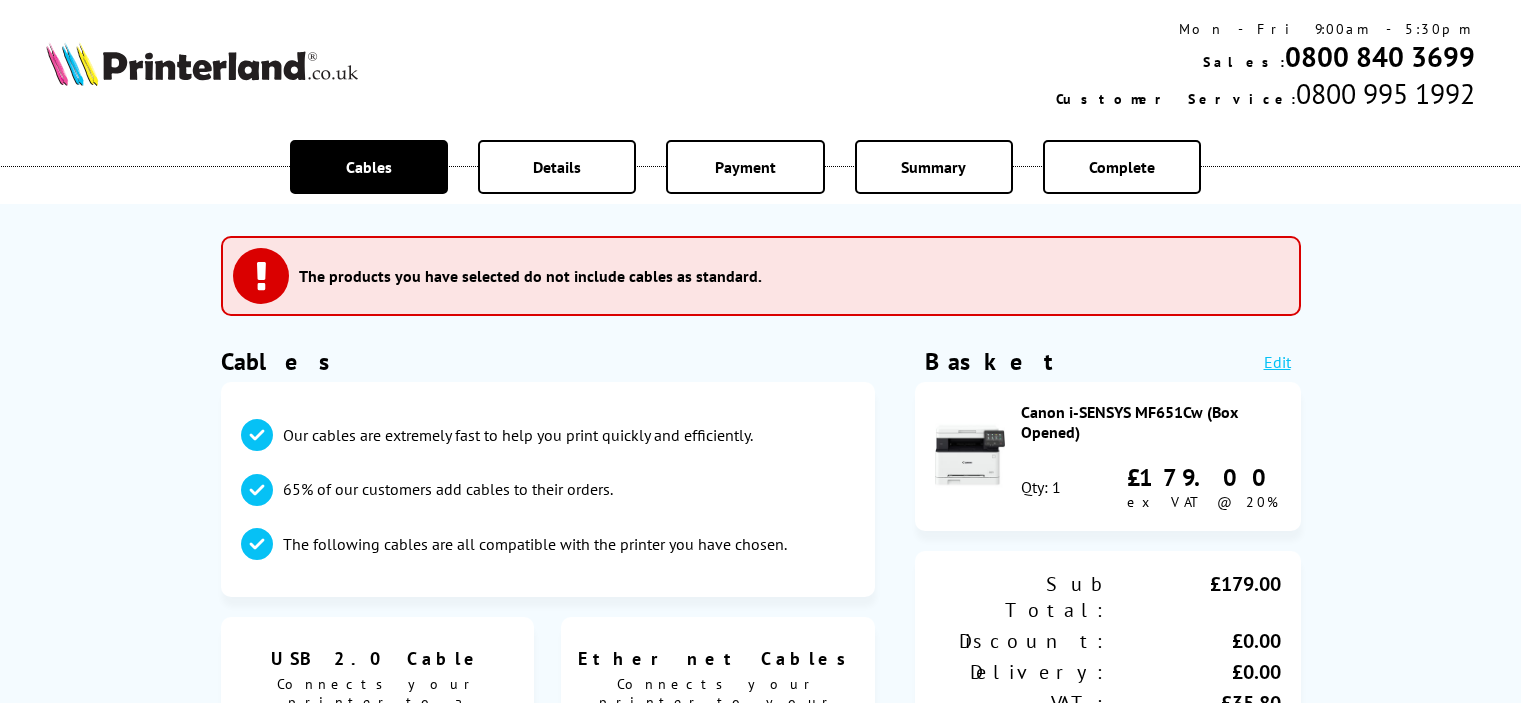scroll, scrollTop: 0, scrollLeft: 0, axis: both 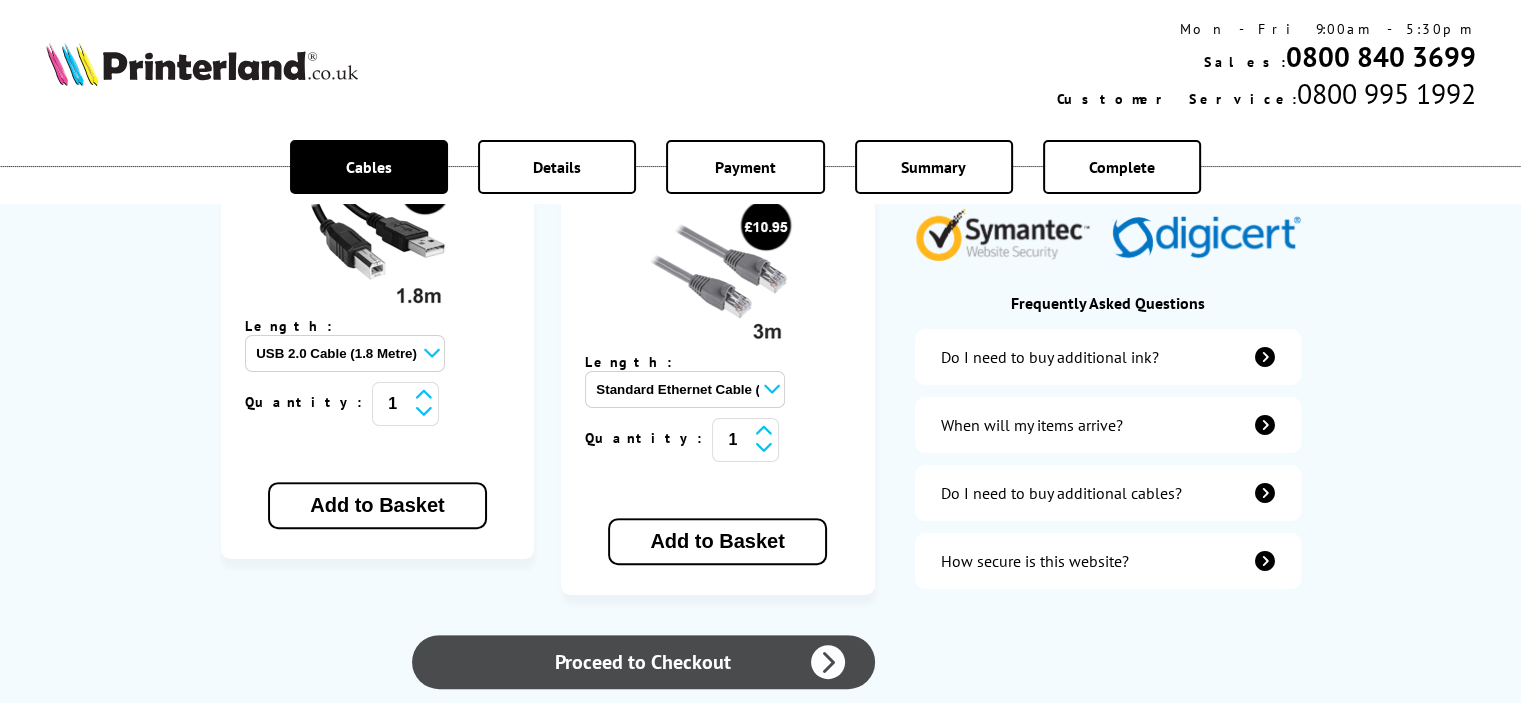 click on "Proceed to Checkout" at bounding box center (643, 662) 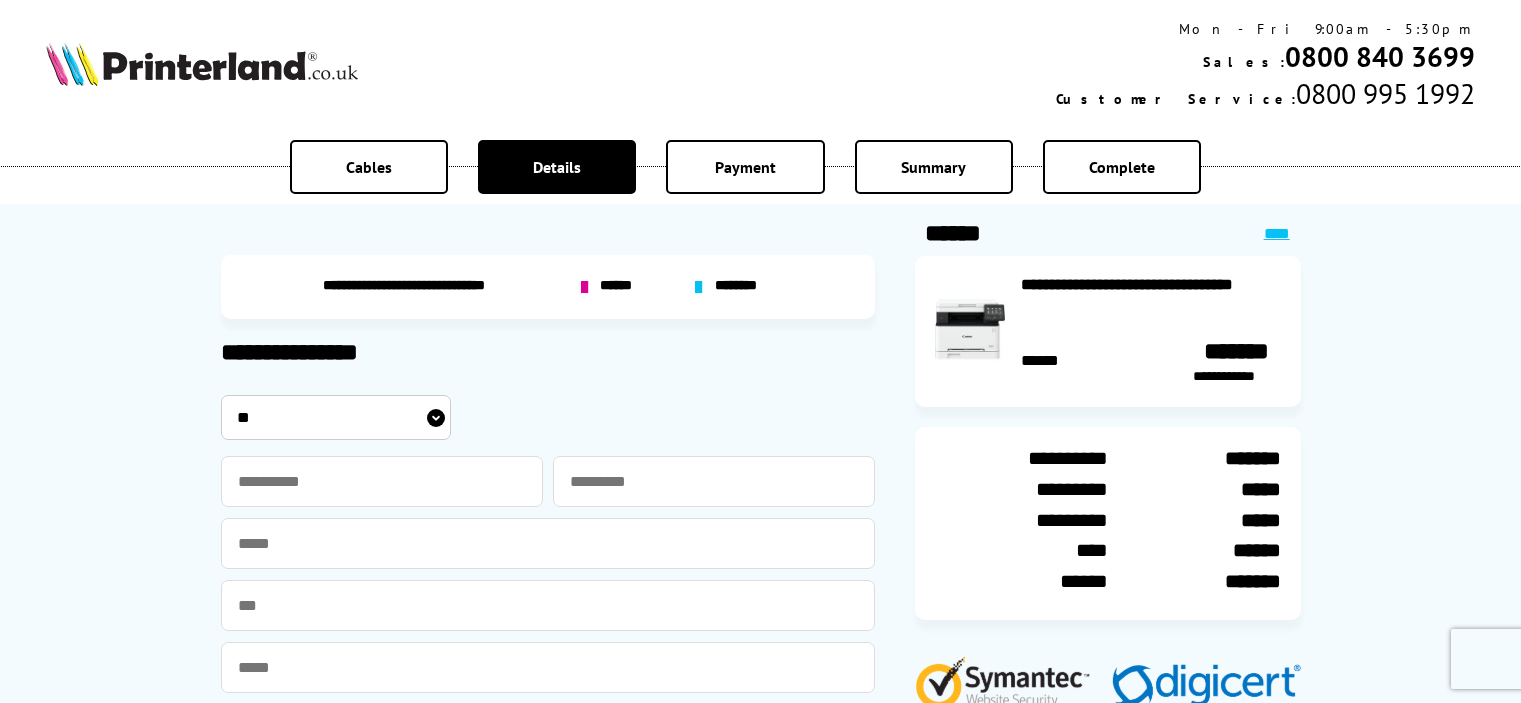 scroll, scrollTop: 0, scrollLeft: 0, axis: both 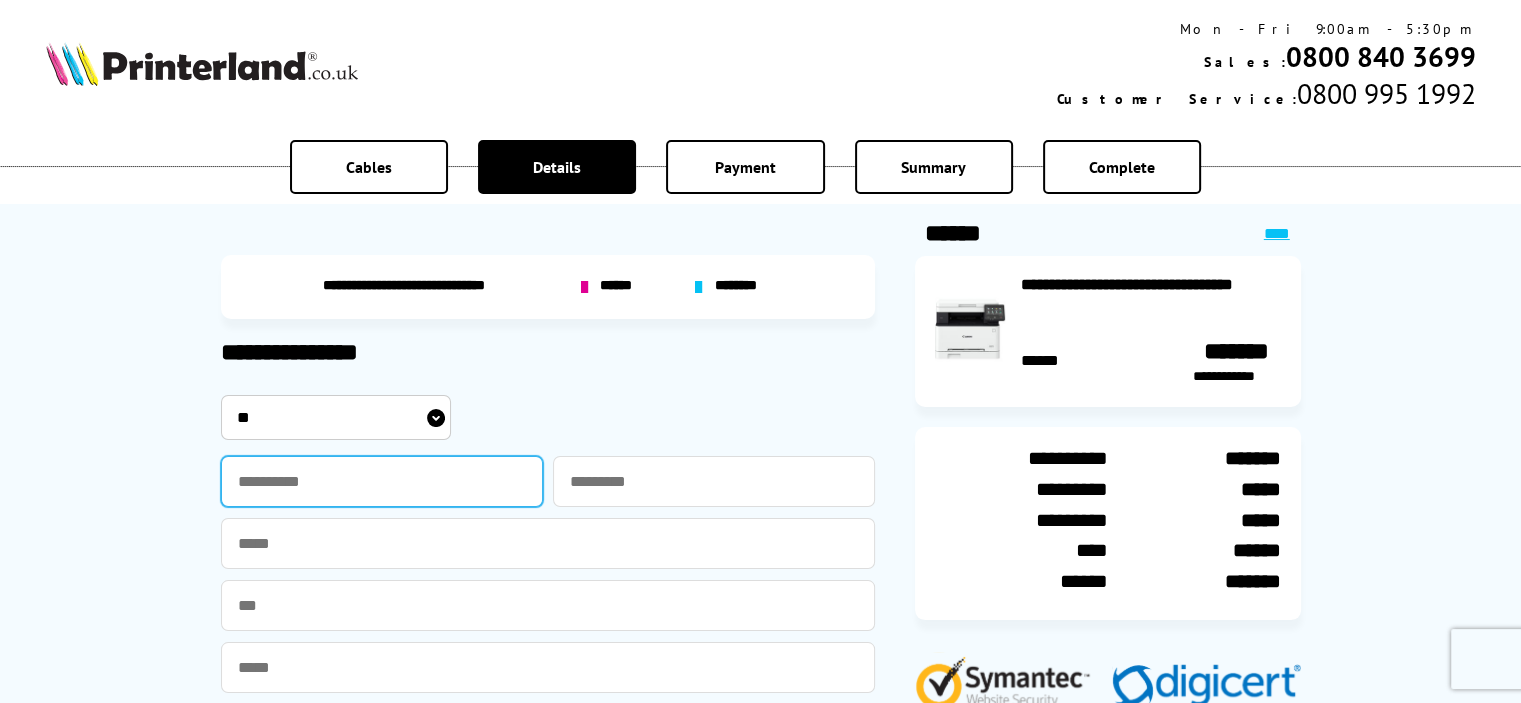 click at bounding box center (382, 481) 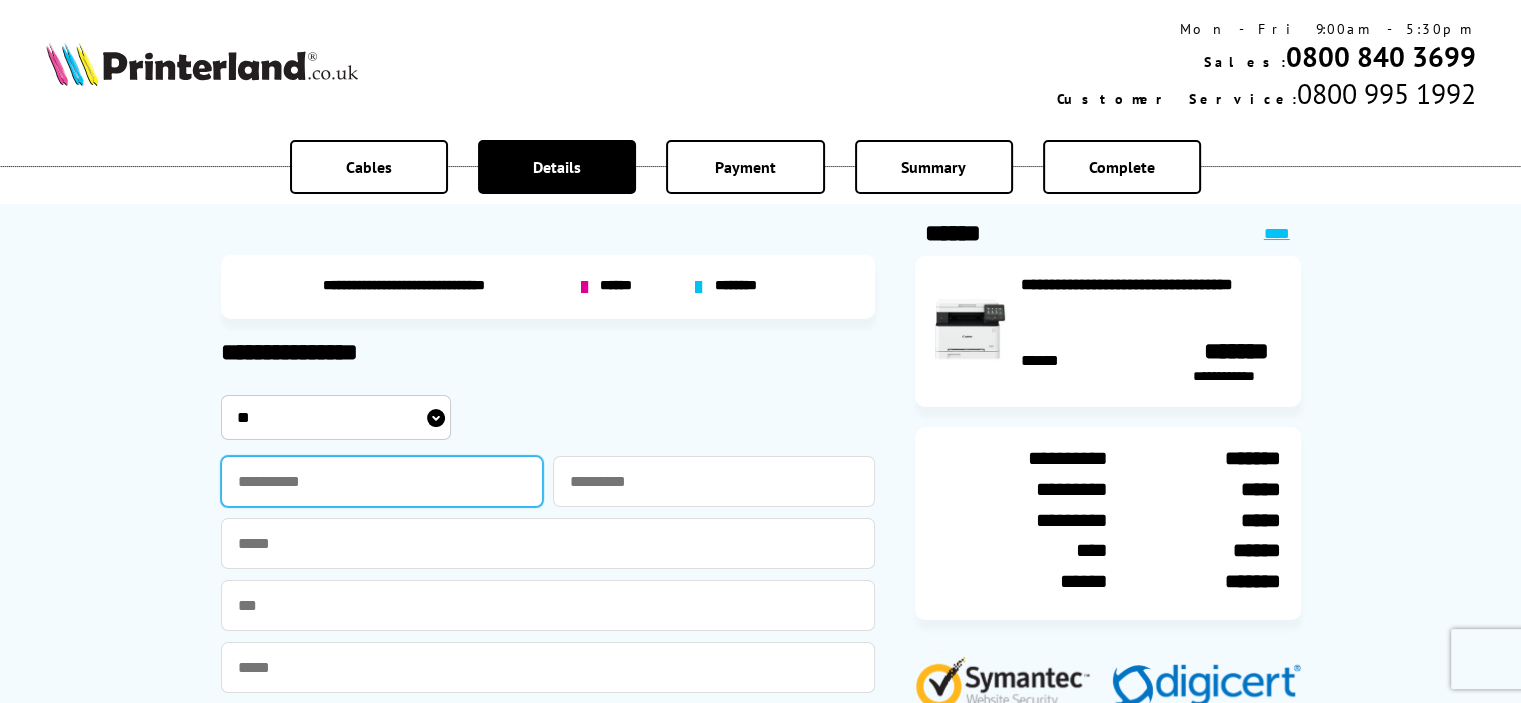 type on "***" 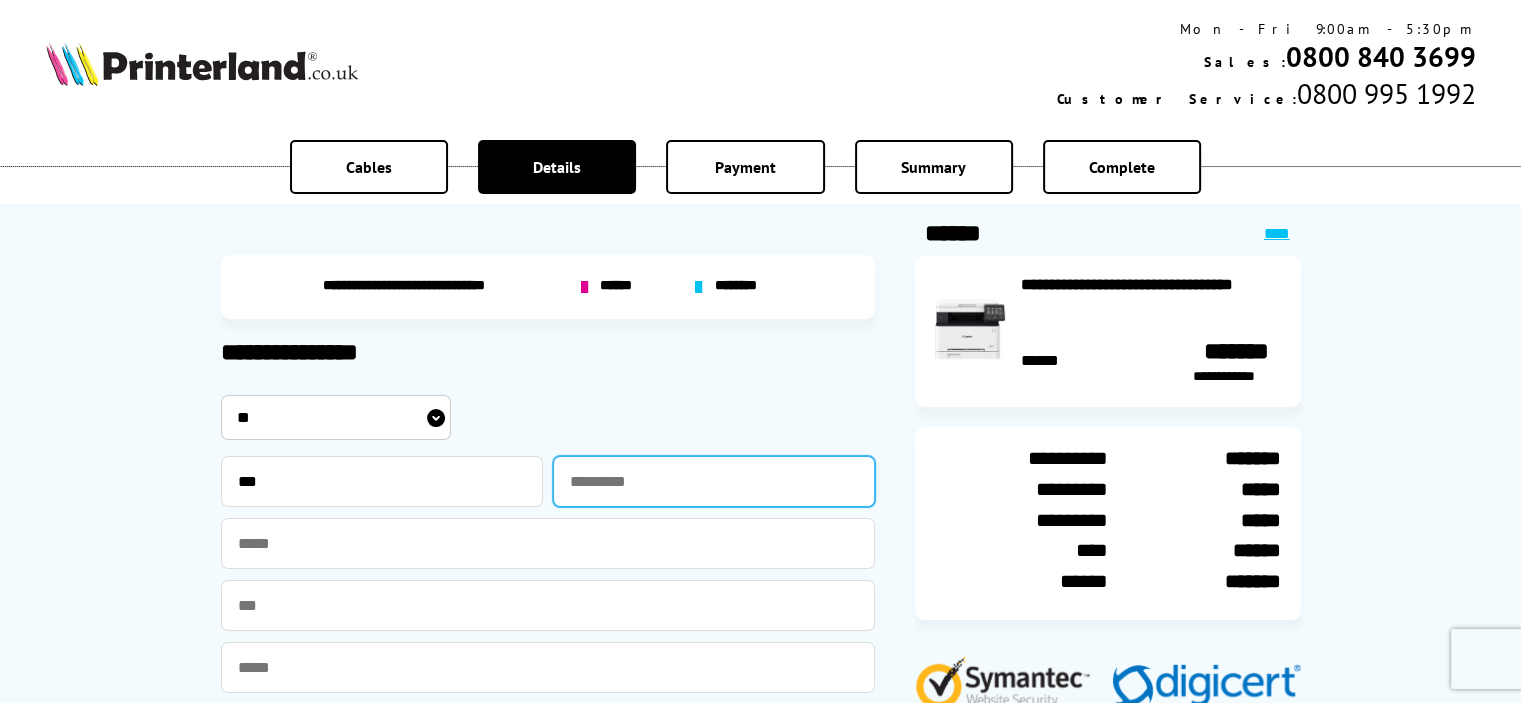 type on "********" 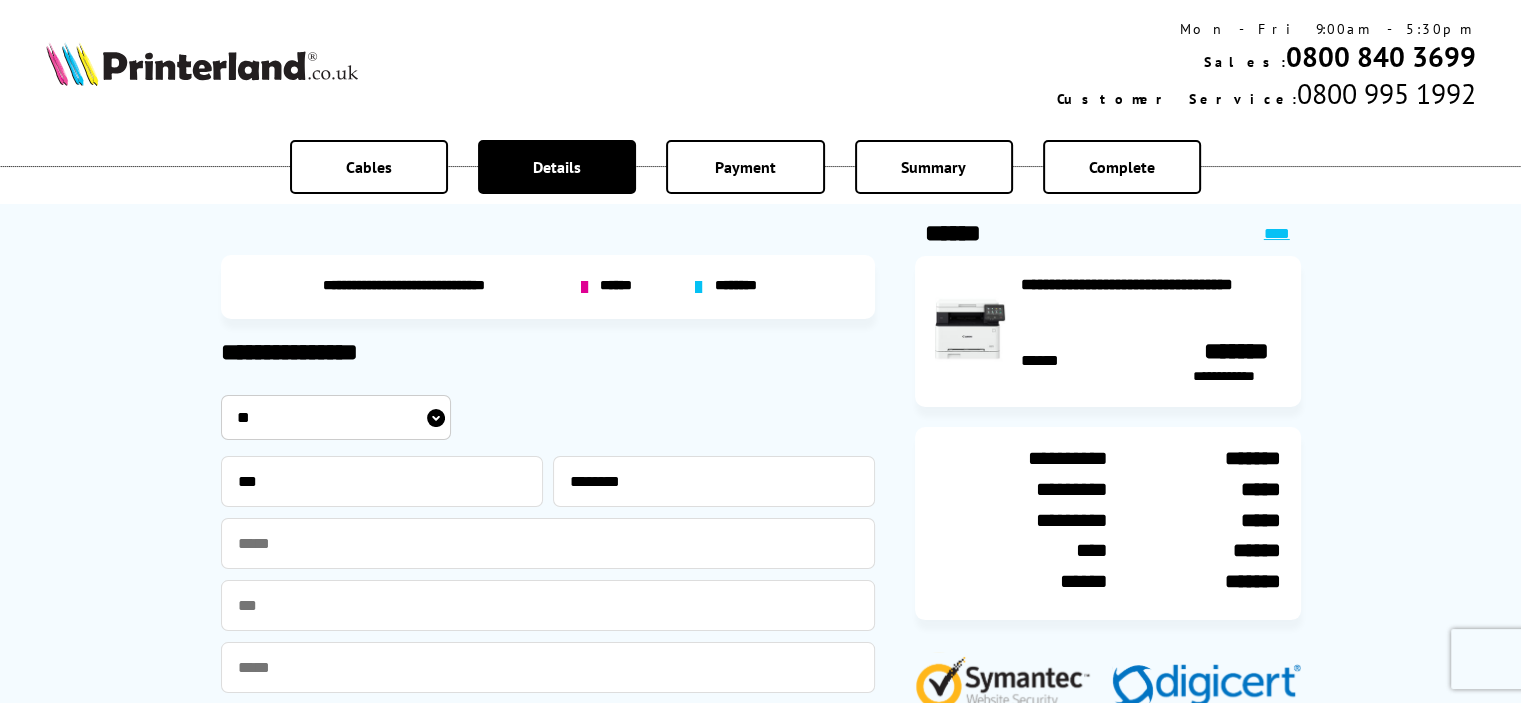 type on "**********" 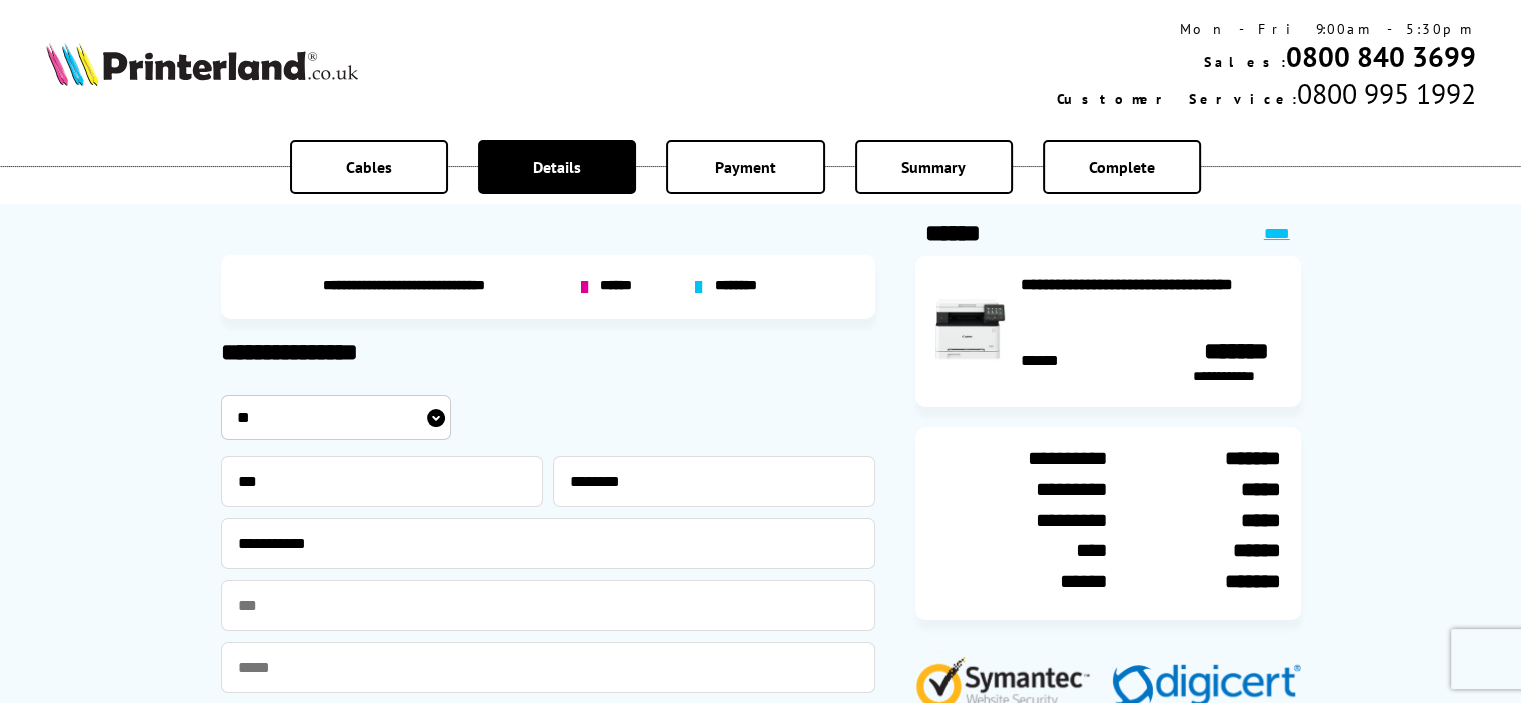 type on "[EMAIL]" 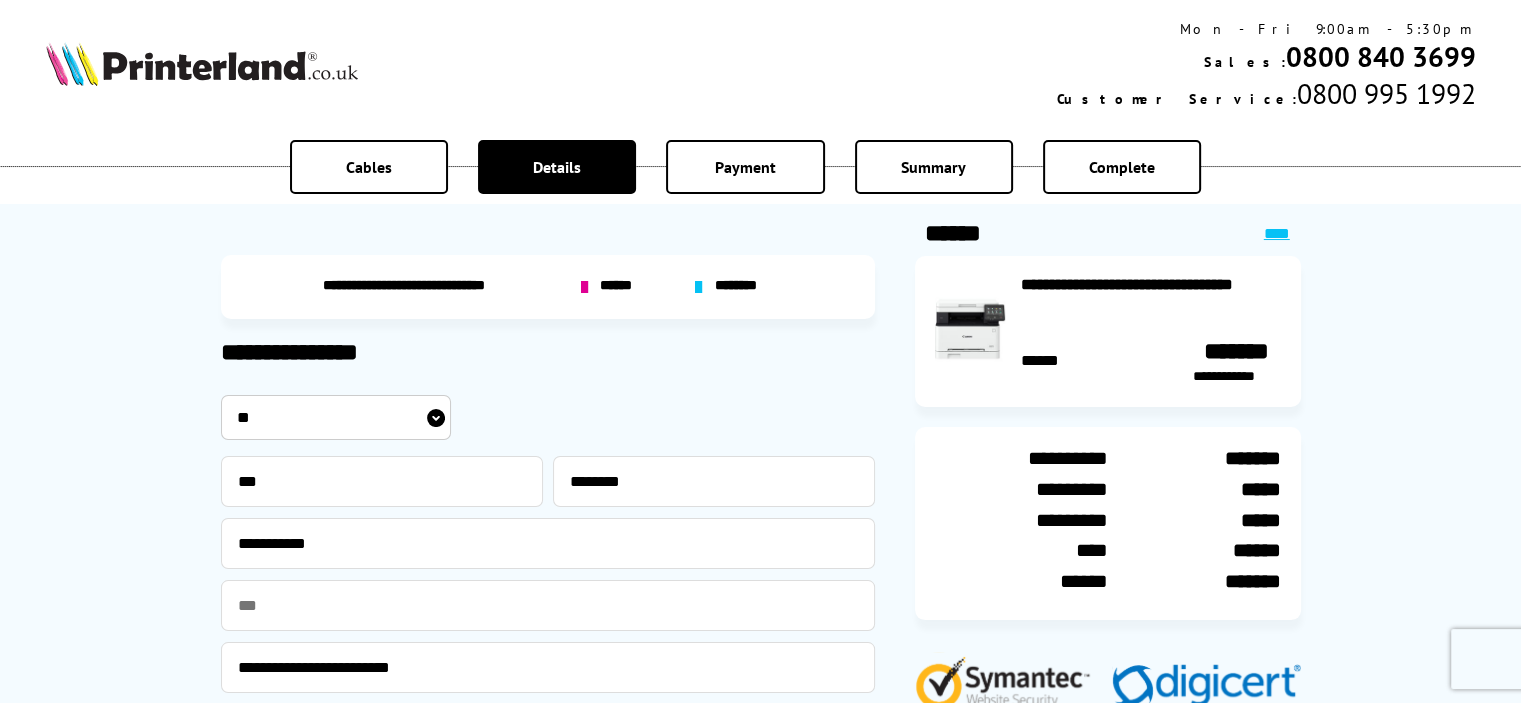 type on "[EMAIL]" 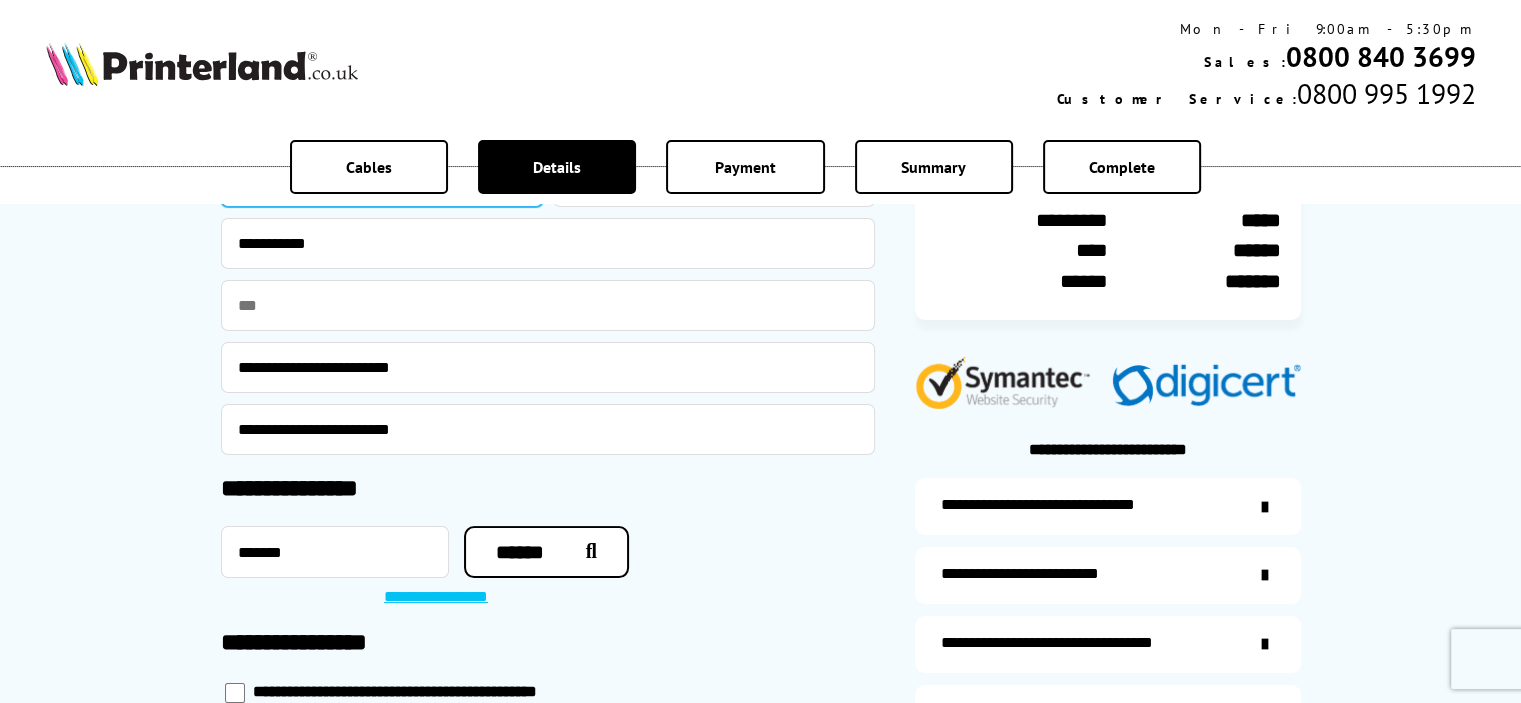 scroll, scrollTop: 400, scrollLeft: 0, axis: vertical 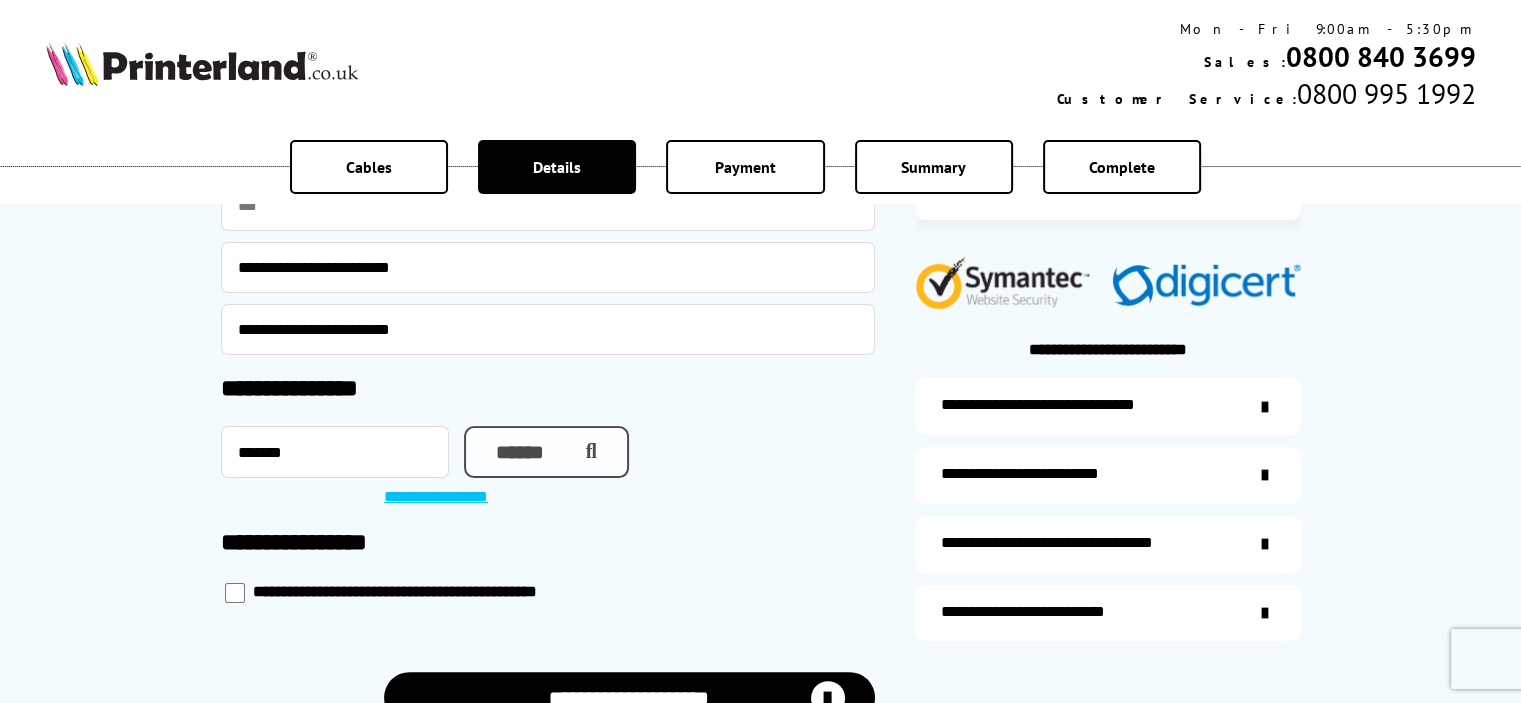 click on "******" at bounding box center [546, 452] 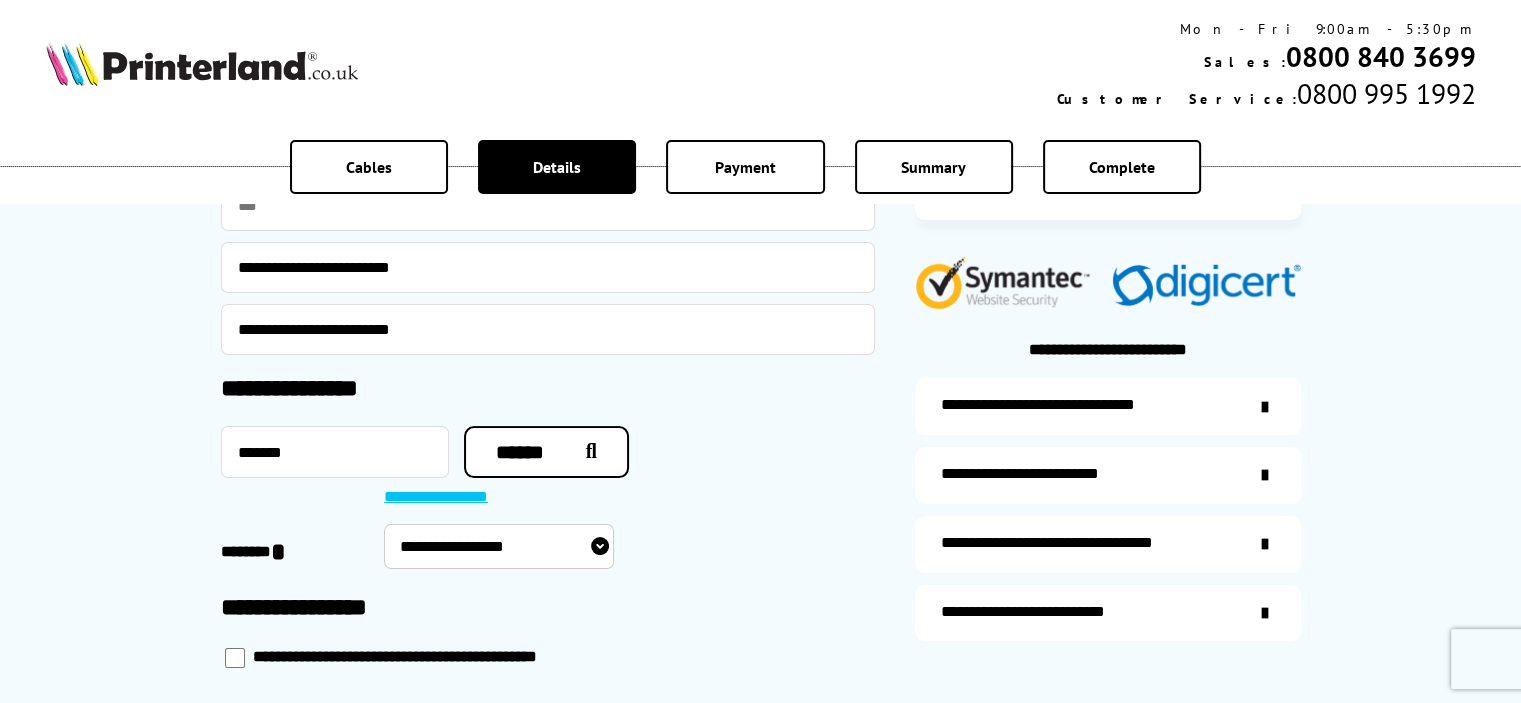 click on "**********" at bounding box center [499, 546] 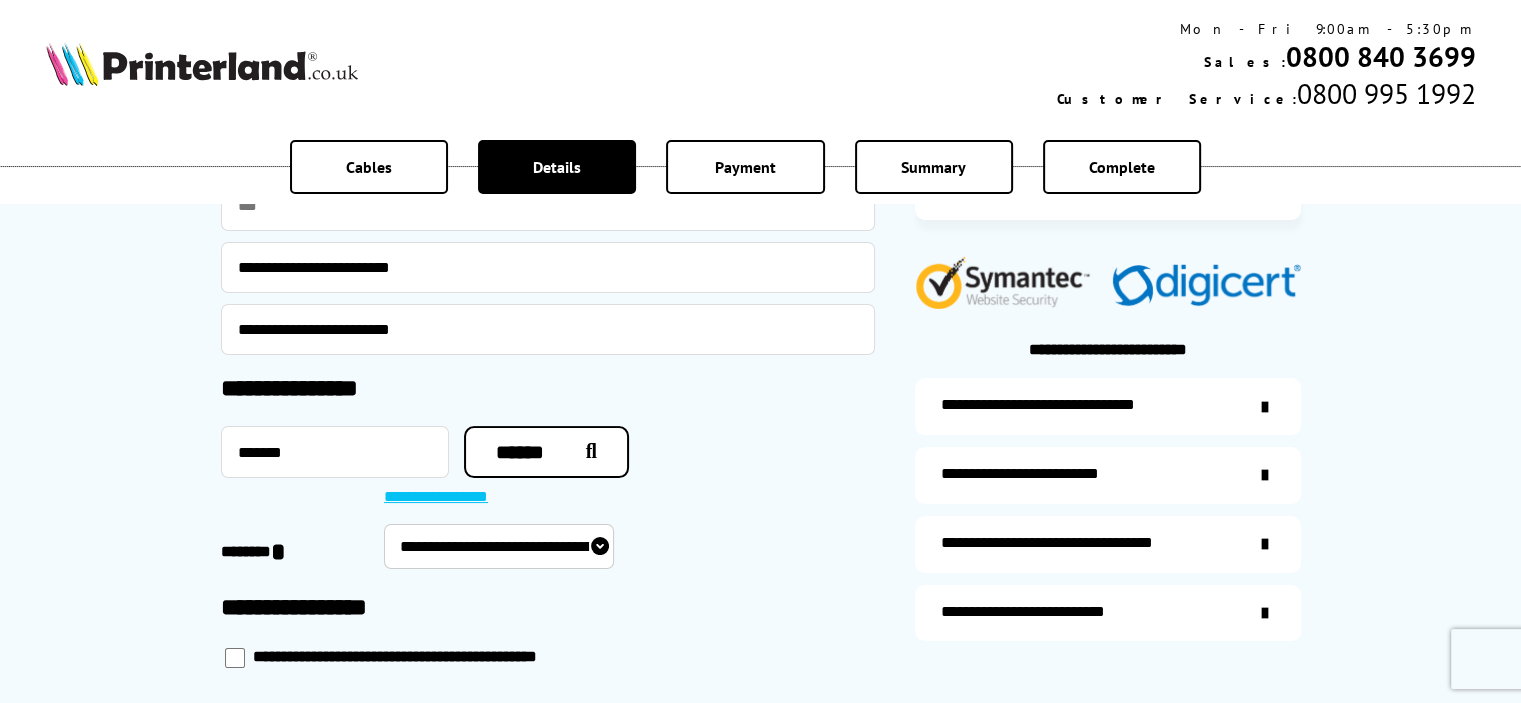 click on "**********" at bounding box center (499, 546) 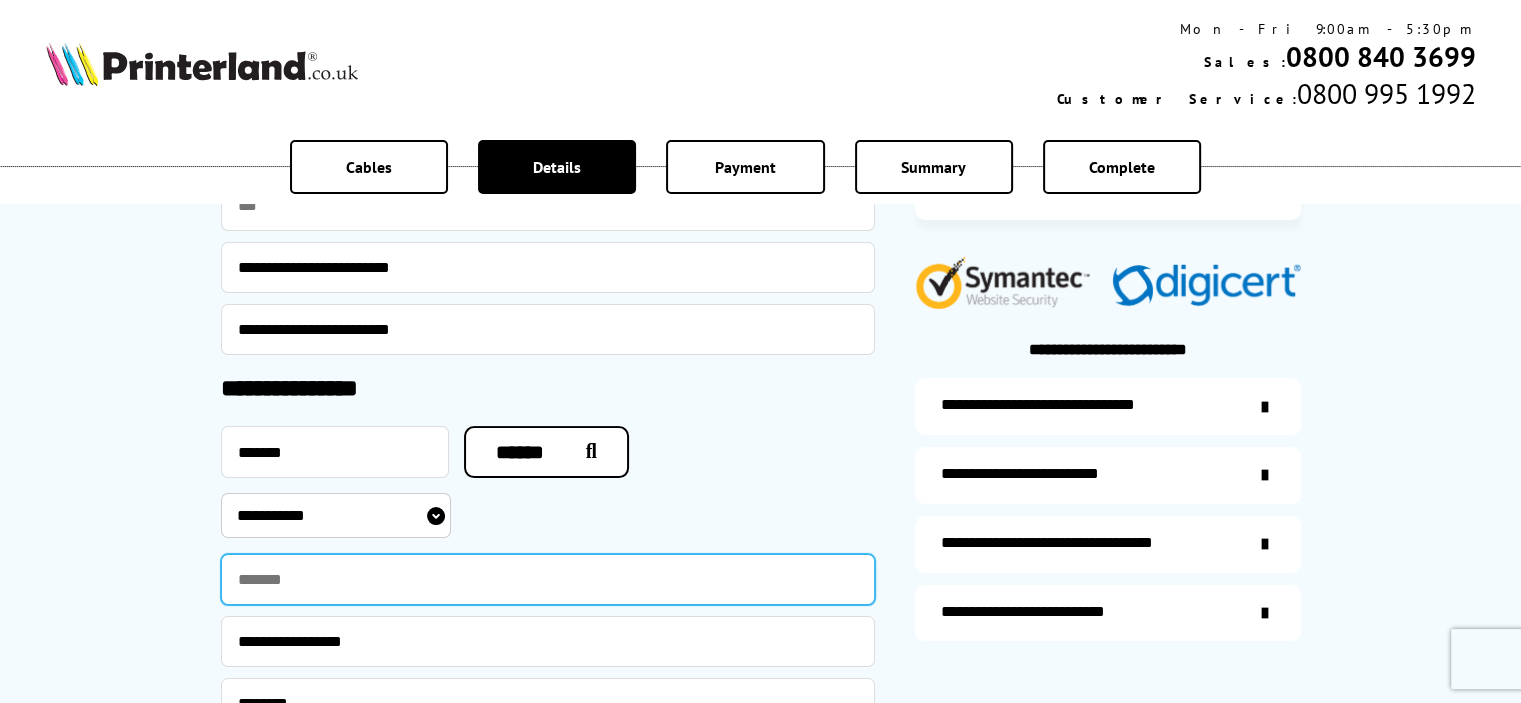 click at bounding box center (548, 579) 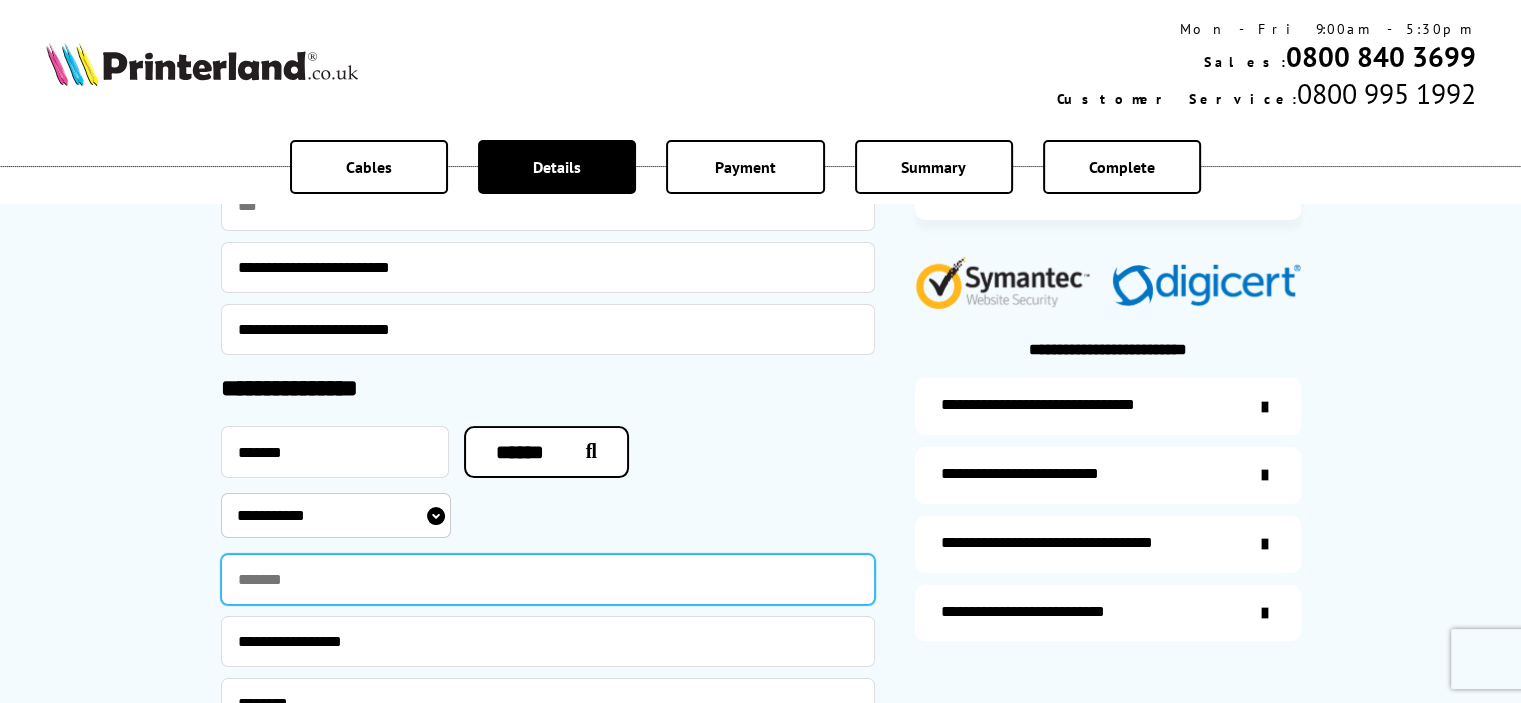type on "**********" 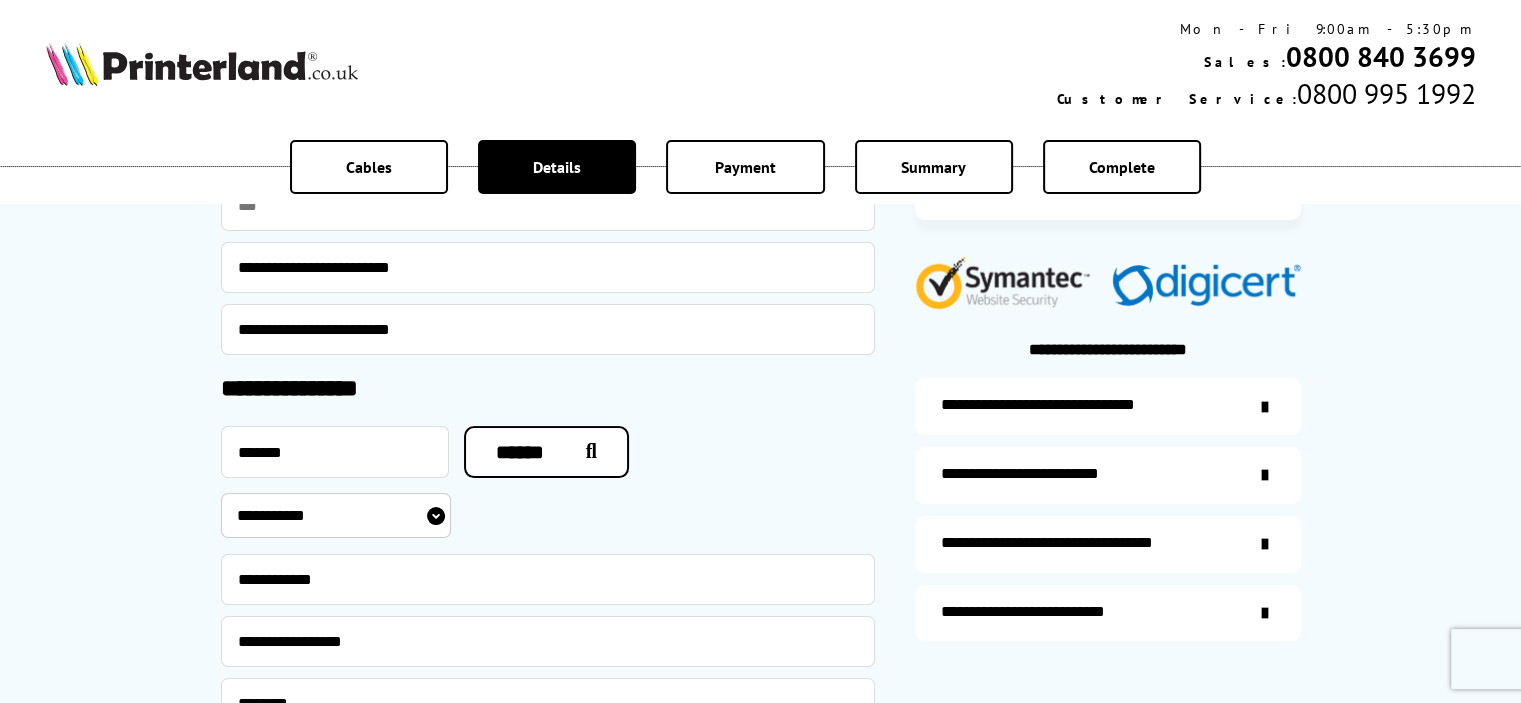 type on "**********" 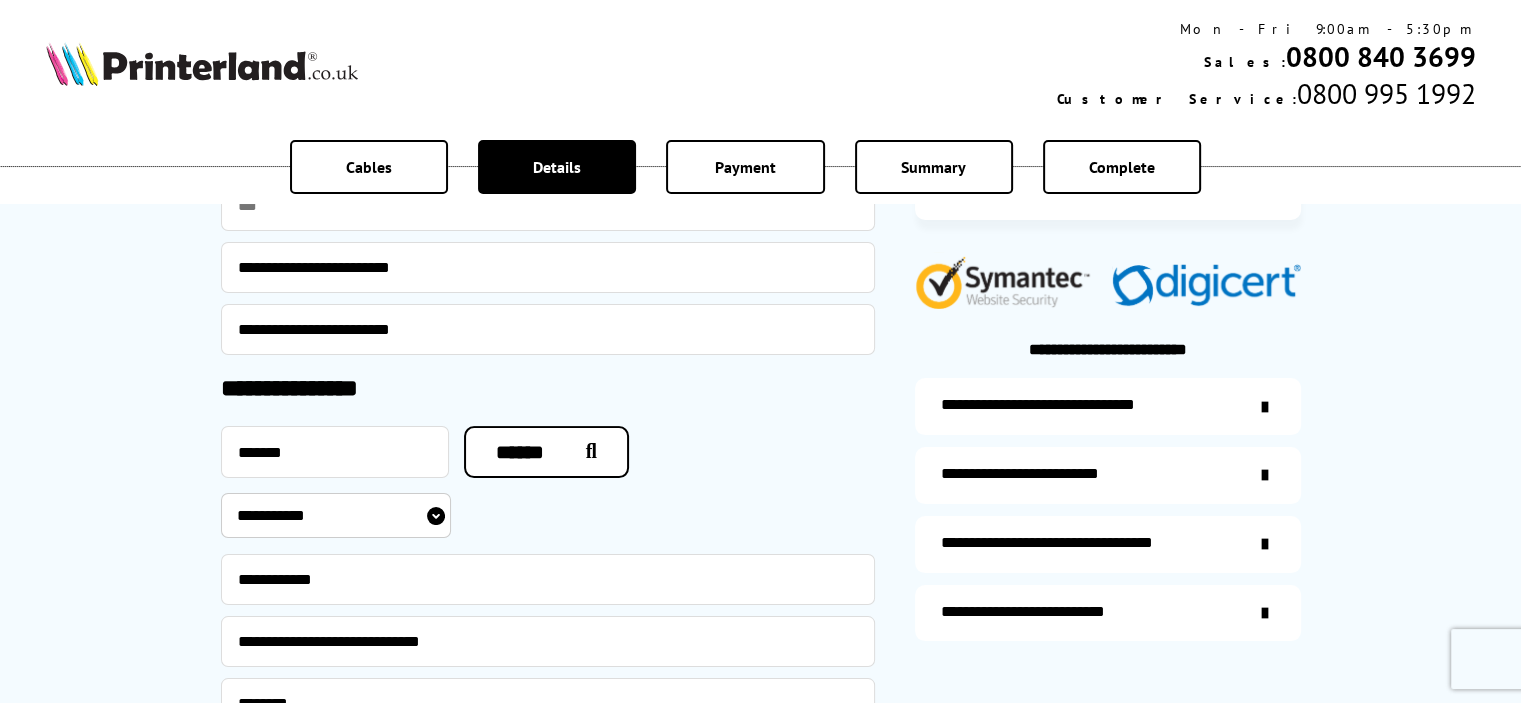 type on "*********" 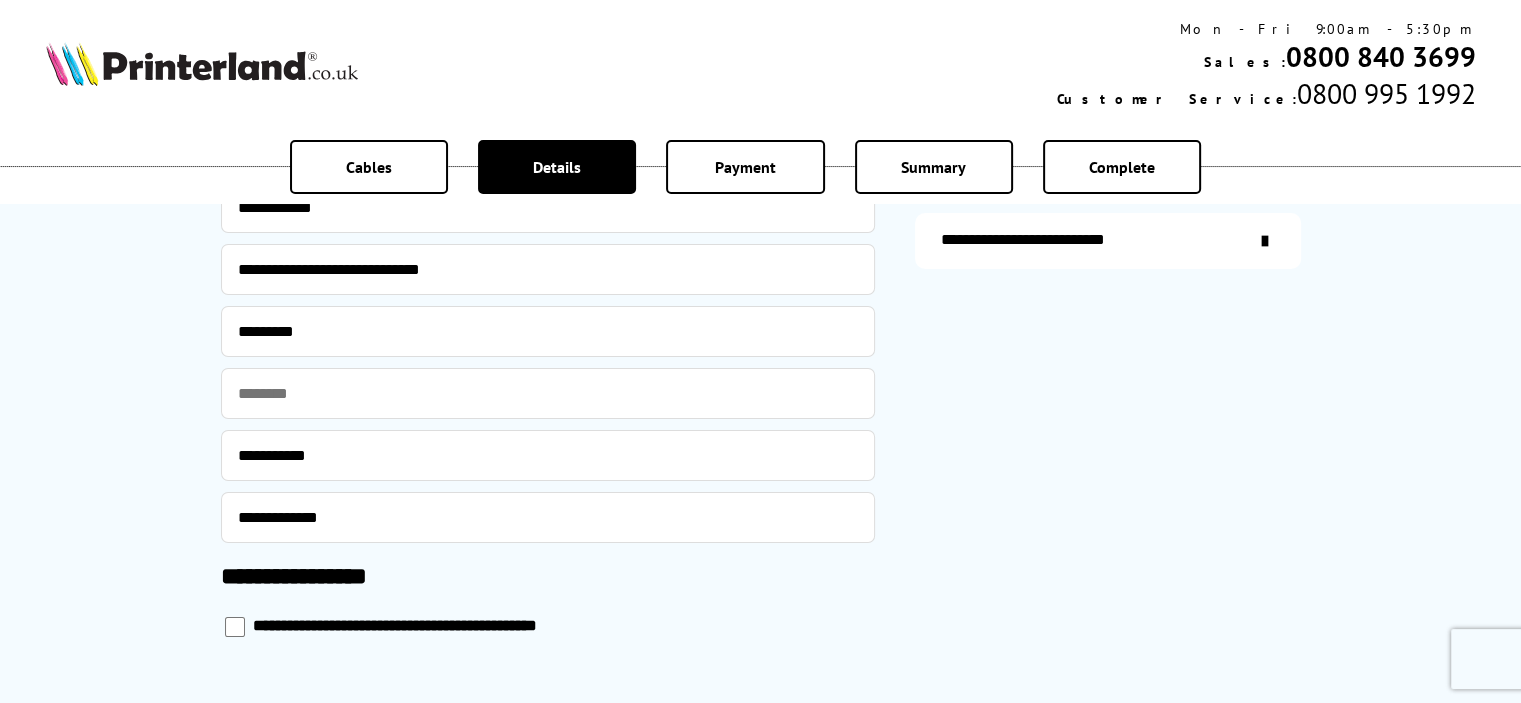 scroll, scrollTop: 1000, scrollLeft: 0, axis: vertical 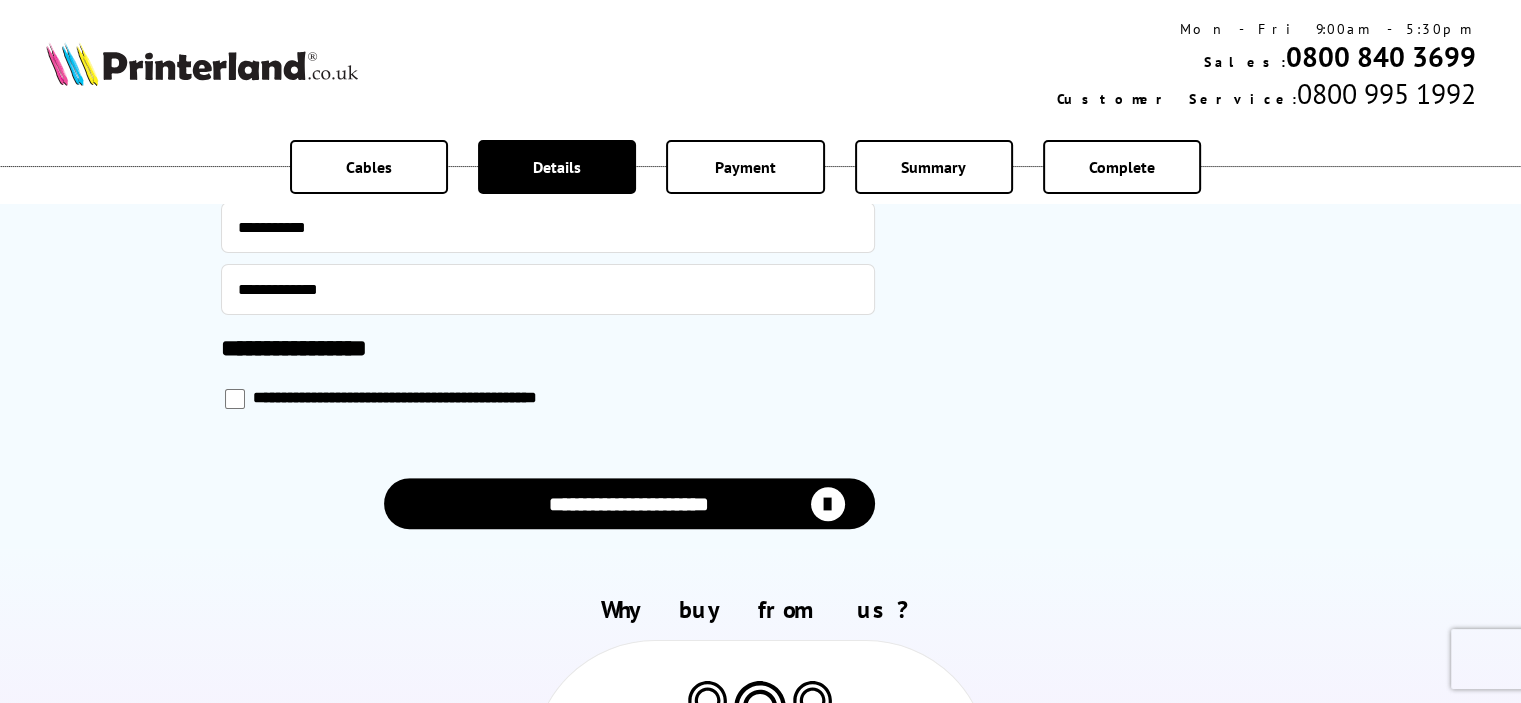 click on "**********" at bounding box center [629, 503] 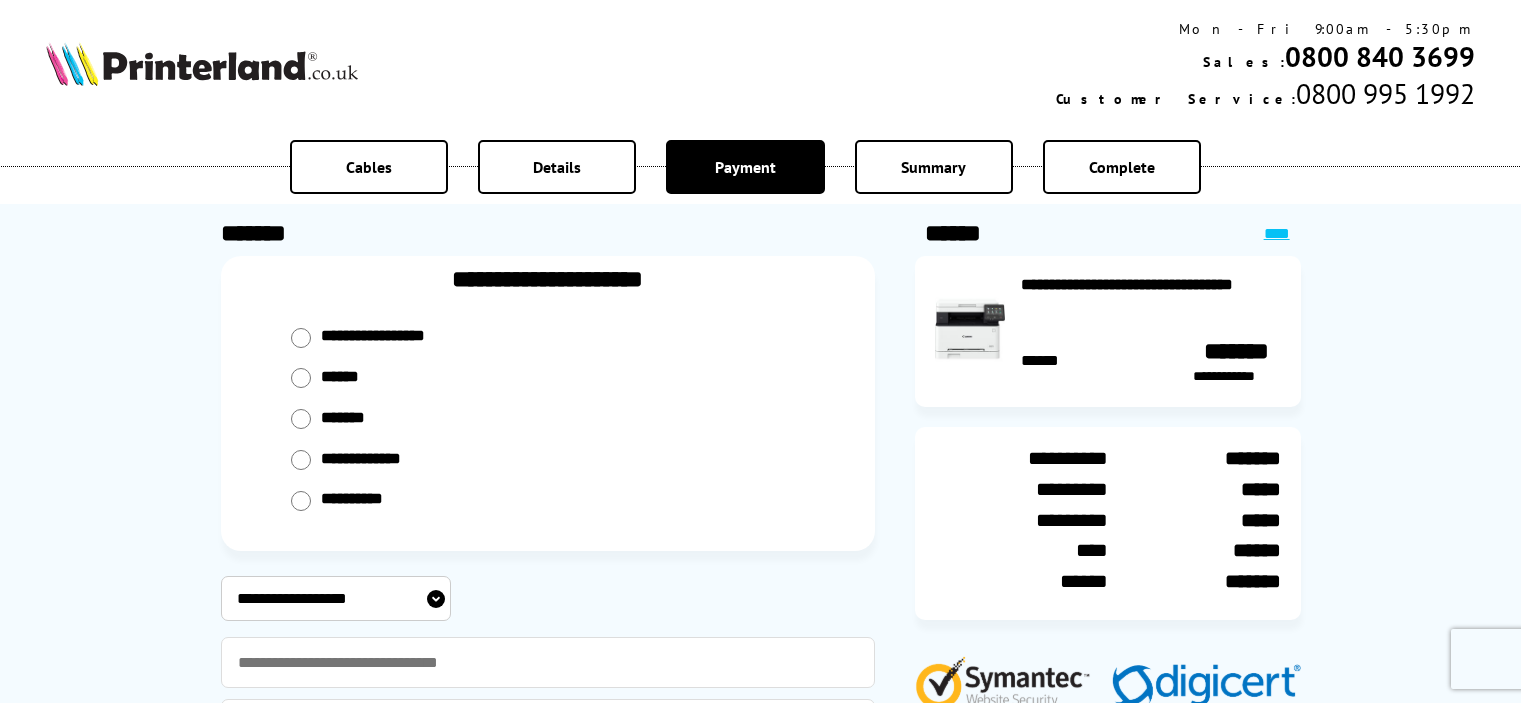 scroll, scrollTop: 0, scrollLeft: 0, axis: both 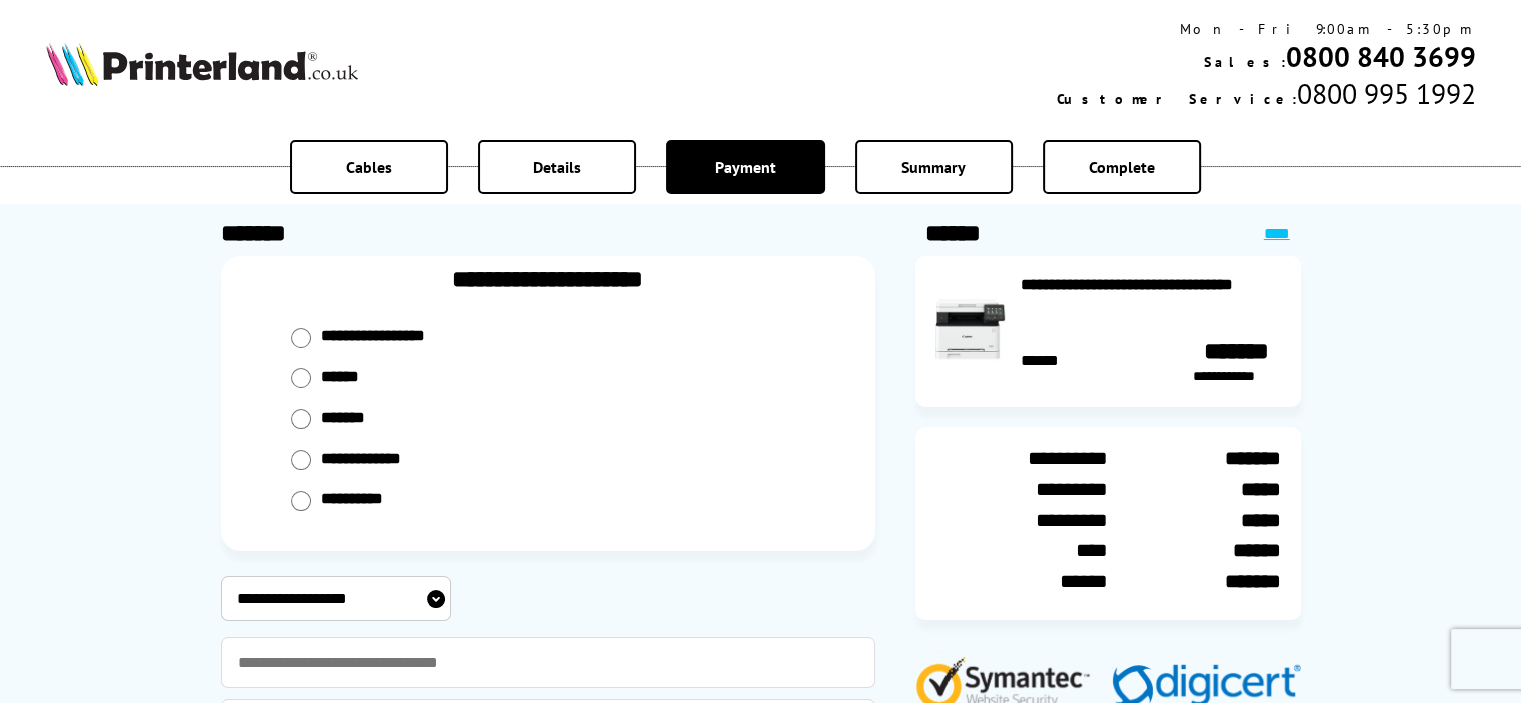 click at bounding box center [301, 338] 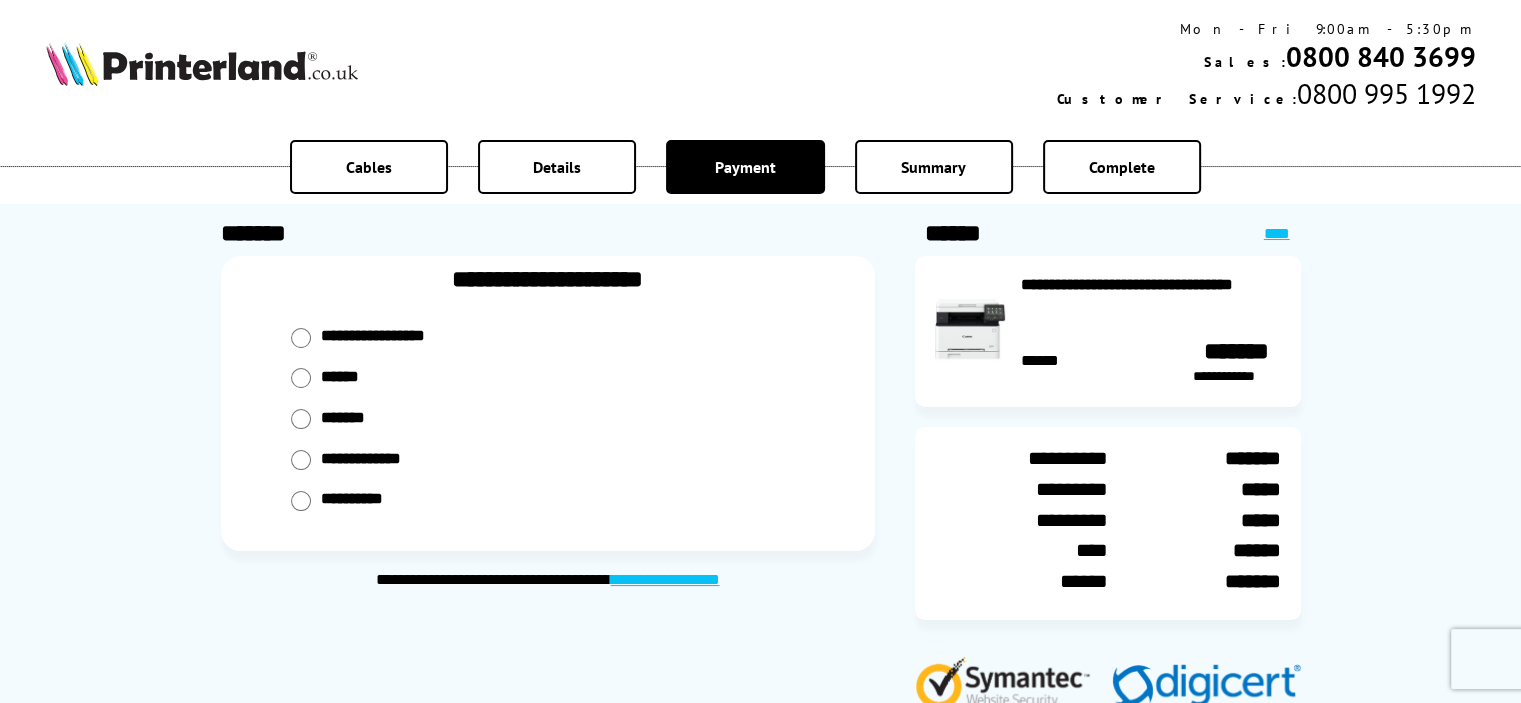 click at bounding box center (301, 338) 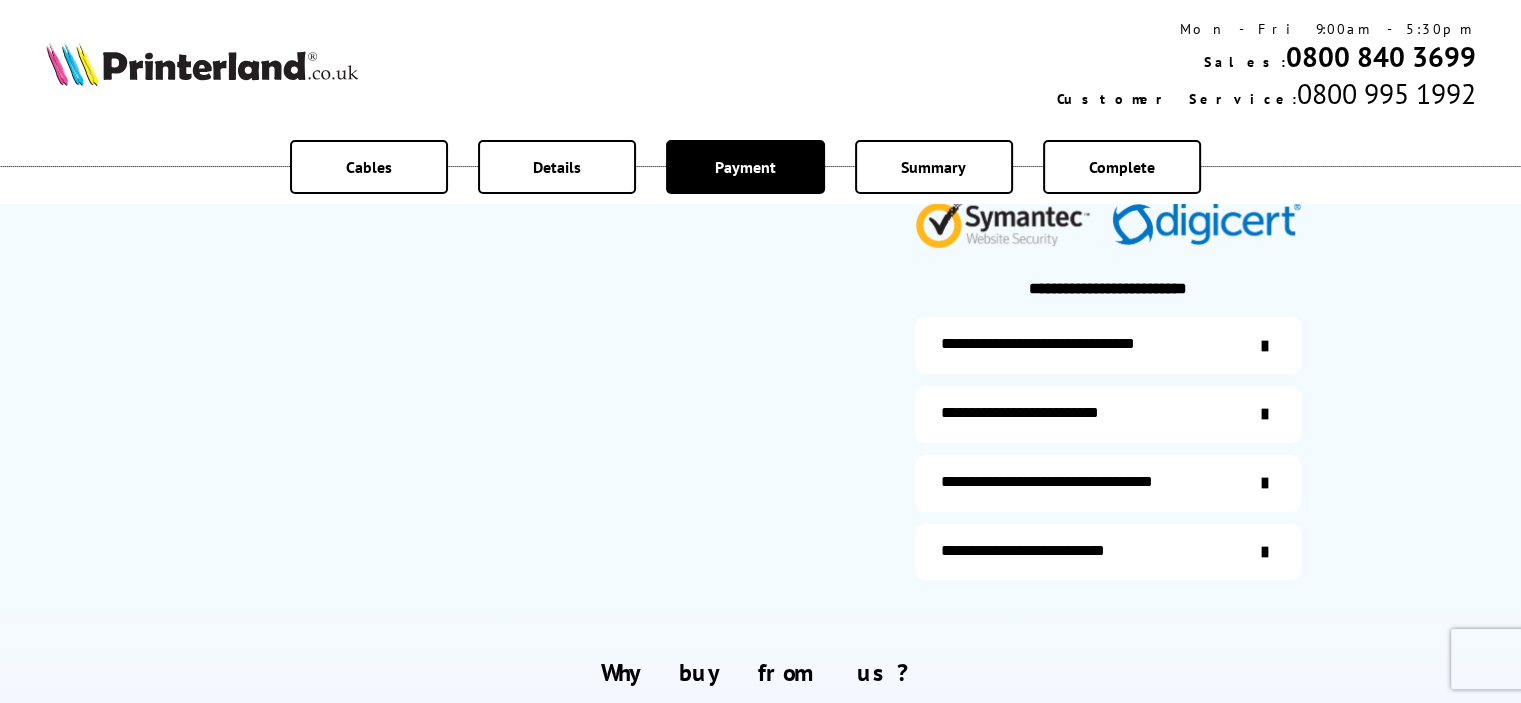 scroll, scrollTop: 300, scrollLeft: 0, axis: vertical 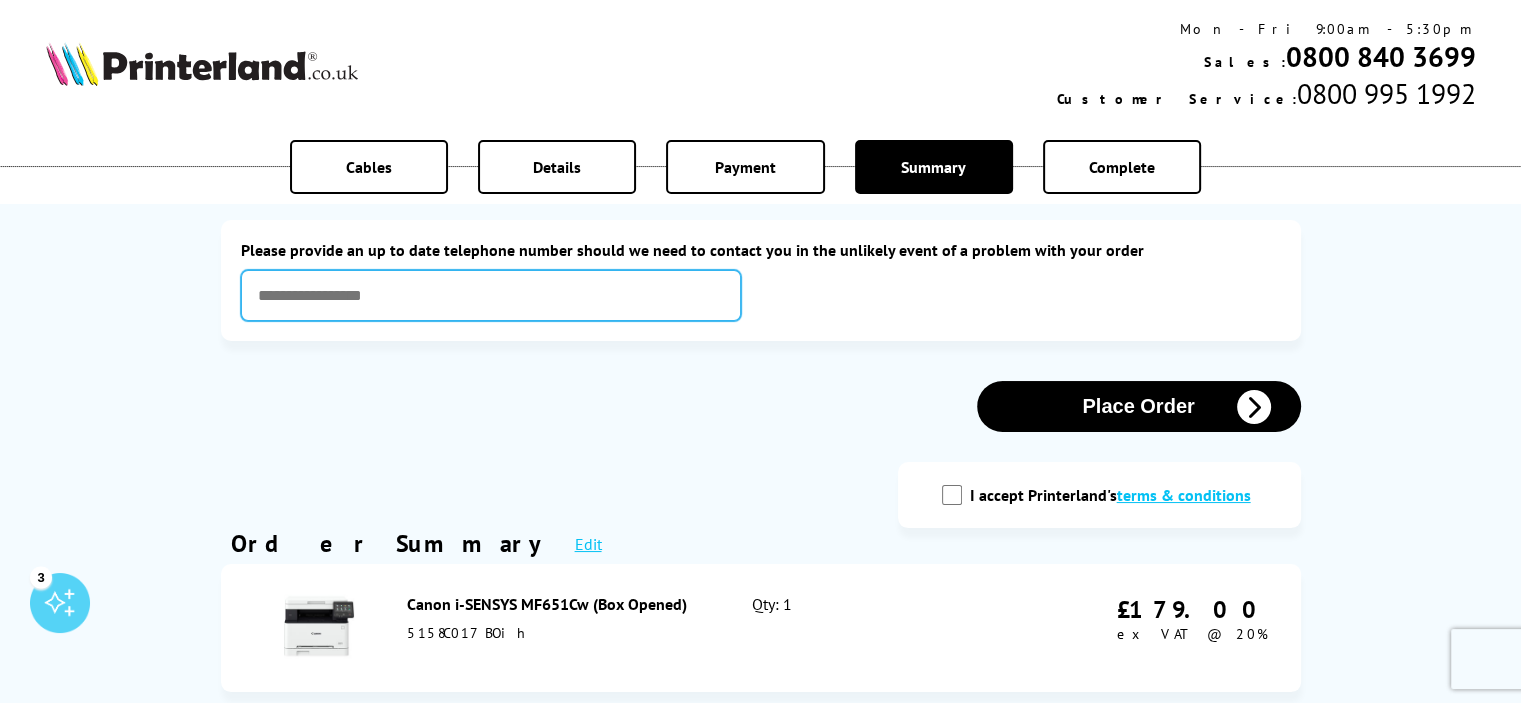 click at bounding box center [491, 295] 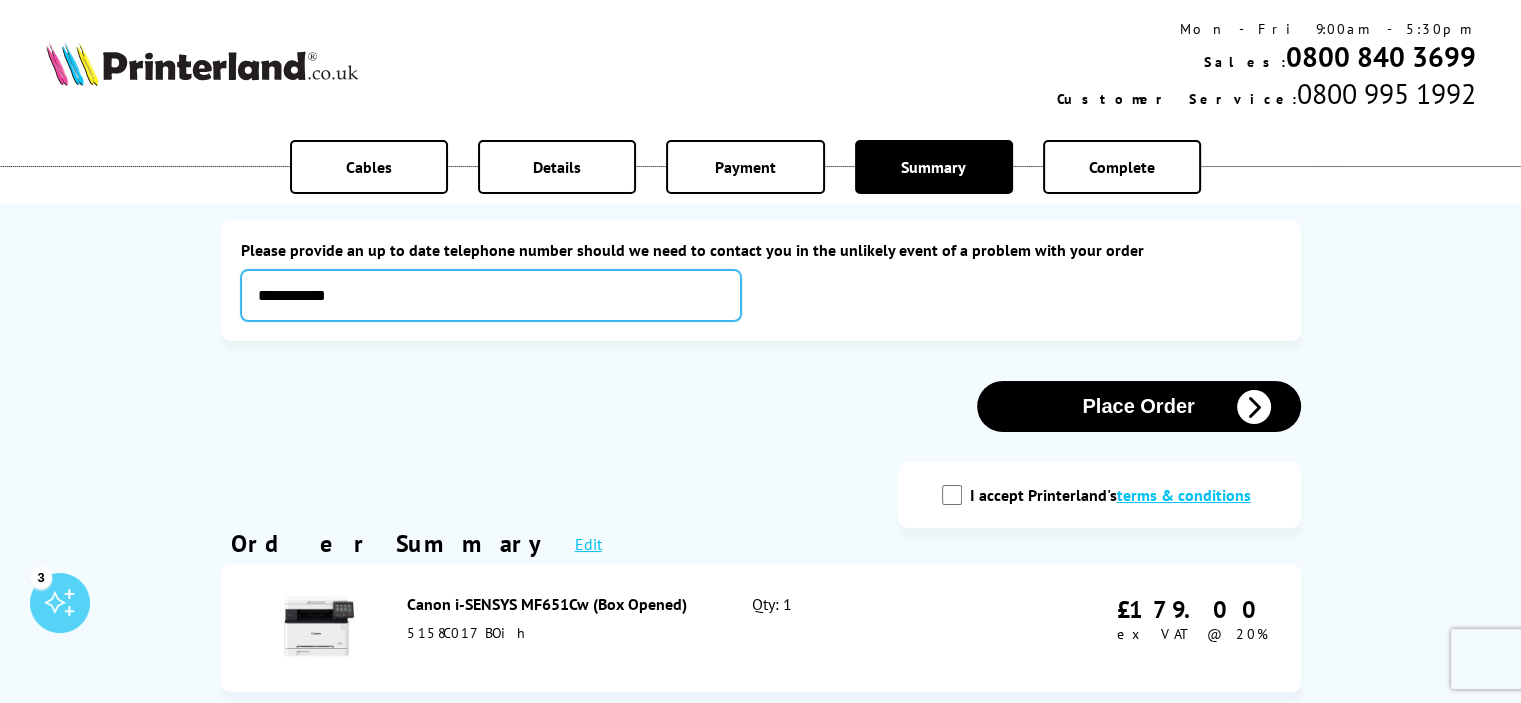 type on "**********" 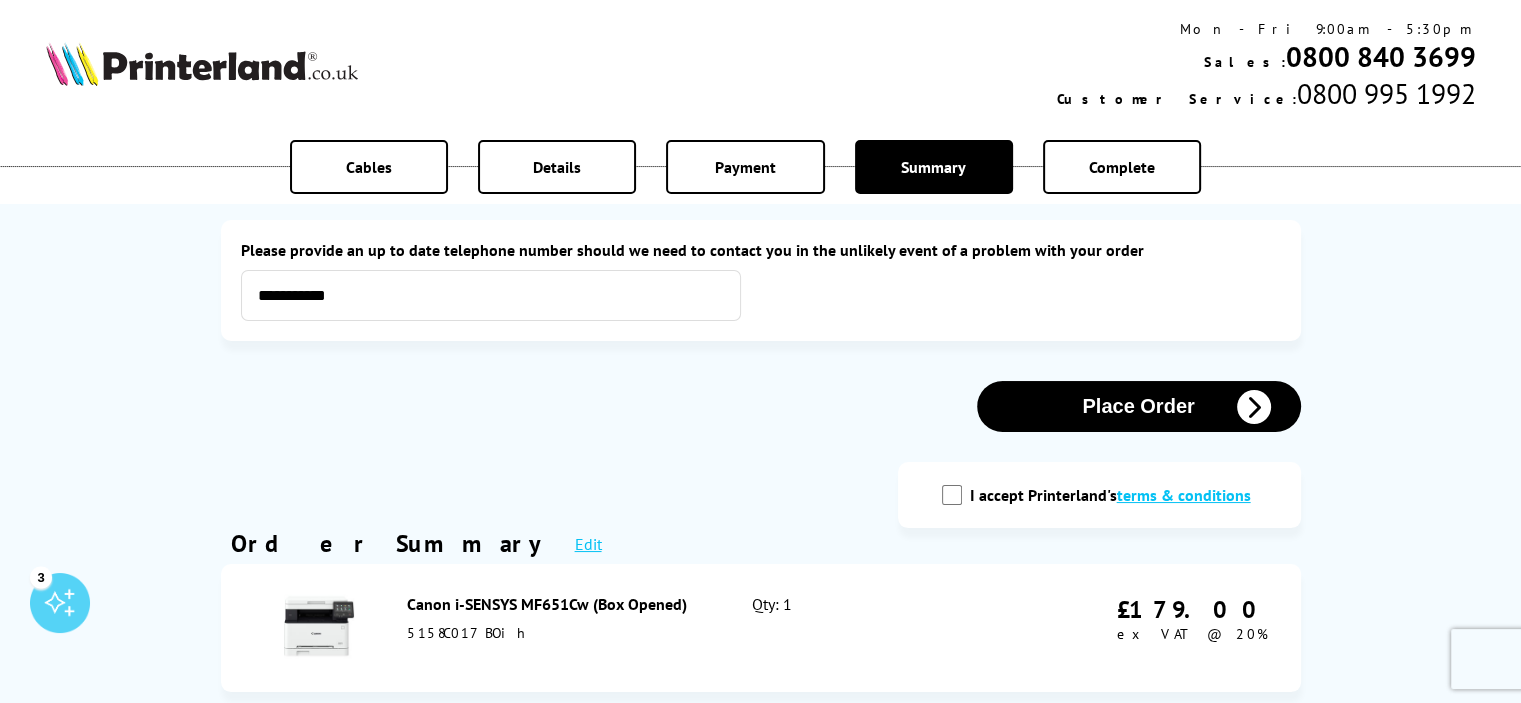 click on "I accept Printerland's  terms & conditions" at bounding box center [952, 495] 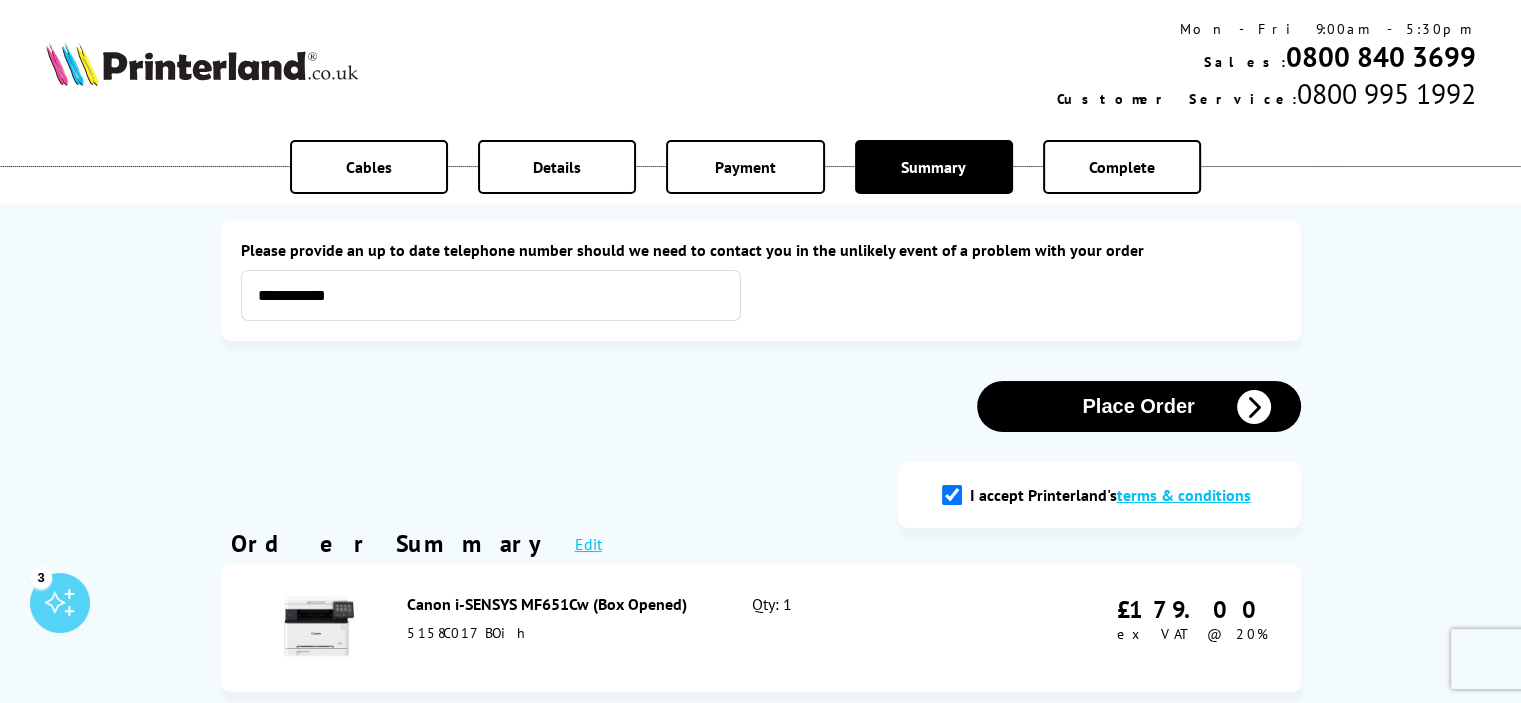 click on "Place Order" at bounding box center [1139, 406] 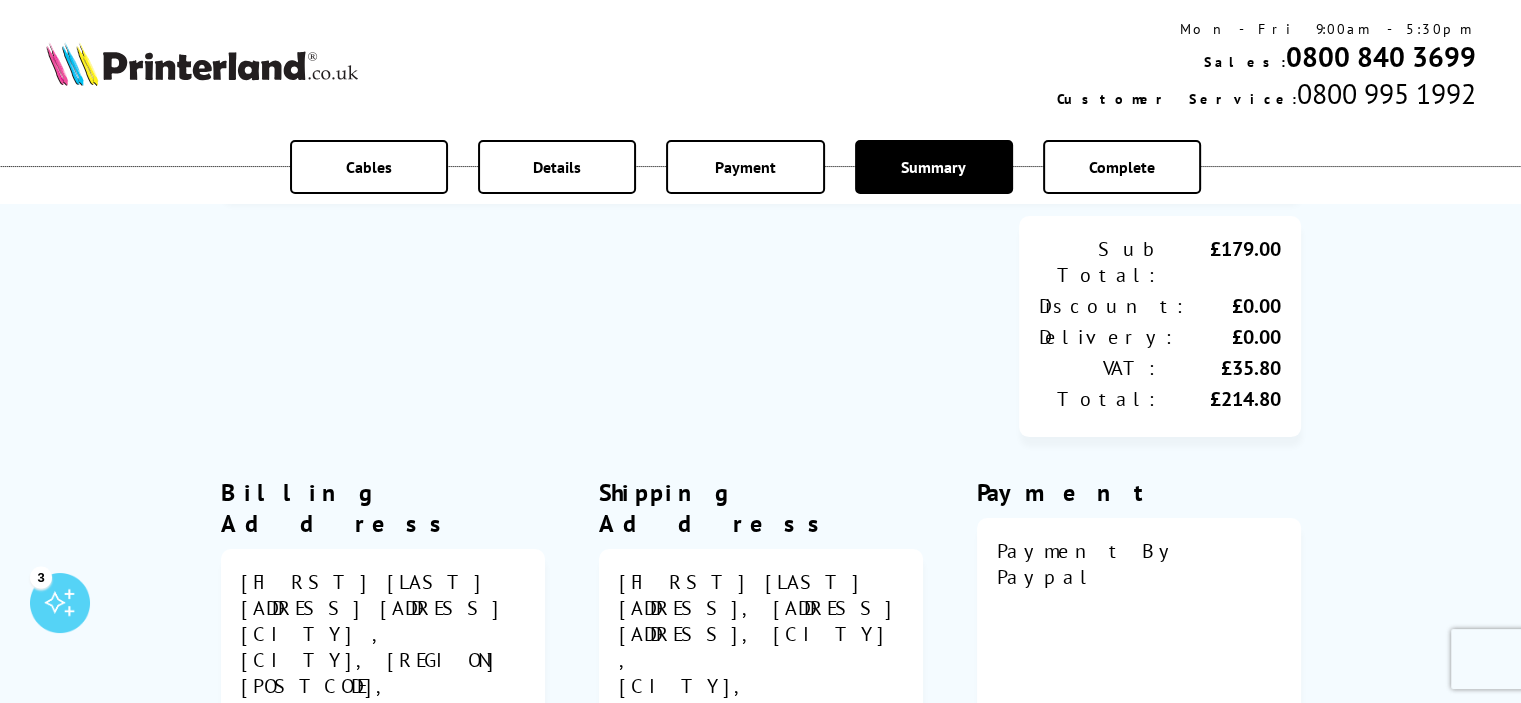 scroll, scrollTop: 500, scrollLeft: 0, axis: vertical 